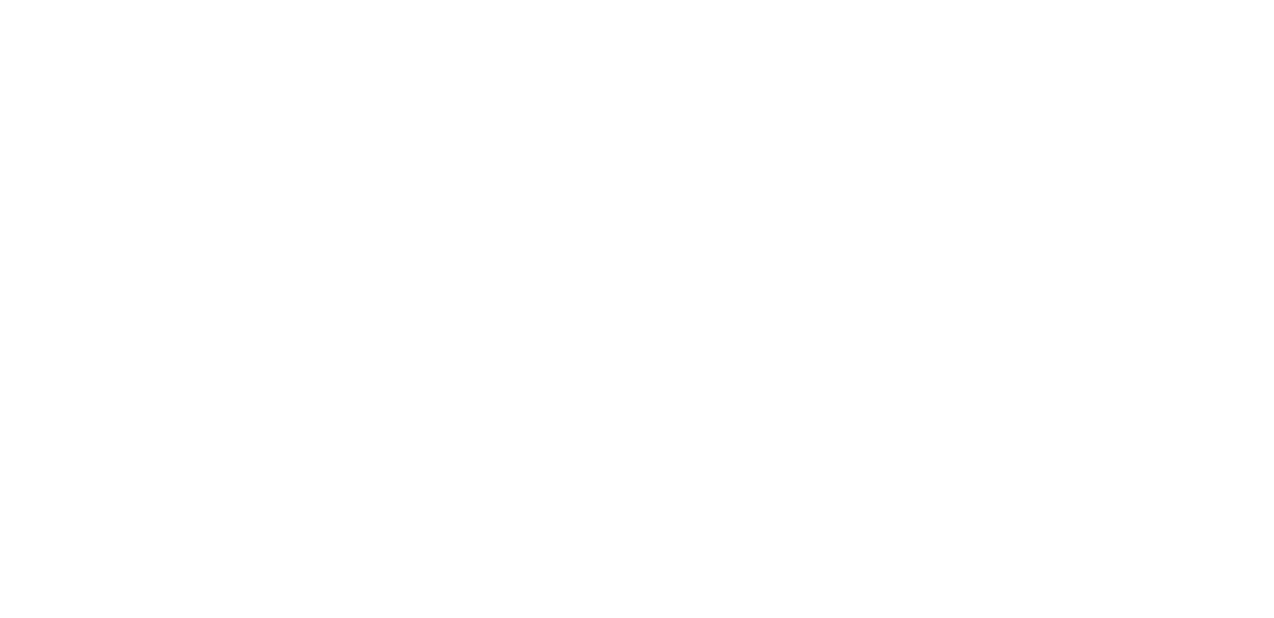 scroll, scrollTop: 0, scrollLeft: 0, axis: both 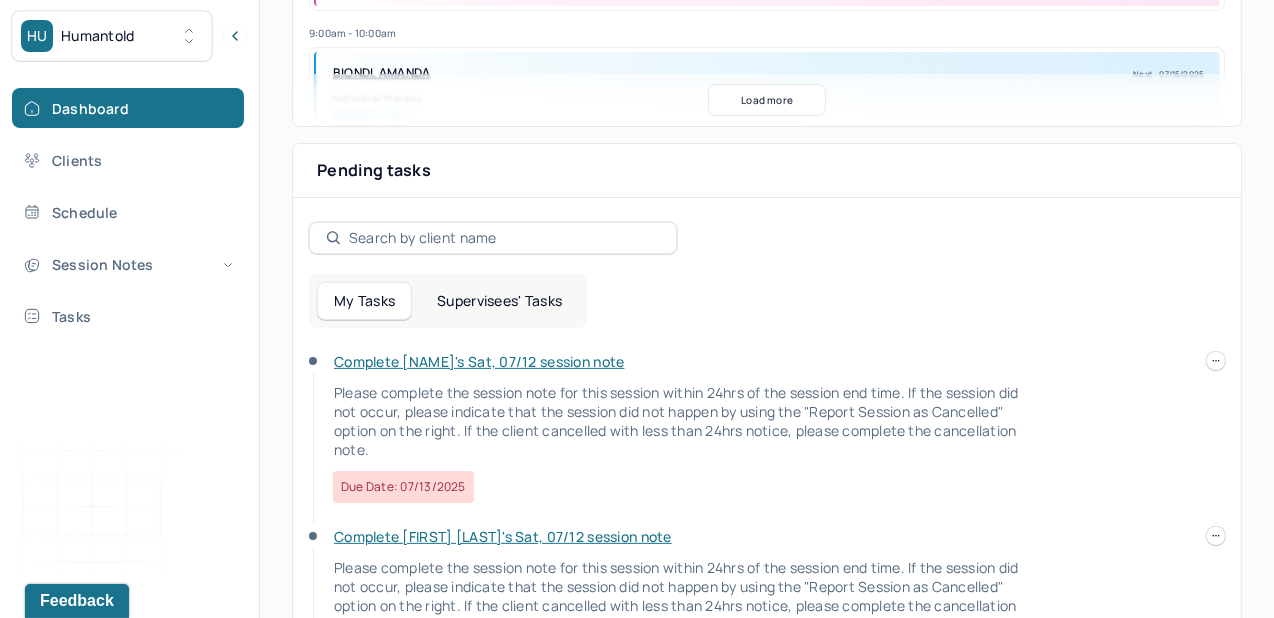 click on "Supervisees' Tasks" at bounding box center (499, 301) 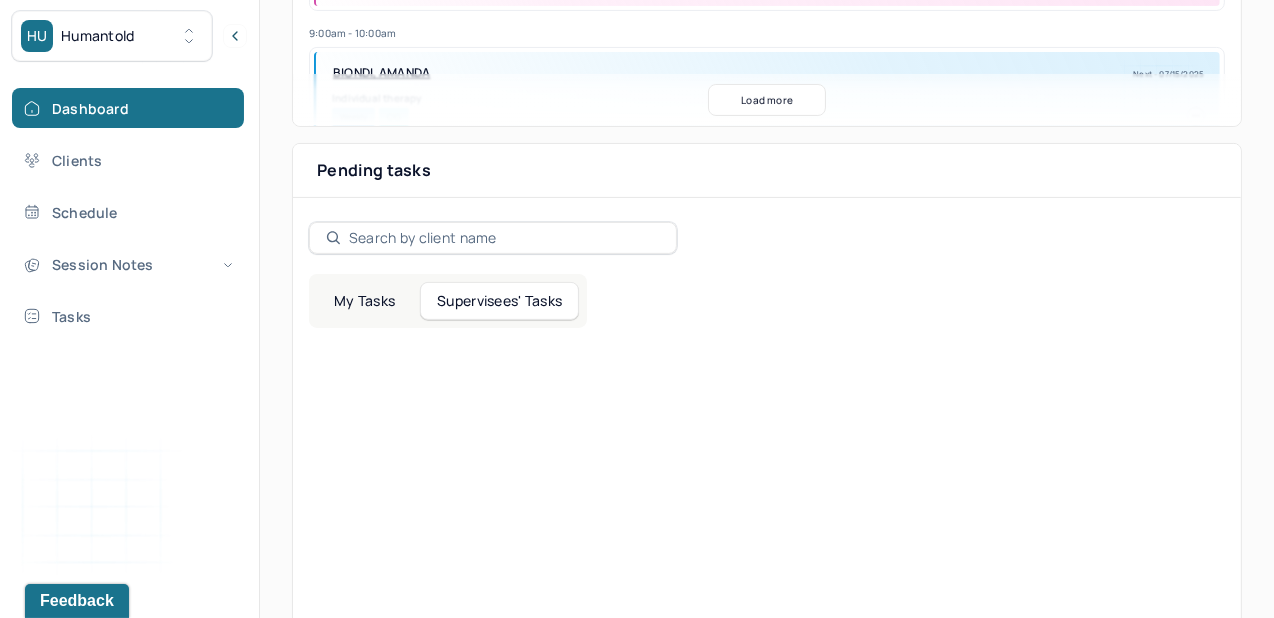 scroll, scrollTop: 462, scrollLeft: 0, axis: vertical 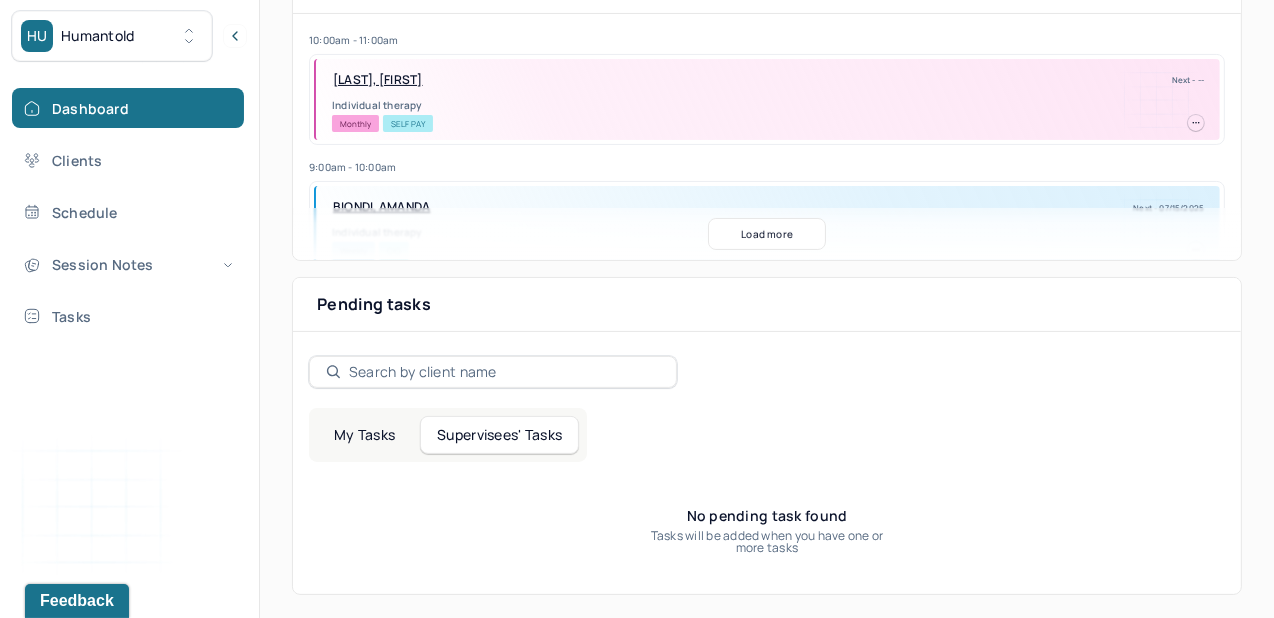 click on "My Tasks" at bounding box center (364, 435) 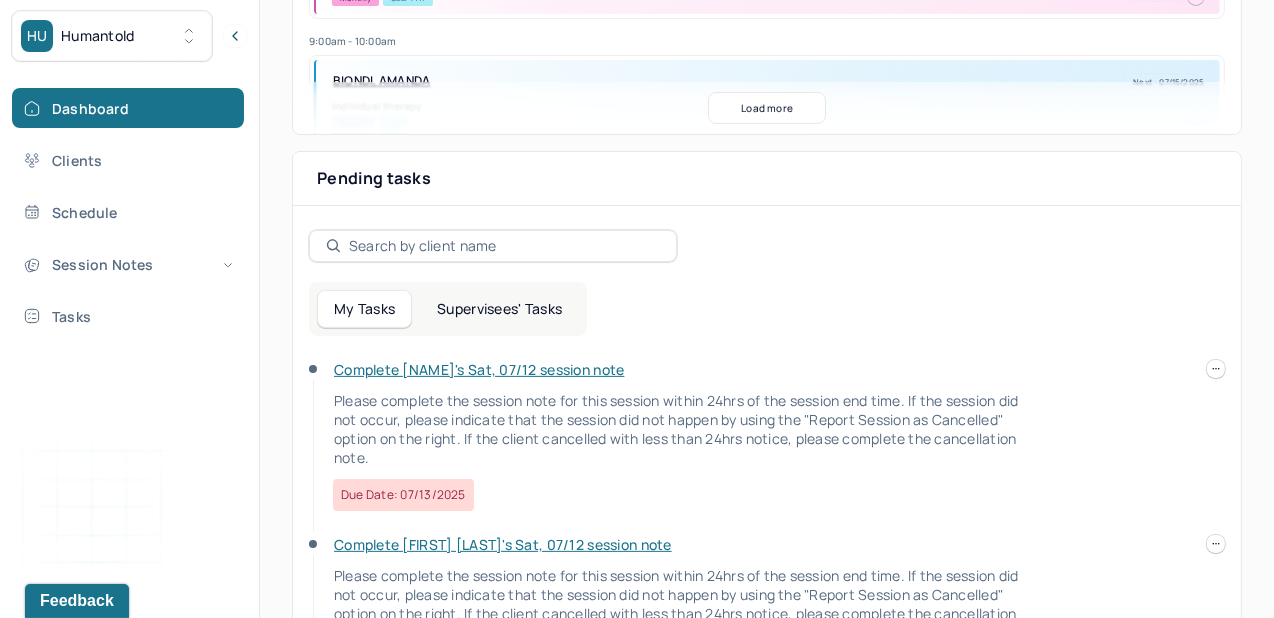 scroll, scrollTop: 591, scrollLeft: 0, axis: vertical 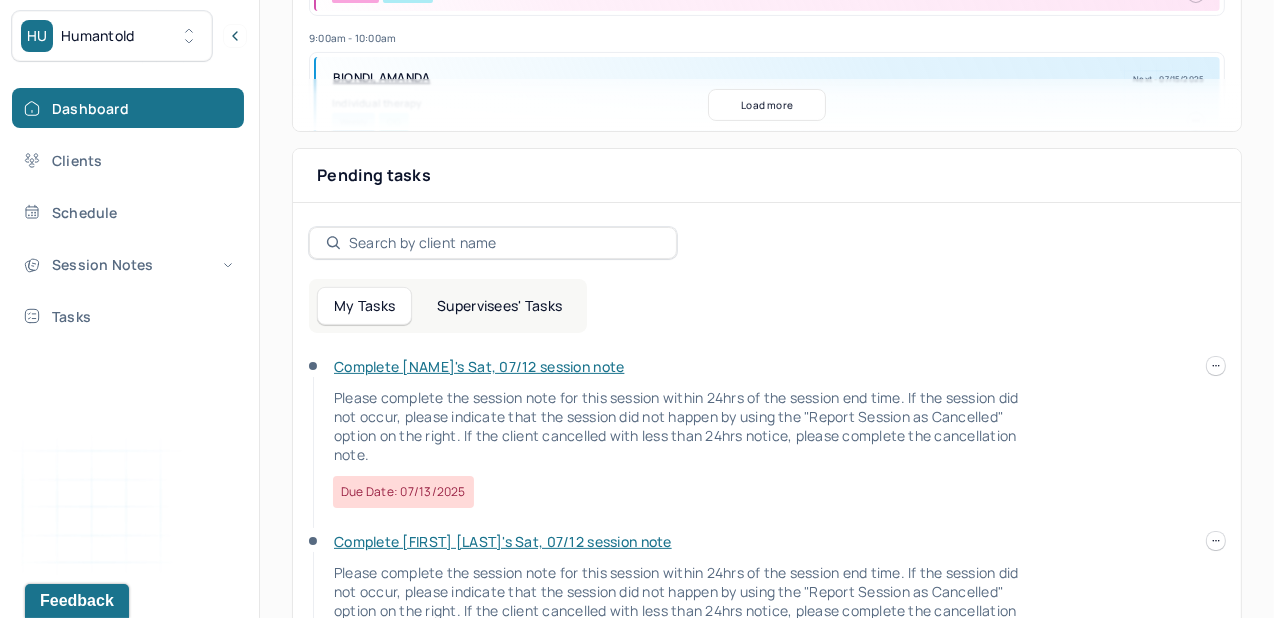 click on "Complete [NAME]'s Sat, 07/12 session note" at bounding box center [479, 366] 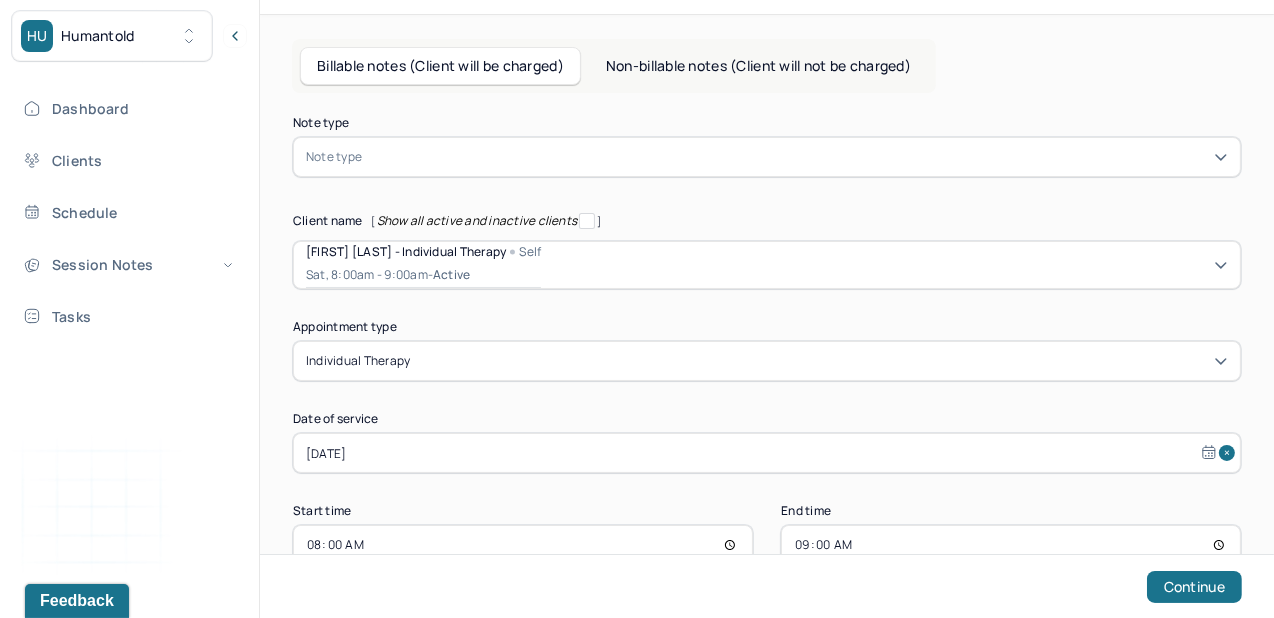 scroll, scrollTop: 56, scrollLeft: 0, axis: vertical 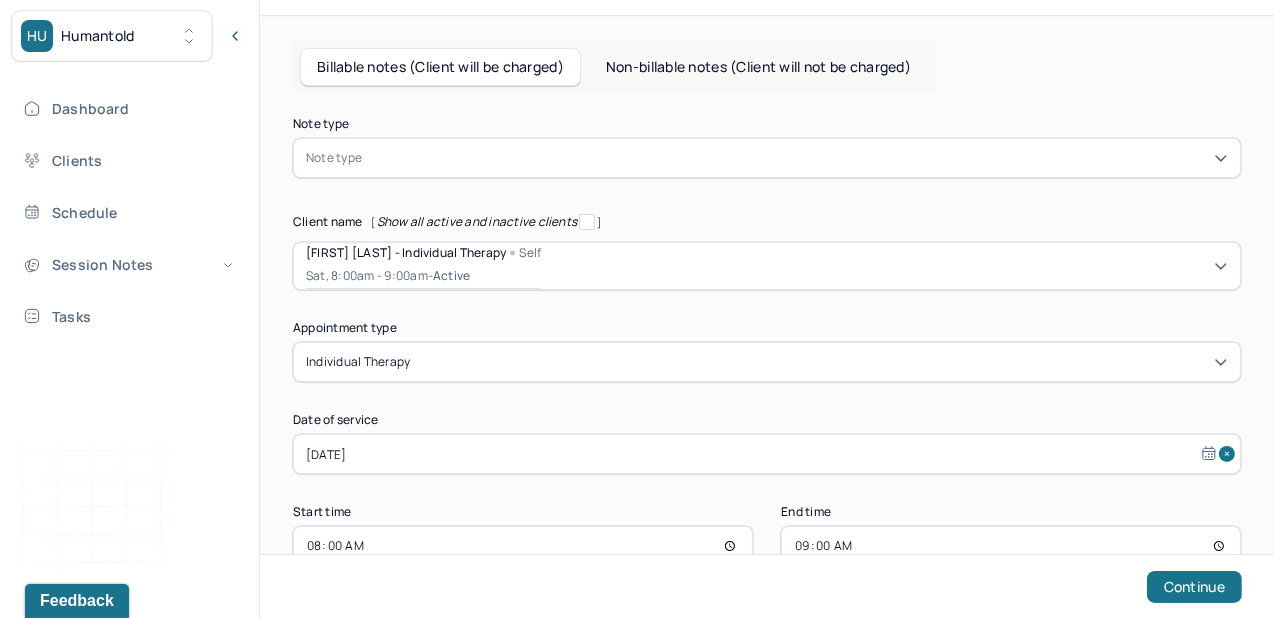 click at bounding box center [797, 158] 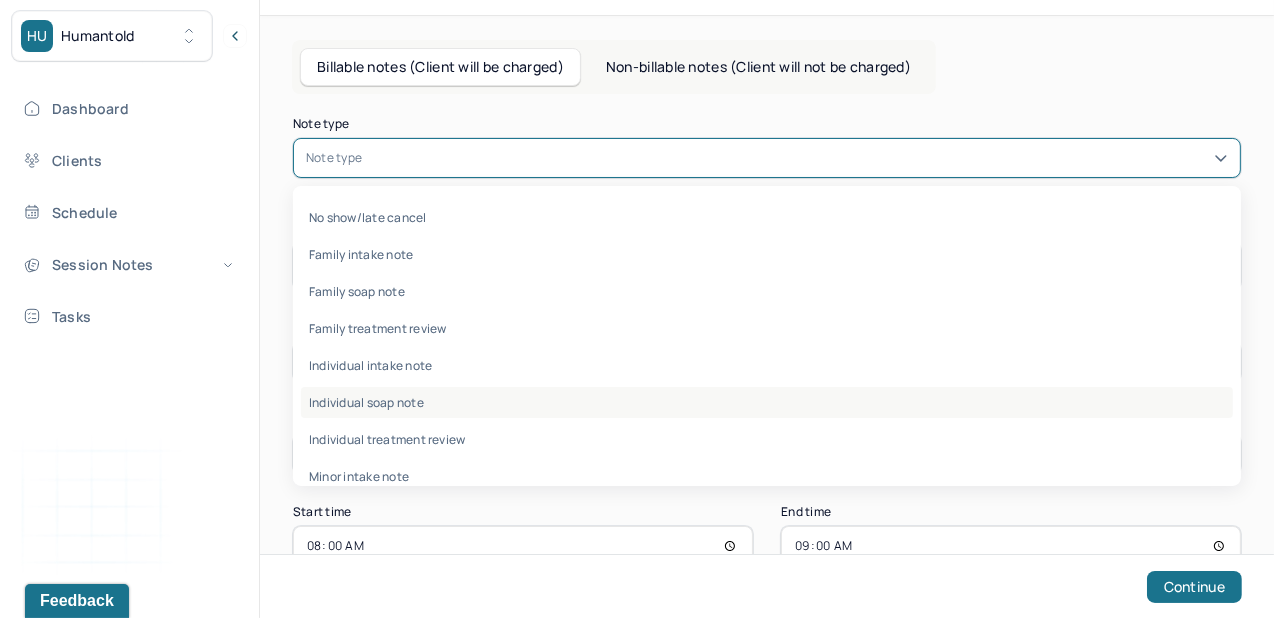 click on "Individual soap note" at bounding box center (767, 402) 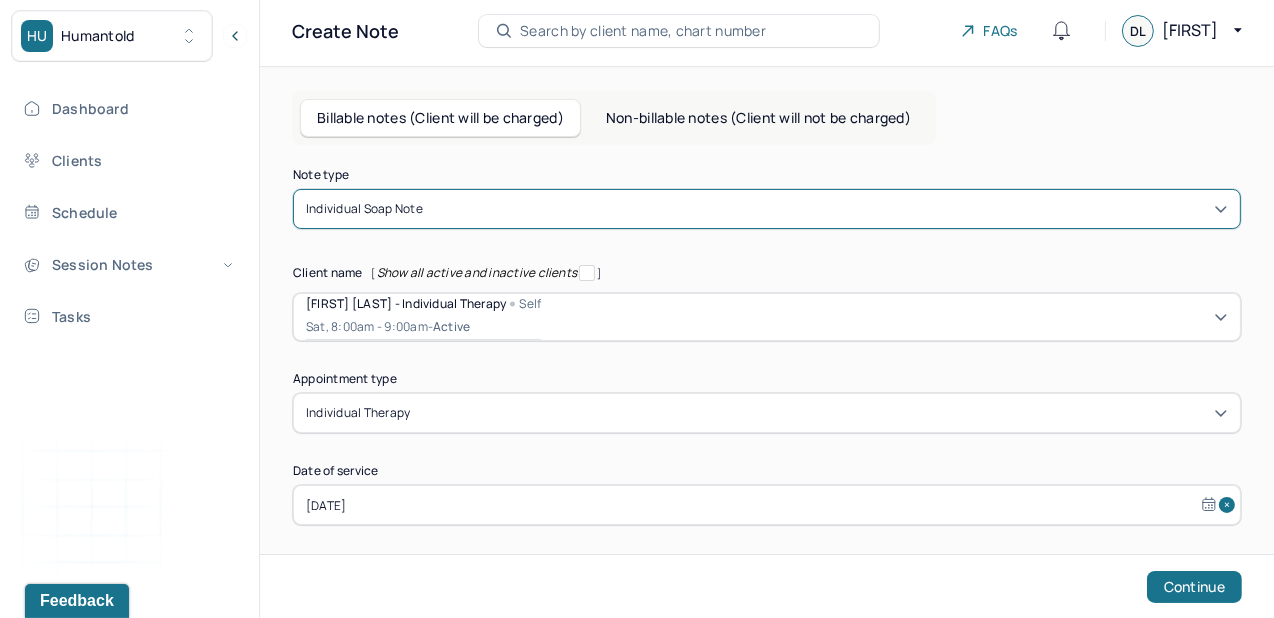 scroll, scrollTop: 0, scrollLeft: 0, axis: both 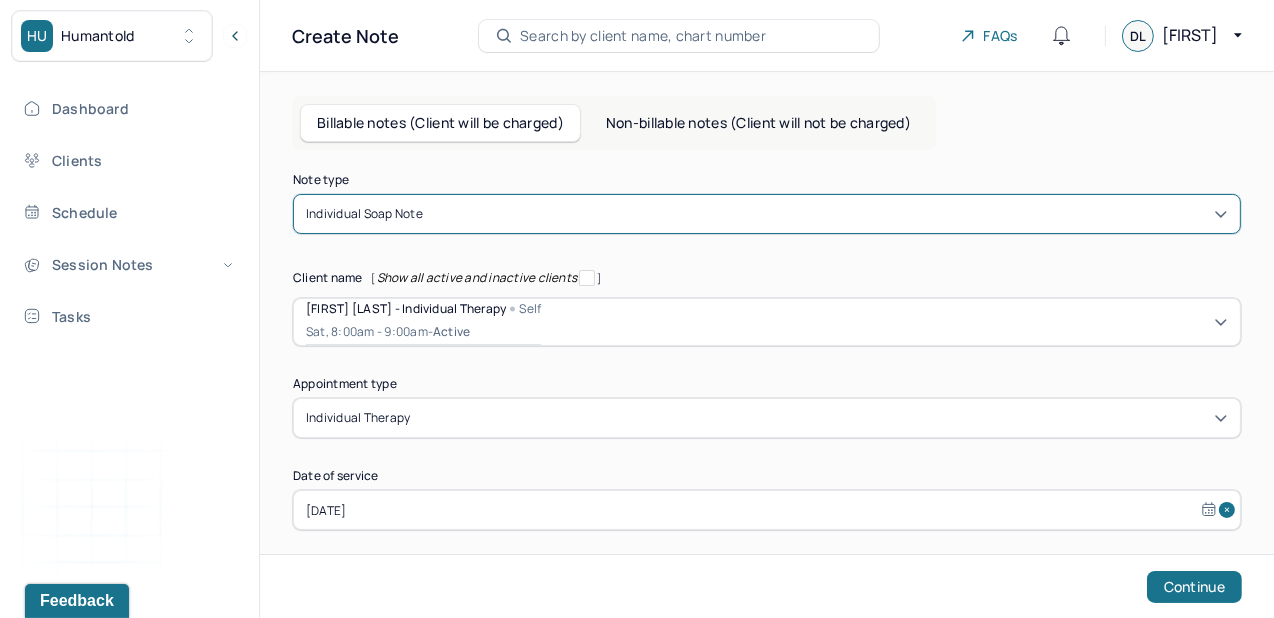 click on "individual therapy" at bounding box center (767, 418) 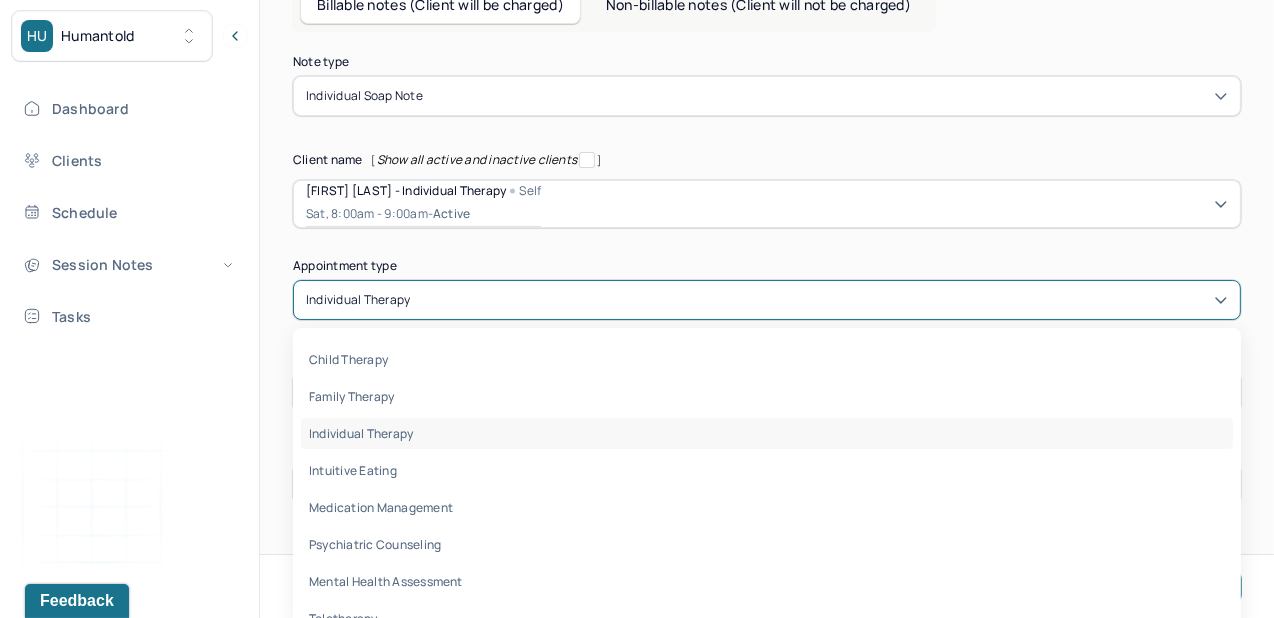 scroll, scrollTop: 127, scrollLeft: 0, axis: vertical 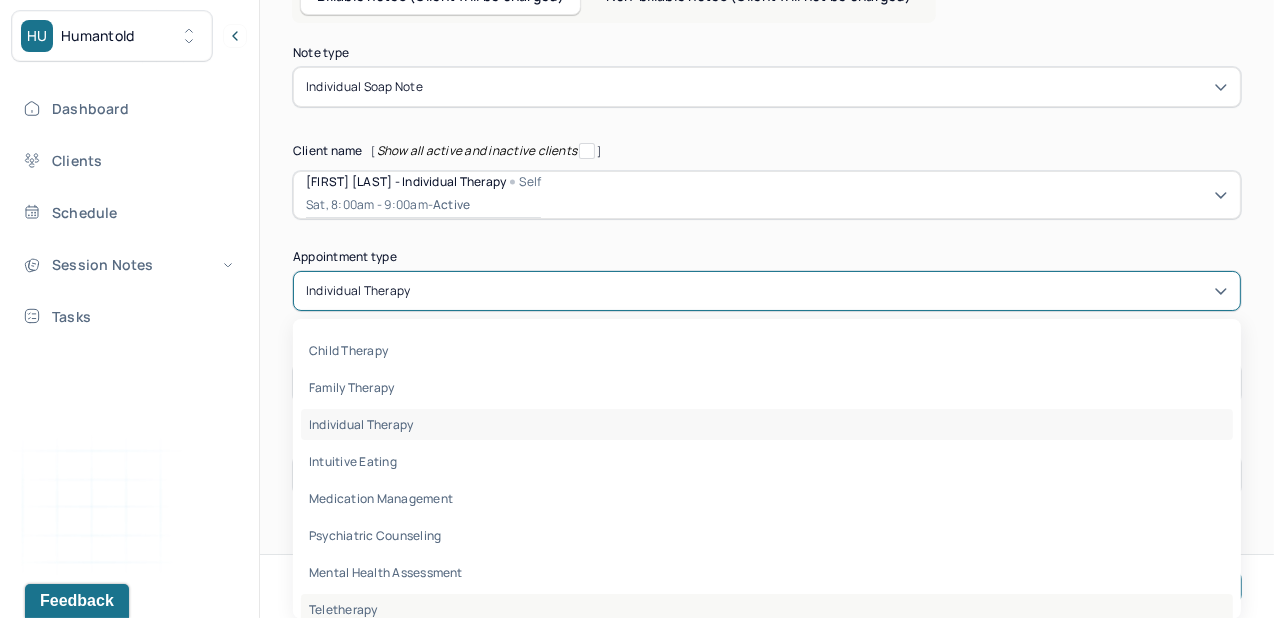 click on "teletherapy" at bounding box center (343, 609) 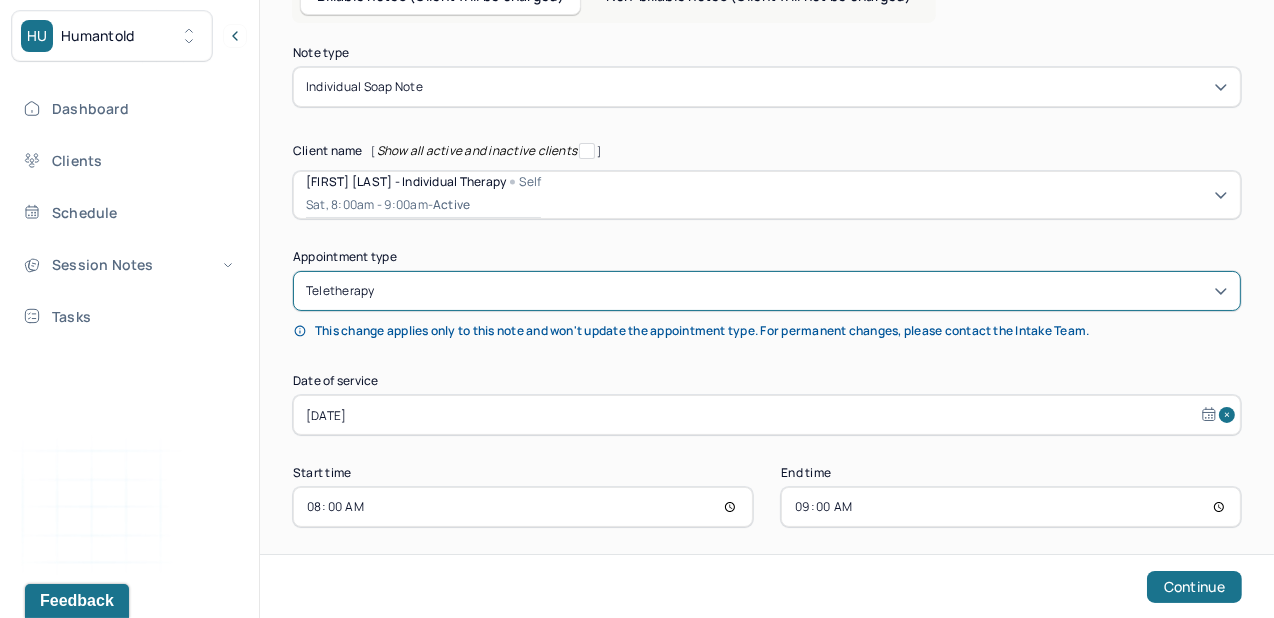 scroll, scrollTop: 142, scrollLeft: 0, axis: vertical 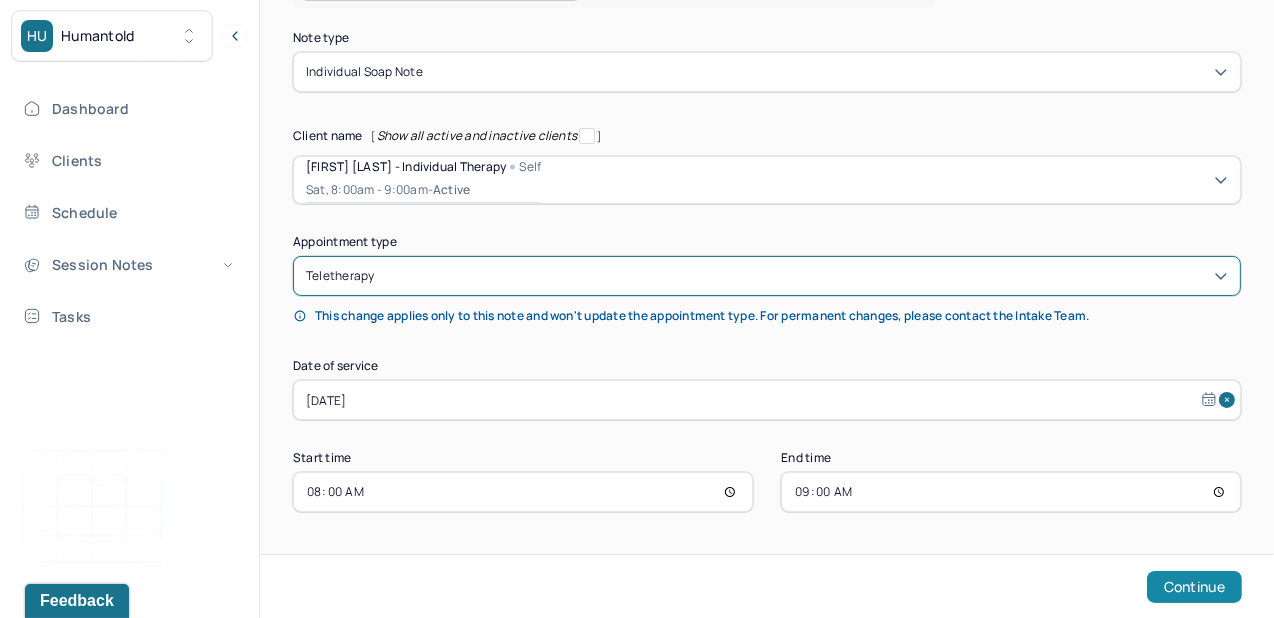 click on "Continue" at bounding box center (1194, 587) 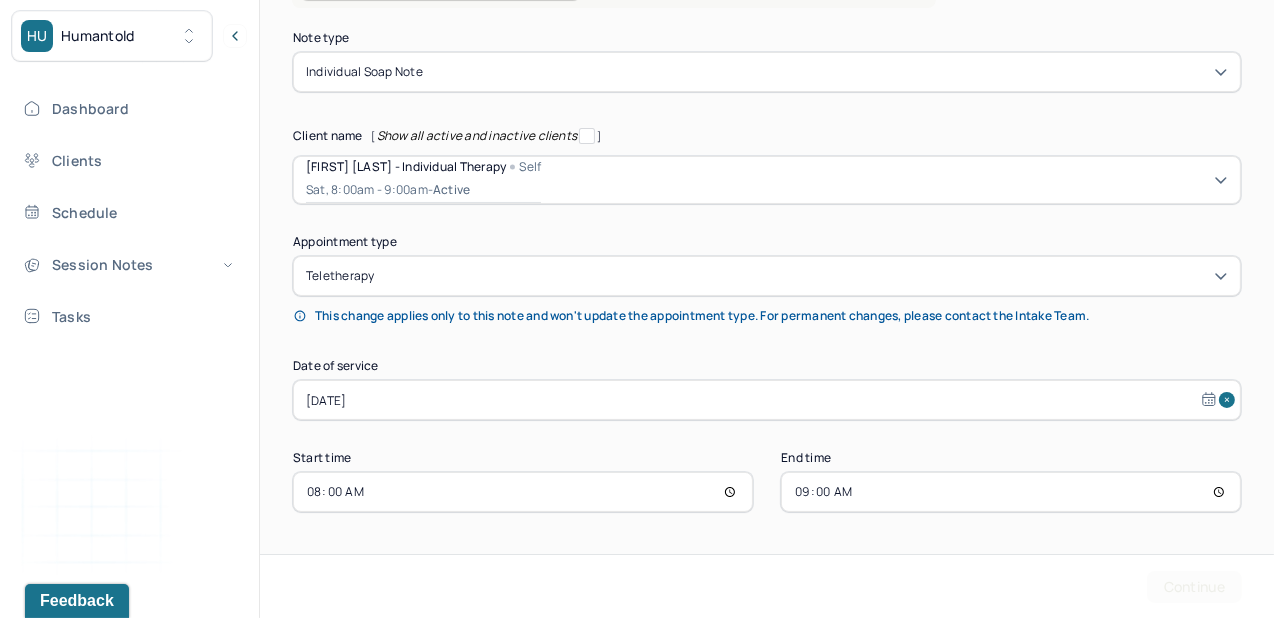 scroll, scrollTop: 0, scrollLeft: 0, axis: both 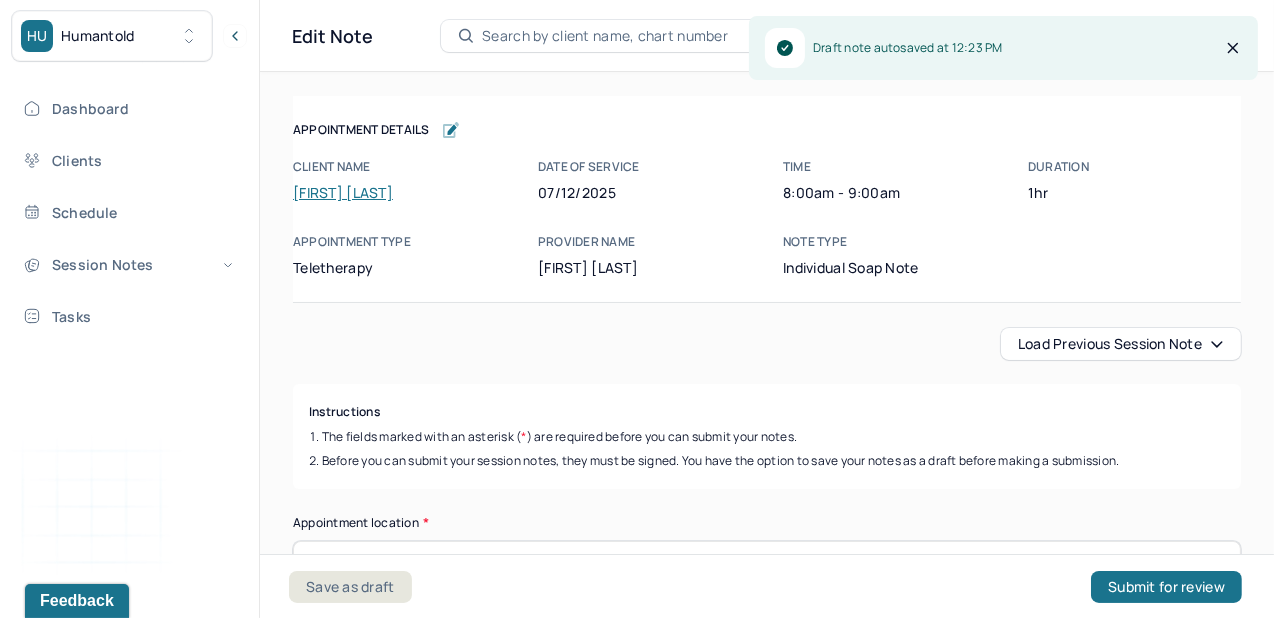 click on "Load previous session note" at bounding box center (1121, 344) 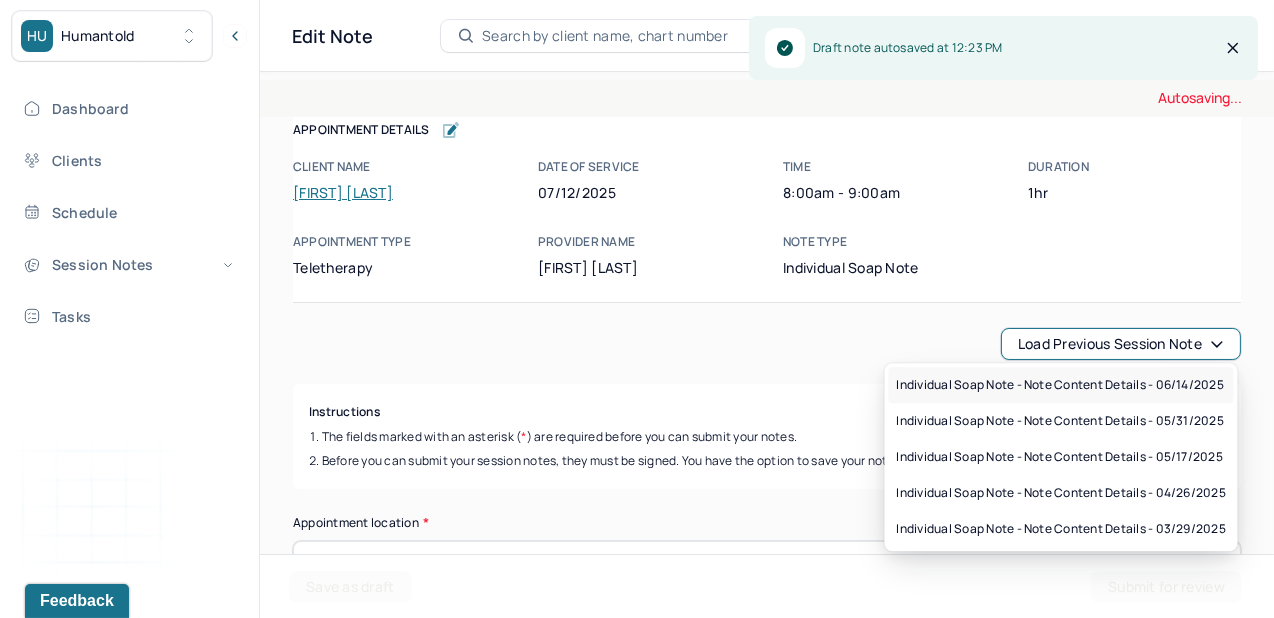 click on "Individual soap note   - Note content Details -   [DATE]" at bounding box center [1060, 385] 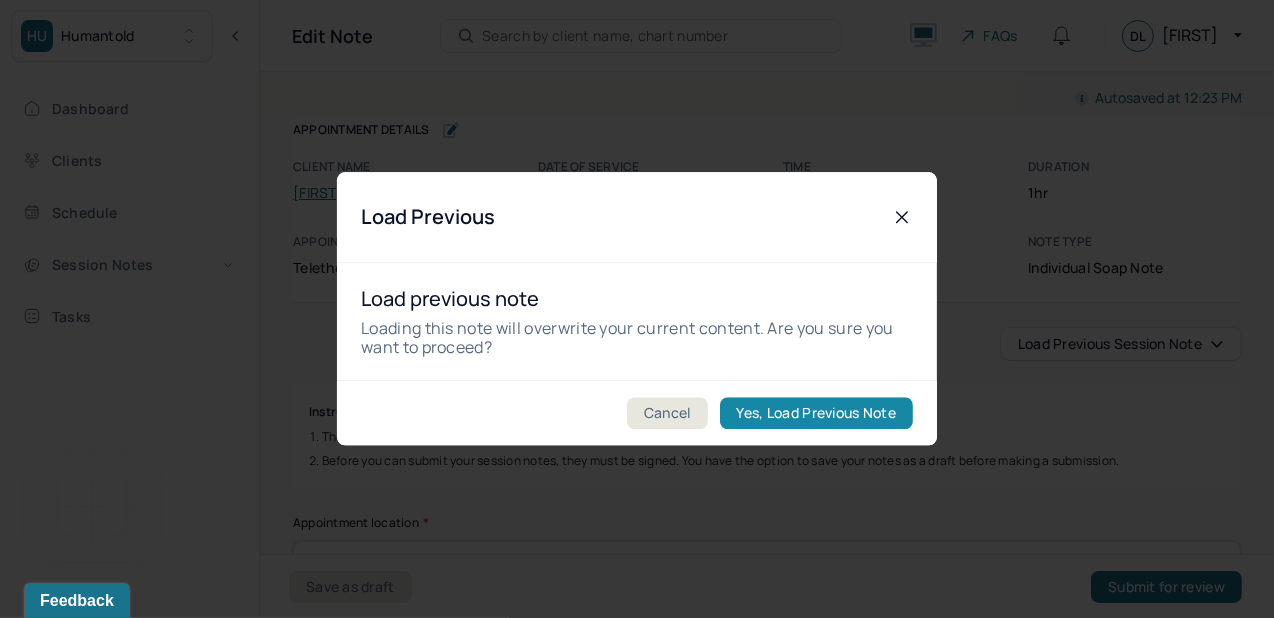 click on "Yes, Load Previous Note" at bounding box center (816, 414) 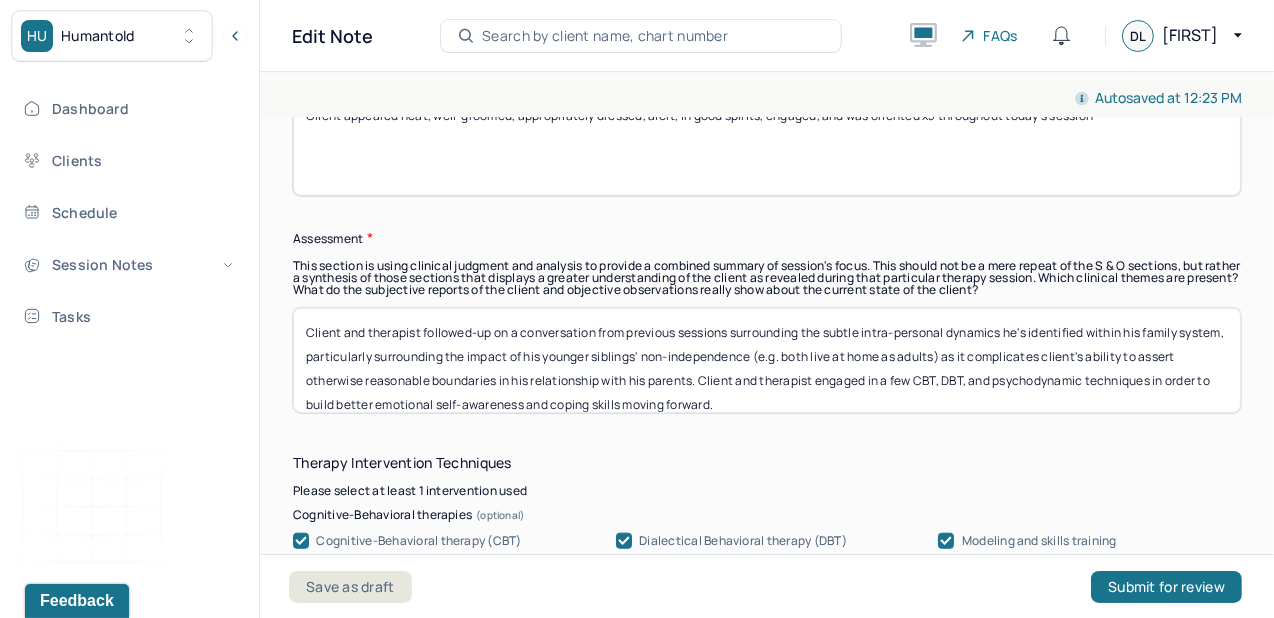 scroll, scrollTop: 1802, scrollLeft: 0, axis: vertical 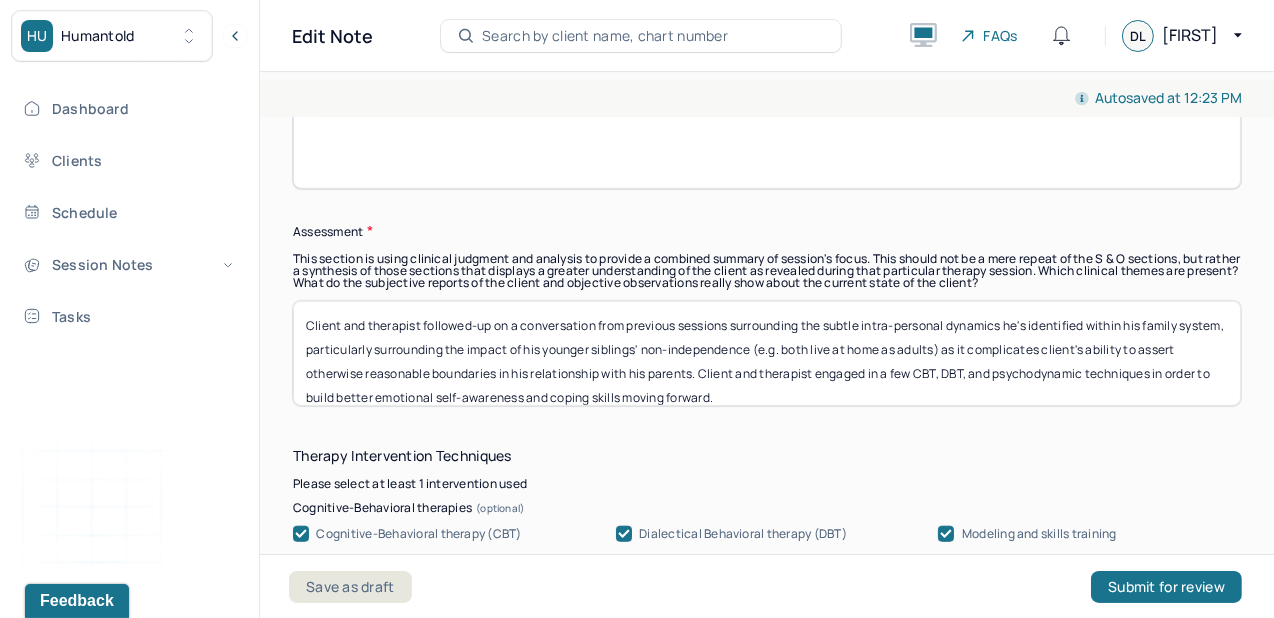 click on "Client and therapist followed-up on a conversation from previous sessions surrounding the subtle intra-personal dynamics he's identified within his family system, particularly surrounding the impact of his younger siblings' non-independence (e.g. both live at home as adults) as it complicates client's ability to assert otherwise reasonable boundaries in his relationship with his parents. Client and therapist engaged in a few CBT, DBT, and psychodynamic techniques in order to build better emotional self-awareness and coping skills moving forward." at bounding box center [767, 353] 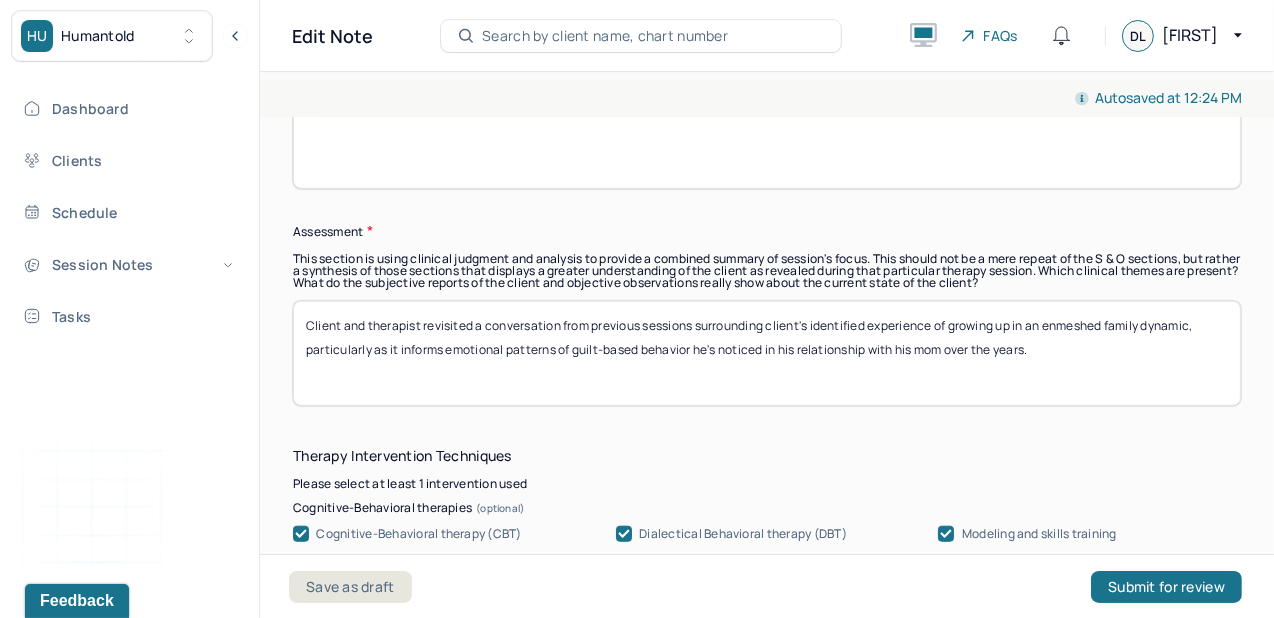paste on "Client and therapist engaged in a few CBT, DBT, and psychodynamic techniques in order to build better emotional self-awareness and coping skills moving forward." 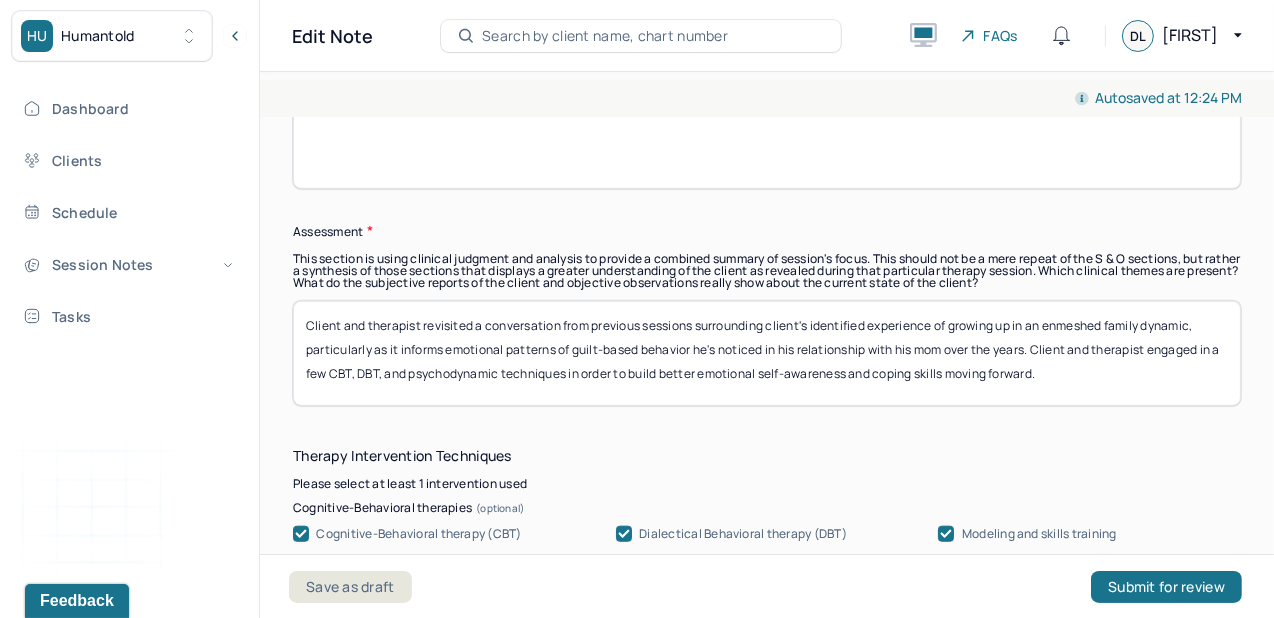 scroll, scrollTop: 0, scrollLeft: 0, axis: both 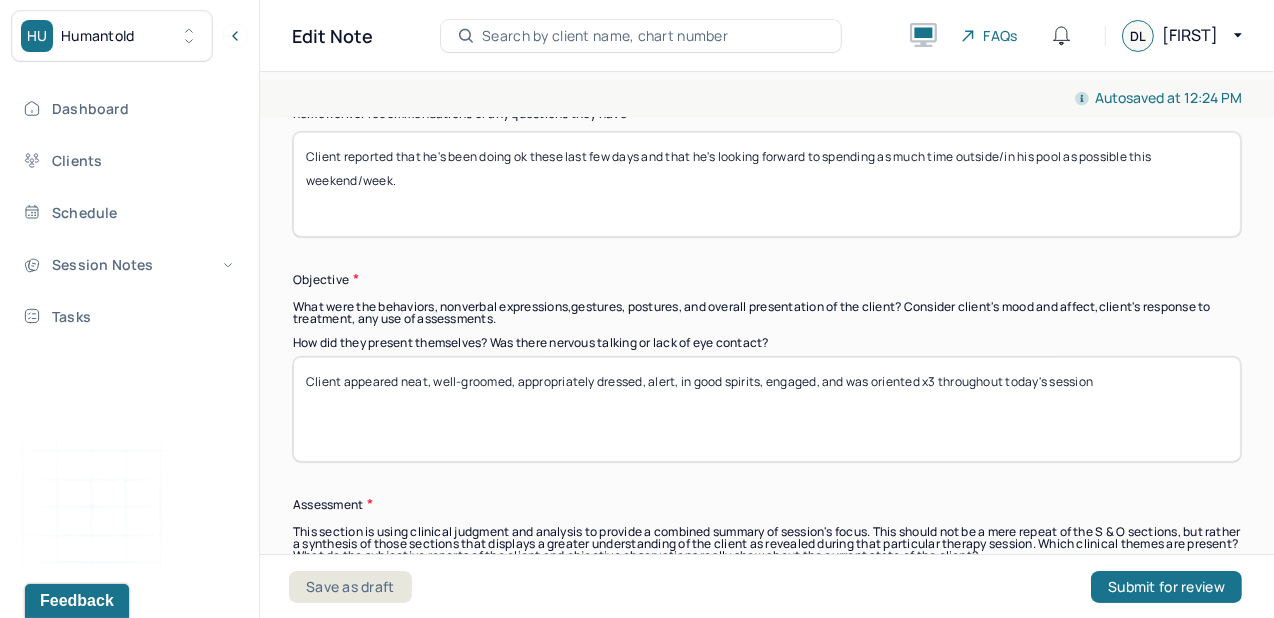 type on "Client and therapist revisited a conversation from previous sessions surrounding client's identified experience of growing up in an enmeshed family dynamic, particularly as it informs emotional patterns of guilt-based behavior he's noticed in his relationship with his mom over the years. Client and therapist engaged in a few CBT, DBT, and psychodynamic techniques in order to build better emotional self-awareness and coping skills moving forward." 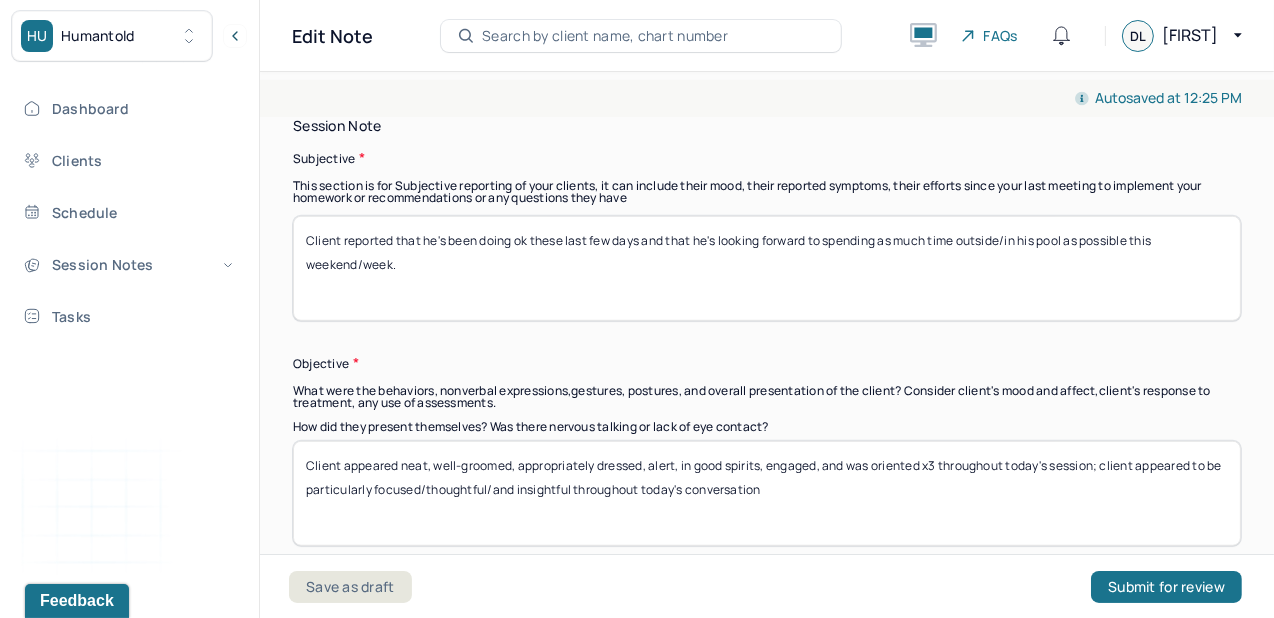 scroll, scrollTop: 1437, scrollLeft: 0, axis: vertical 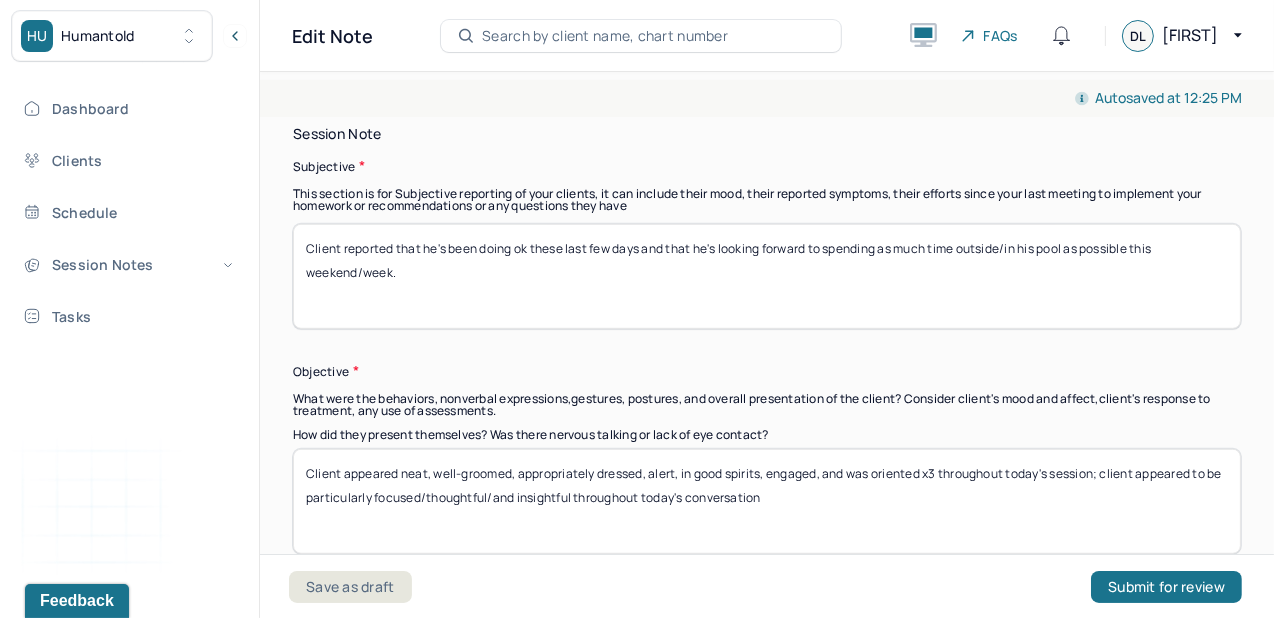 type on "Client appeared neat, well-groomed, appropriately dressed, alert, in good spirits, engaged, and was oriented x3 throughout today's session; client appeared to be particularly focused/thoughtful/and insightful throughout today's conversation" 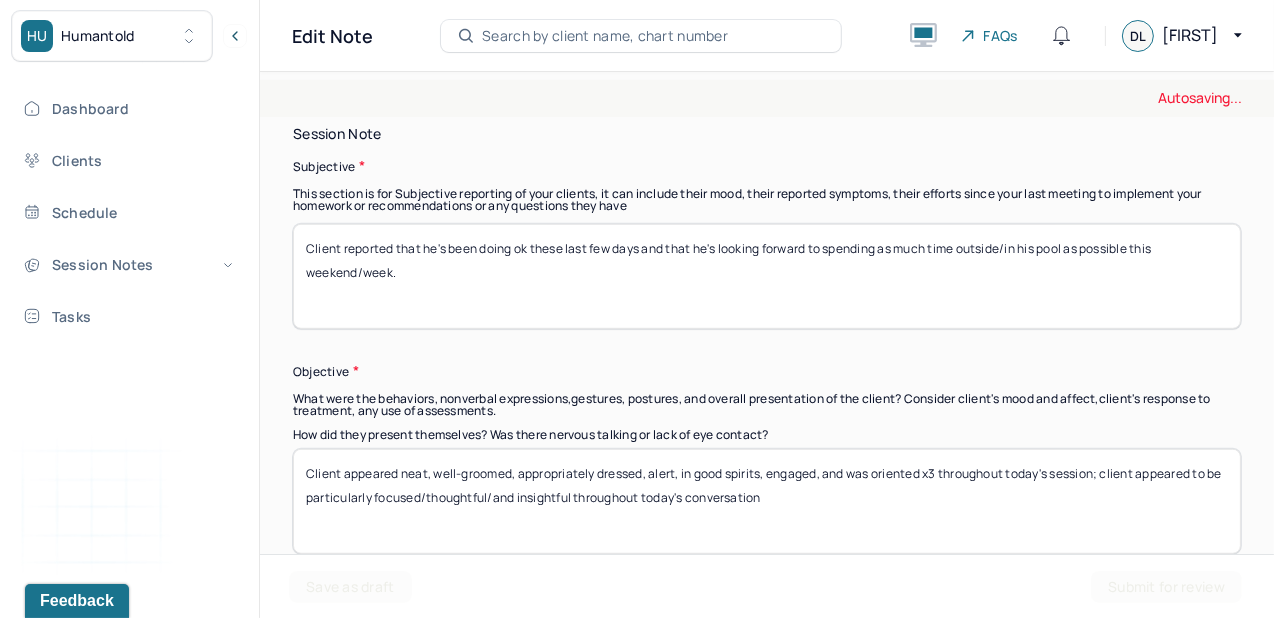 click on "Client reported that he's been doing ok these last few days and that he's looking forward to spending as much time outside/in his pool as possible this weekend/week." at bounding box center (767, 276) 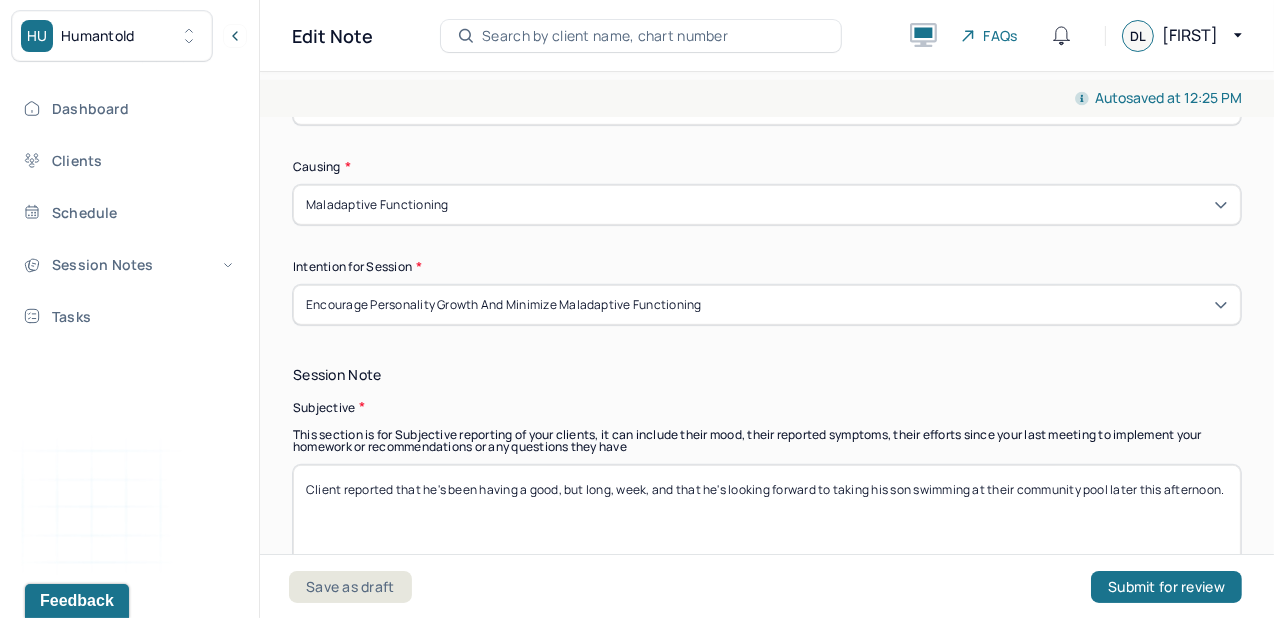 scroll, scrollTop: 1209, scrollLeft: 0, axis: vertical 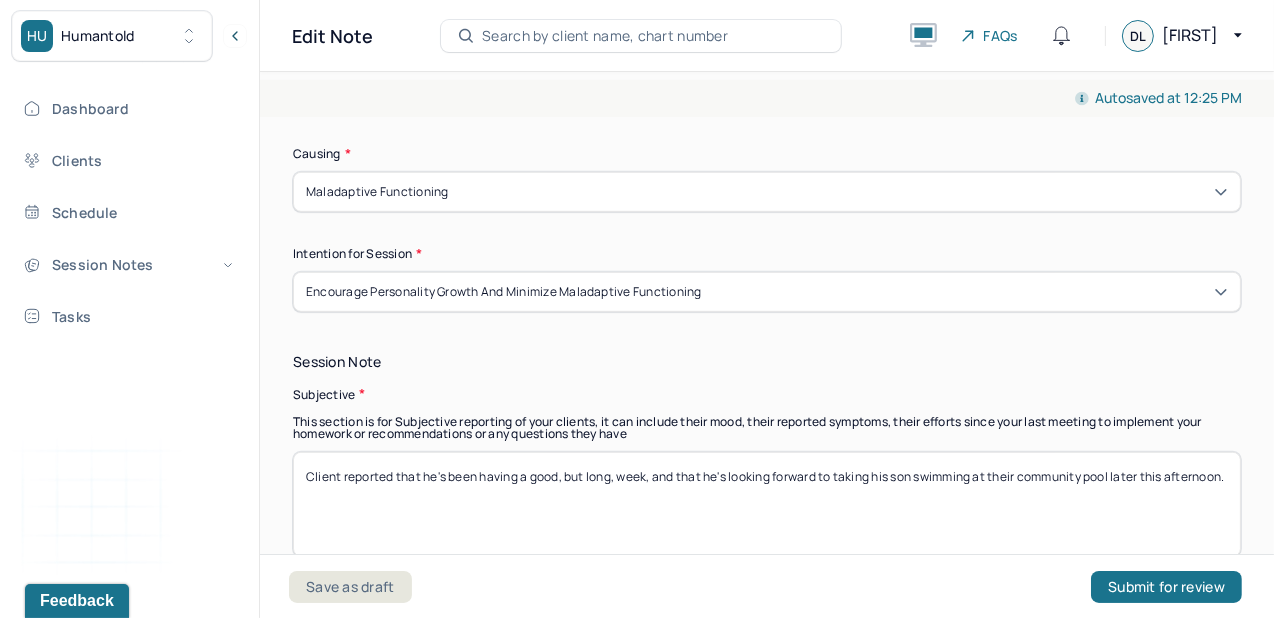 type on "Client reported that he's been having a good, but long, week, and that he's looking forward to taking his son swimming at their community pool later this afternoon." 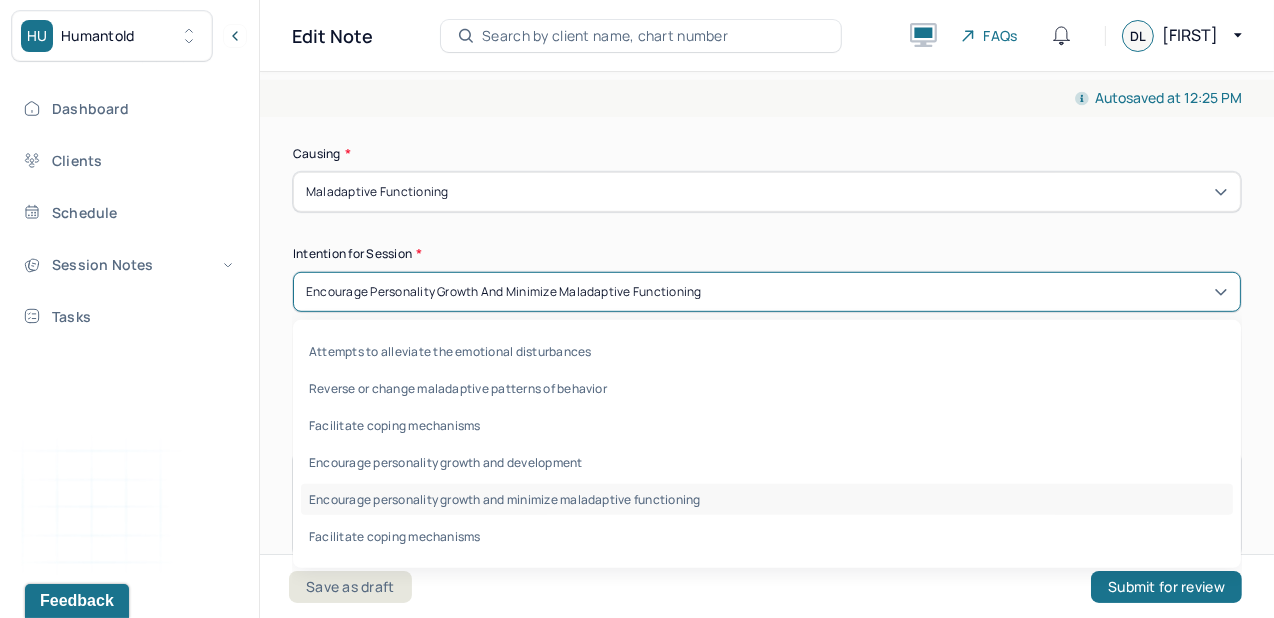 click on "Encourage personality growth and minimize maladaptive functioning" at bounding box center (504, 292) 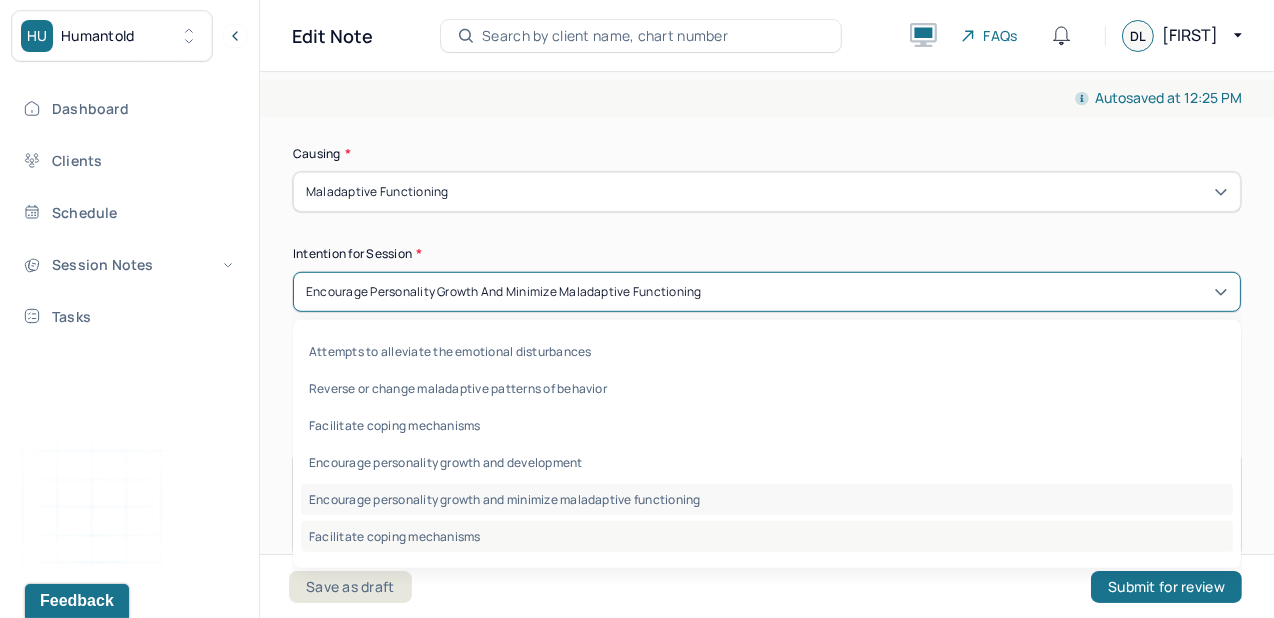 click on "Facilitate coping mechanisms" at bounding box center [767, 536] 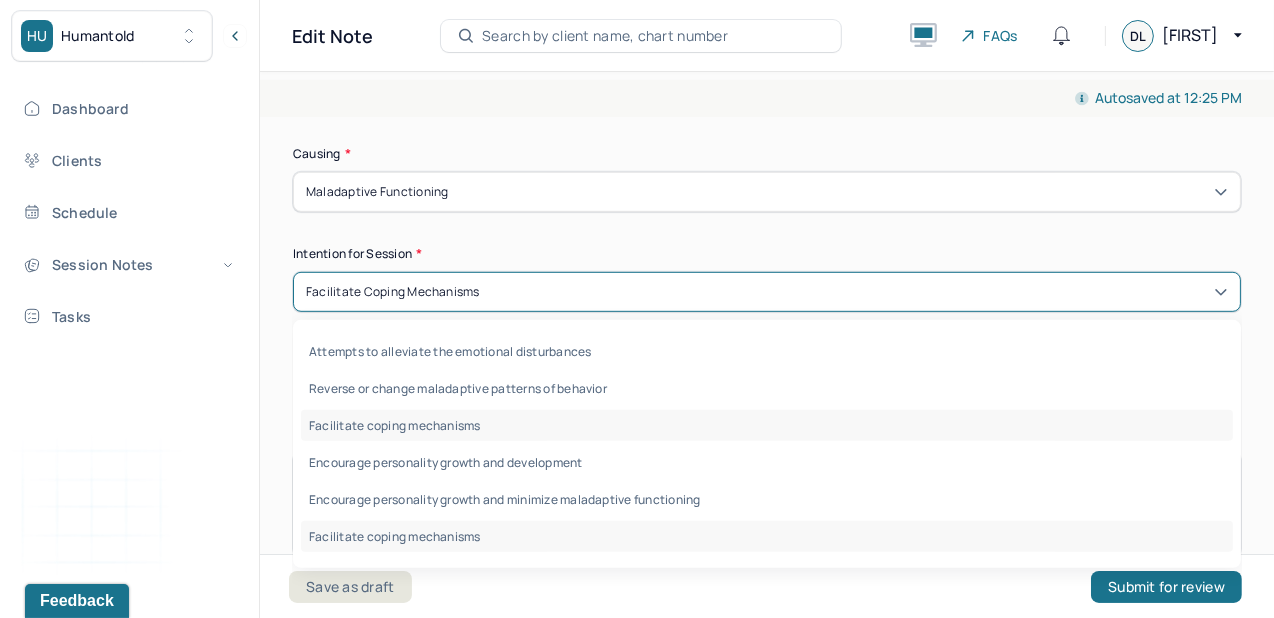 click on "Facilitate coping mechanisms" at bounding box center [767, 292] 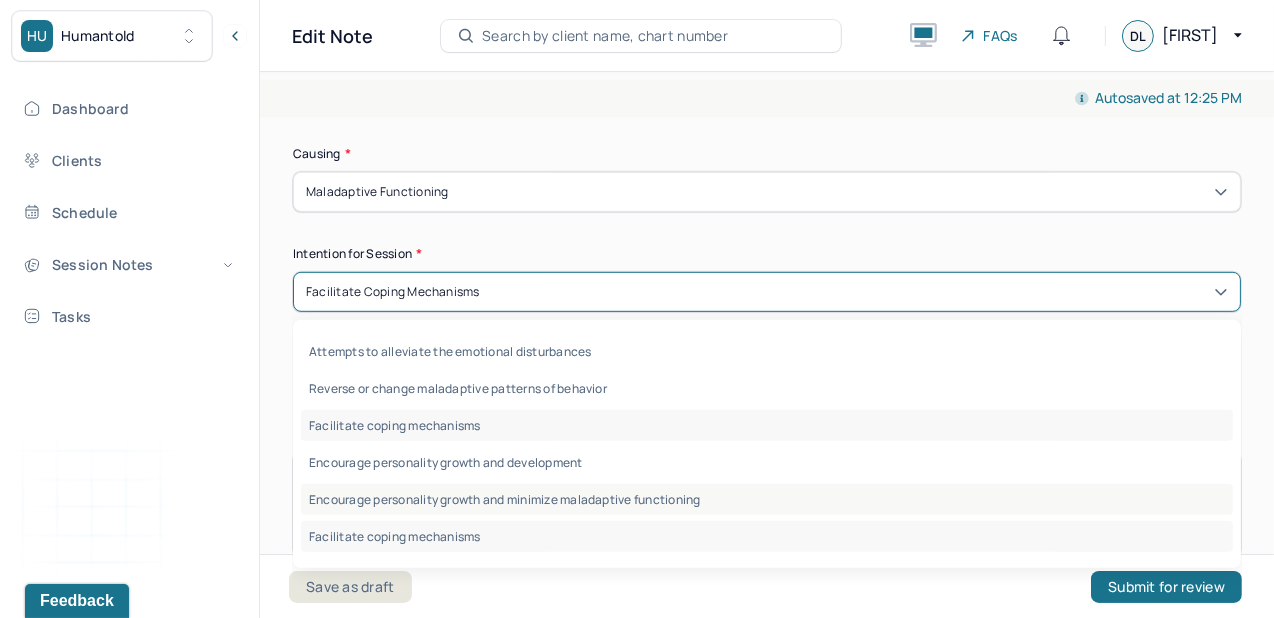 click on "Encourage personality growth and minimize maladaptive functioning" at bounding box center (767, 499) 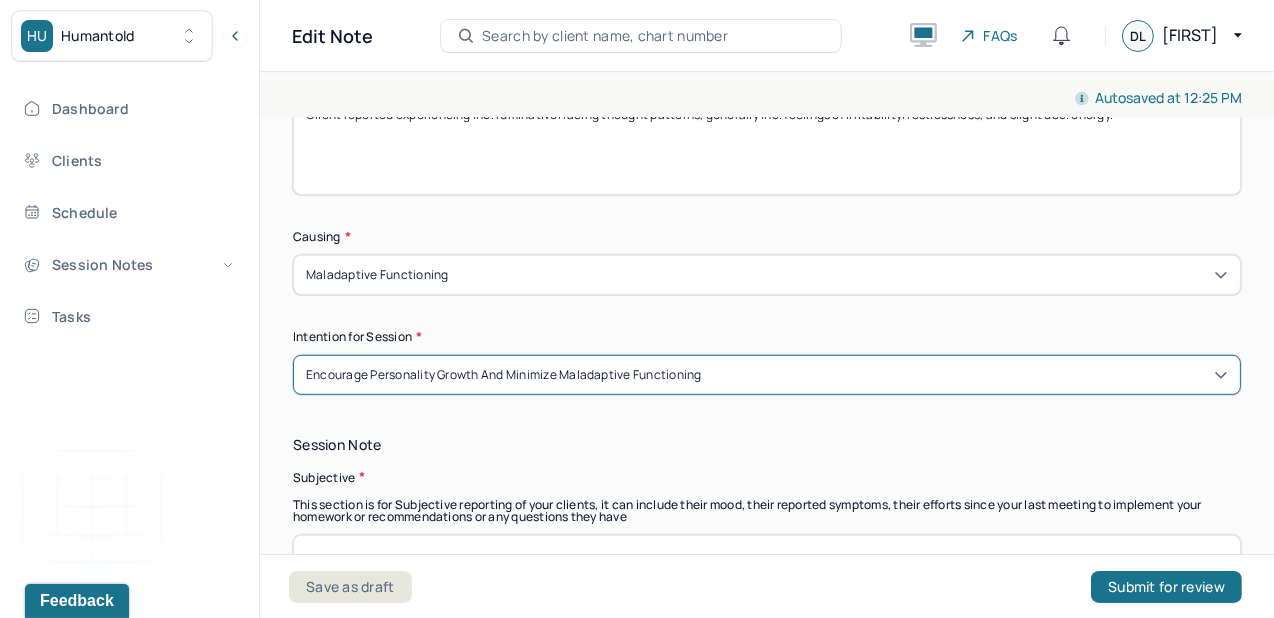 scroll, scrollTop: 975, scrollLeft: 0, axis: vertical 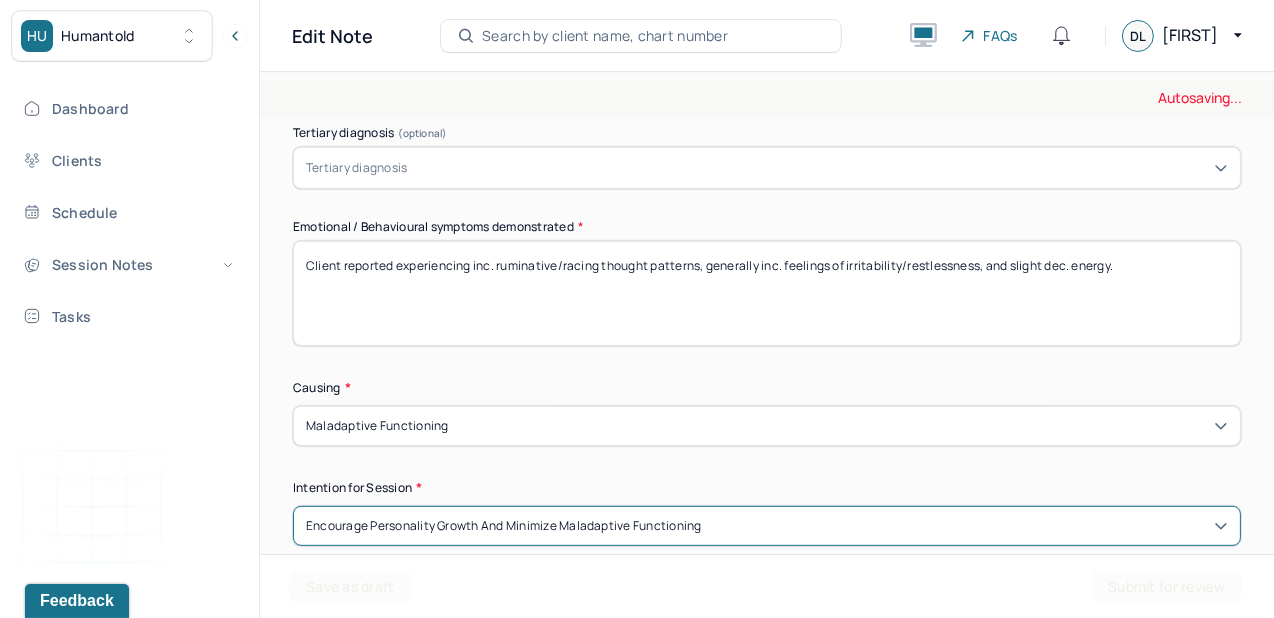 click on "Client reported experiencing inc. ruminative/racing thought patterns, generally inc. feelings of irritability/restlessness, and slight dec. energy." at bounding box center [767, 293] 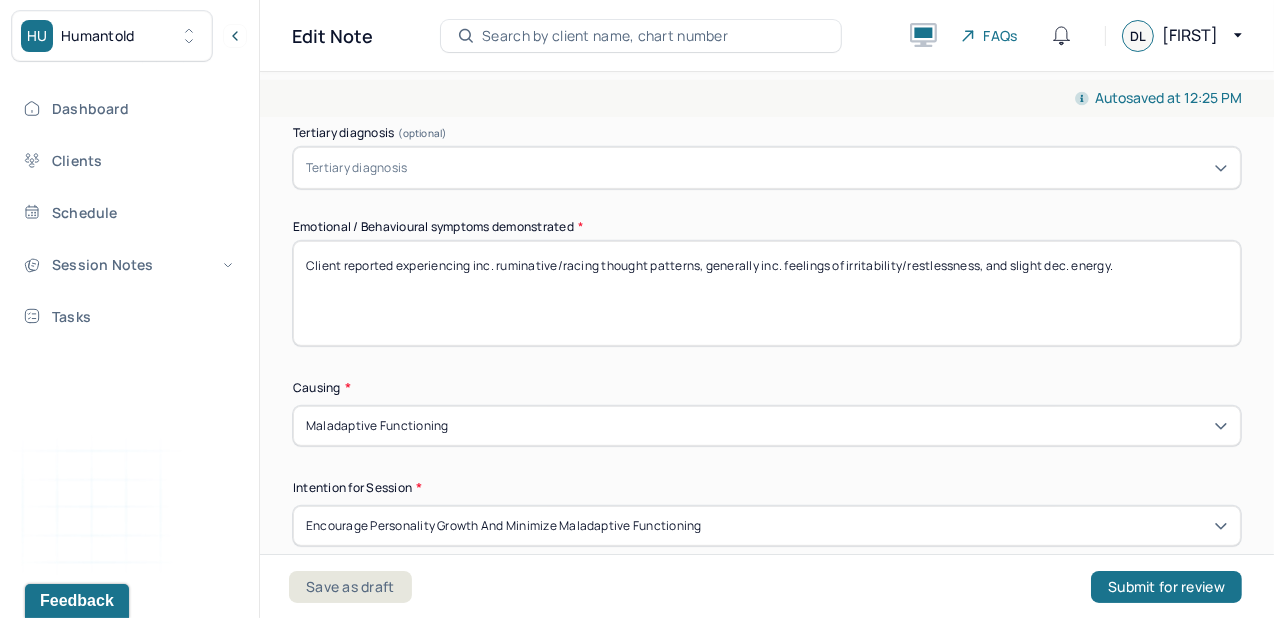 click on "Client reported experiencing inc. ruminative/racing thought patterns, generally inc. feelings of irritability/restlessness, and slight dec. energy." at bounding box center (767, 293) 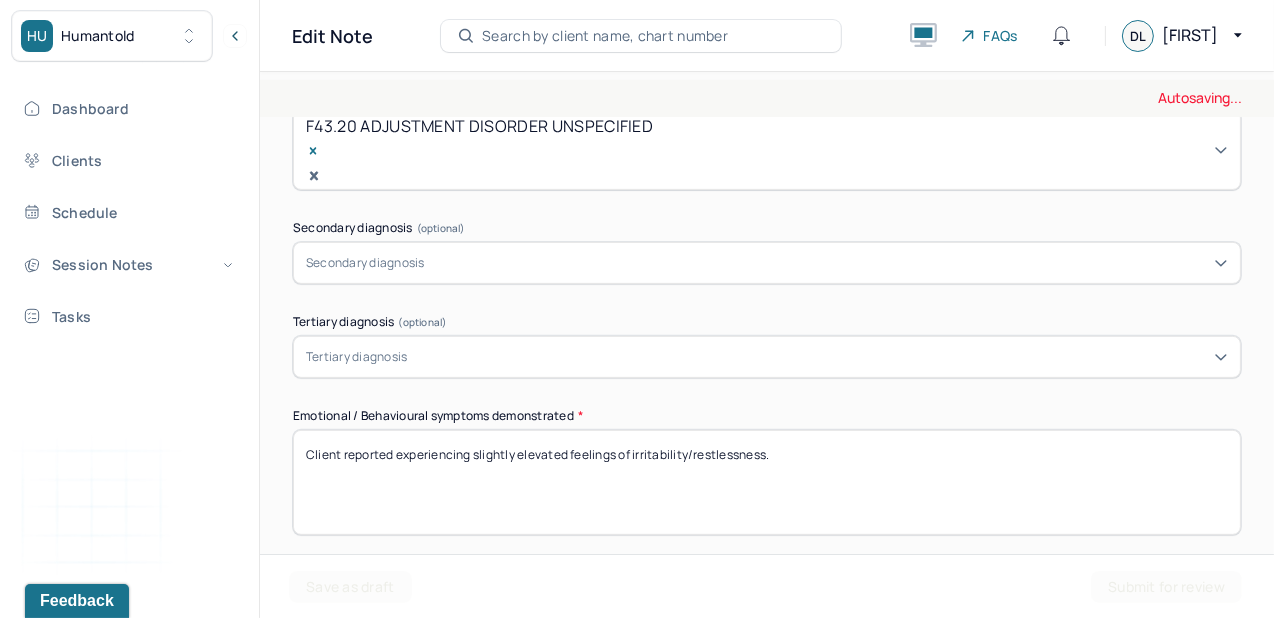 scroll, scrollTop: 733, scrollLeft: 0, axis: vertical 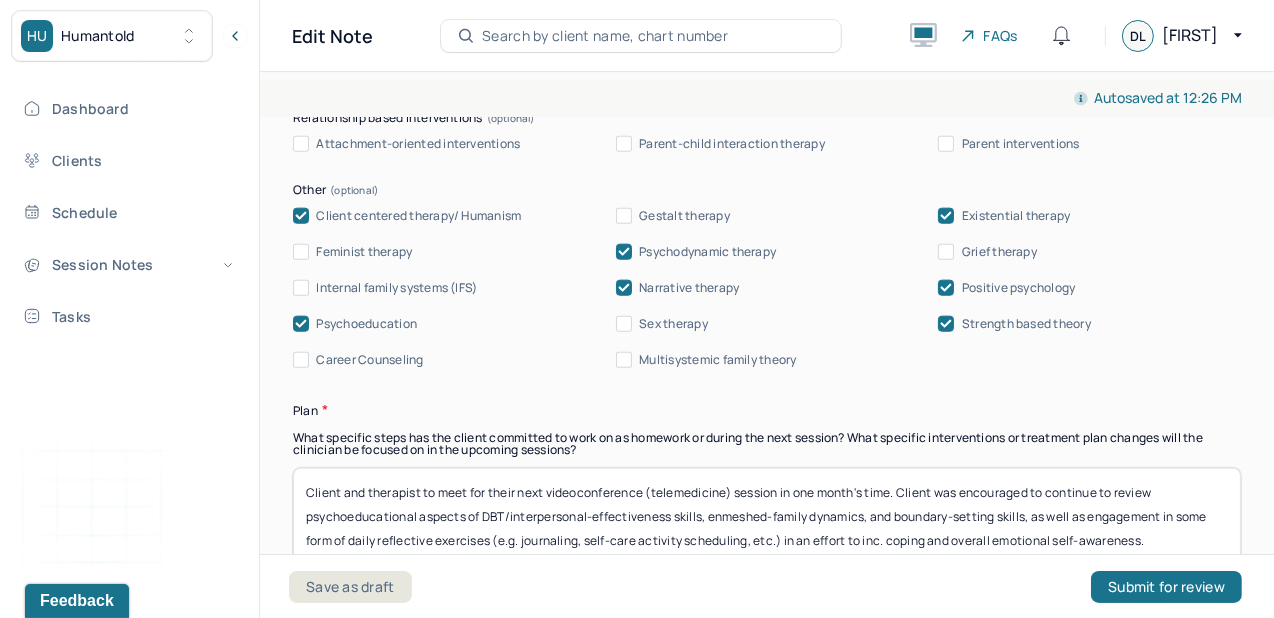 type on "Client reported experiencing slightly elevated feelings of irritability/restlessness." 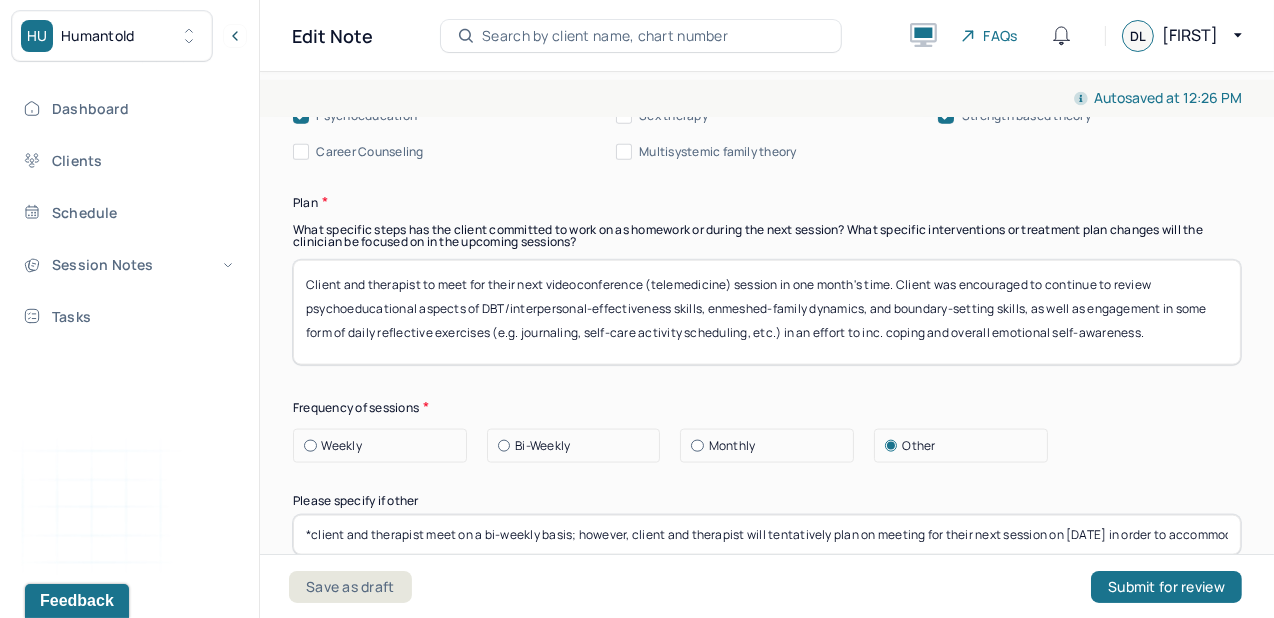 scroll, scrollTop: 2609, scrollLeft: 0, axis: vertical 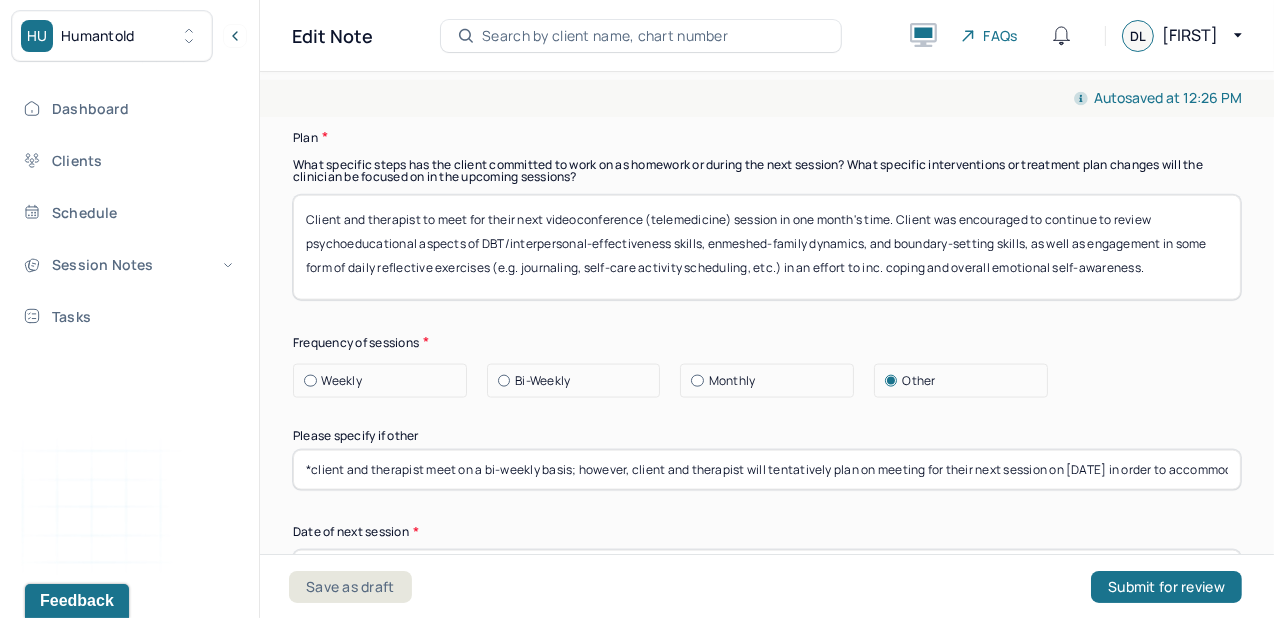 select on "6" 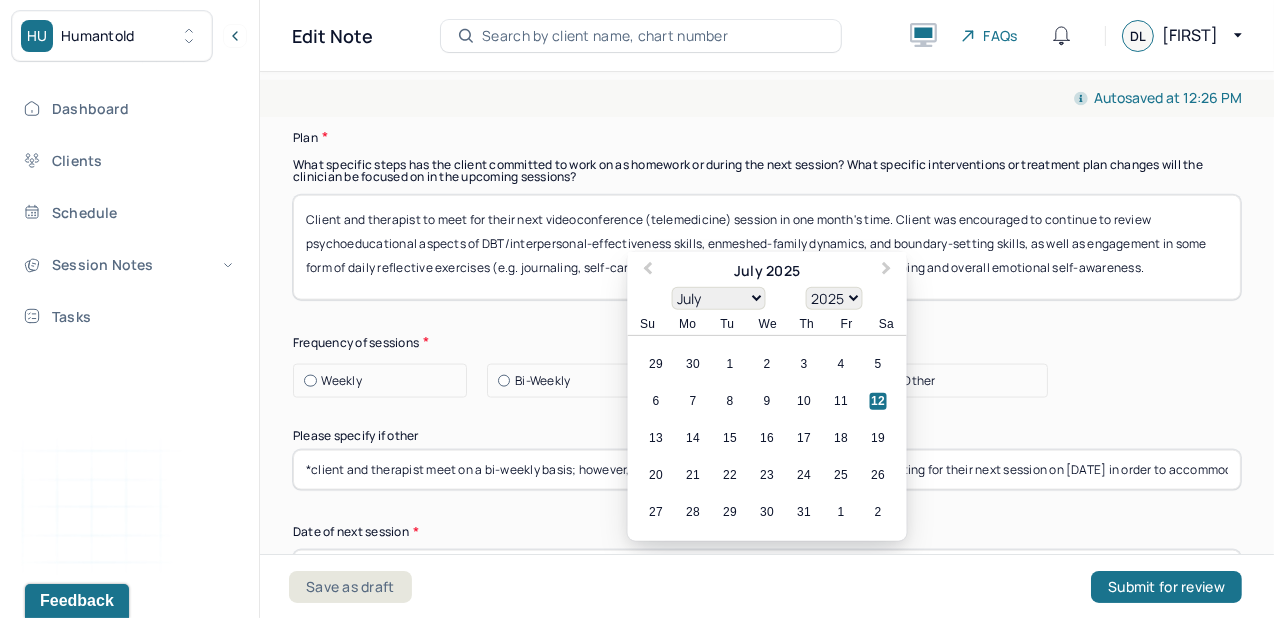 click on "07/12/2025" at bounding box center [767, 570] 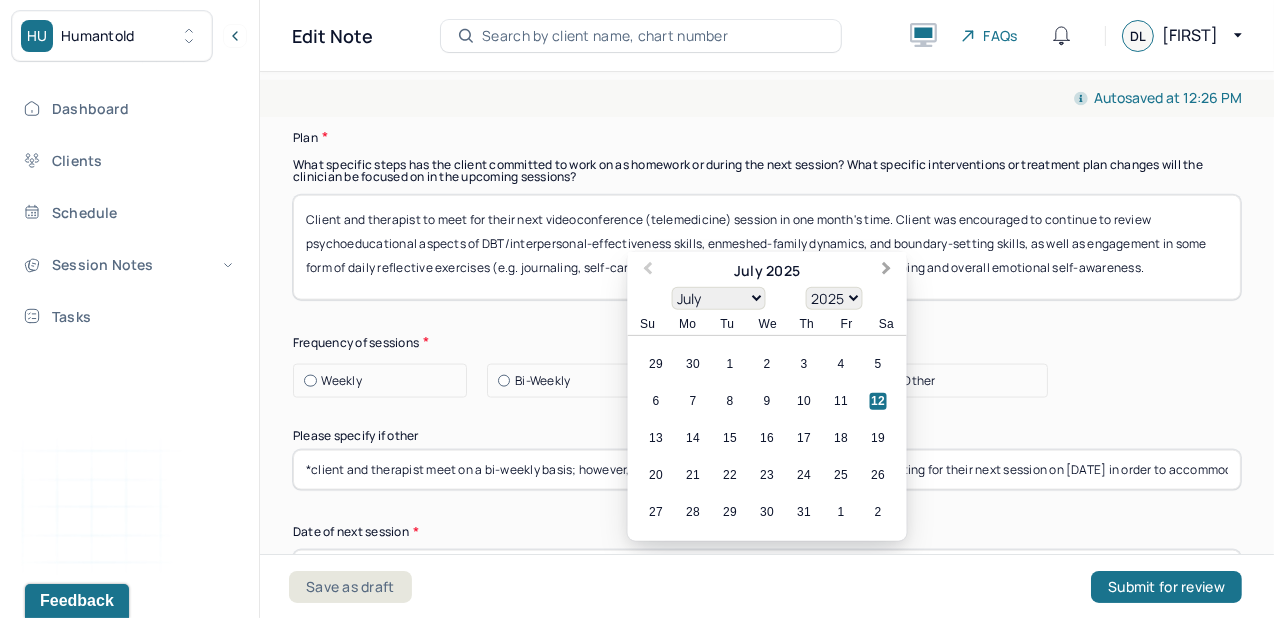 click on "Next Month" at bounding box center [887, 271] 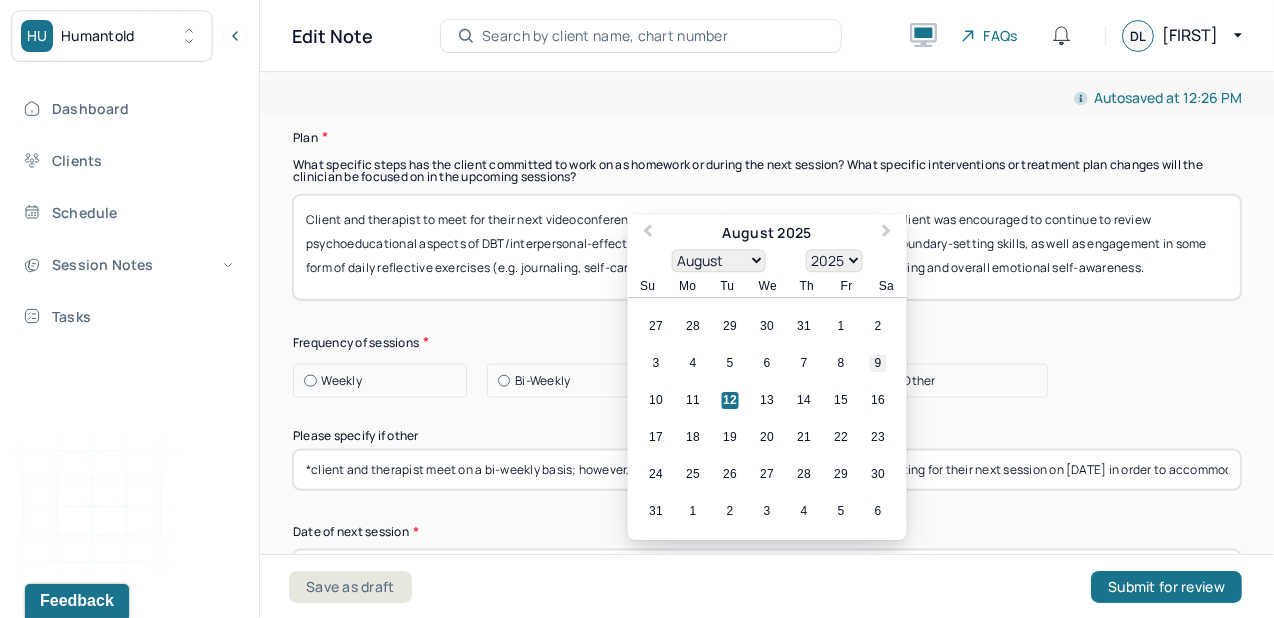 click on "9" at bounding box center (878, 363) 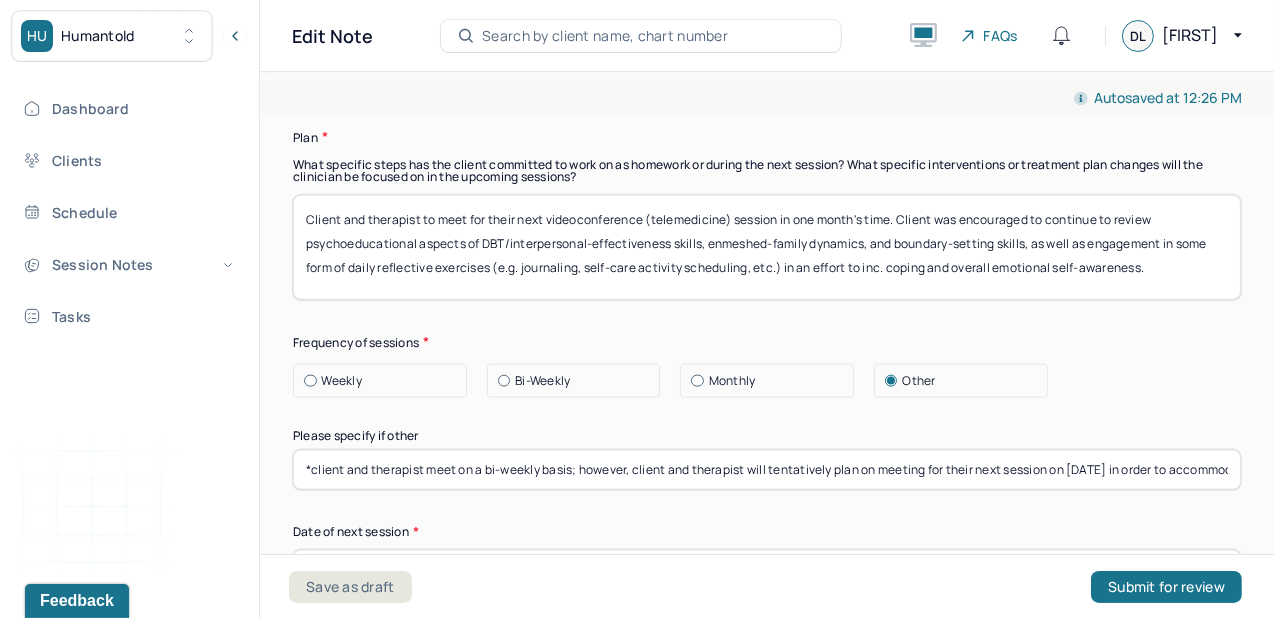 type on "[DATE]" 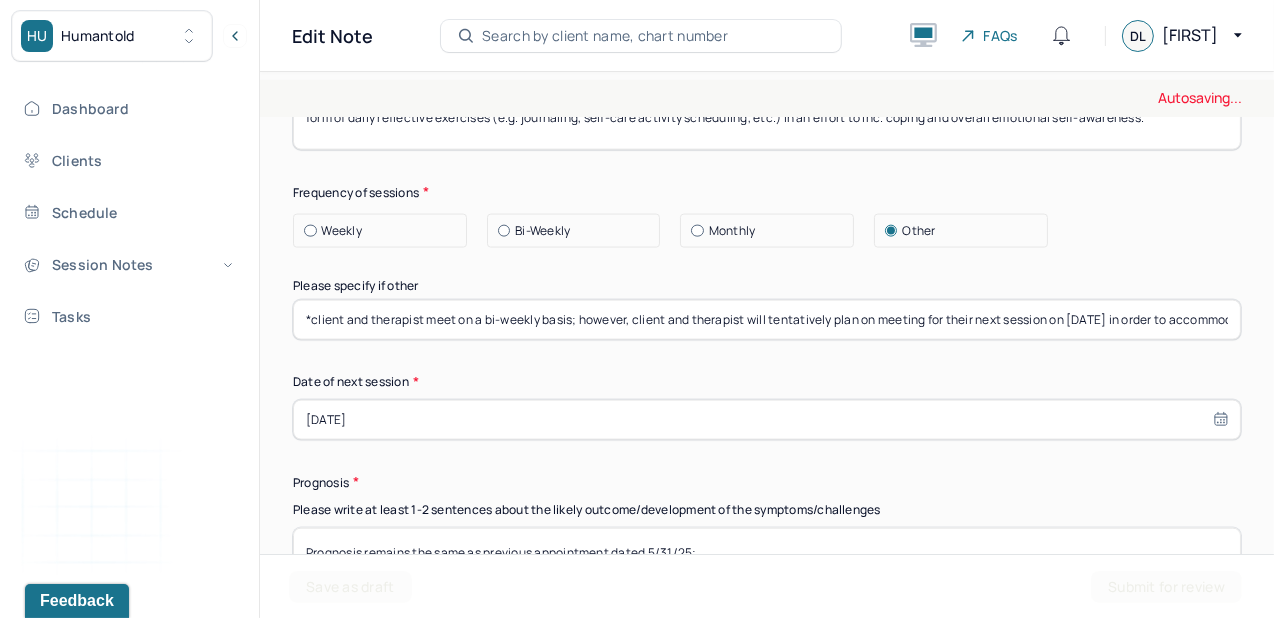 scroll, scrollTop: 2791, scrollLeft: 0, axis: vertical 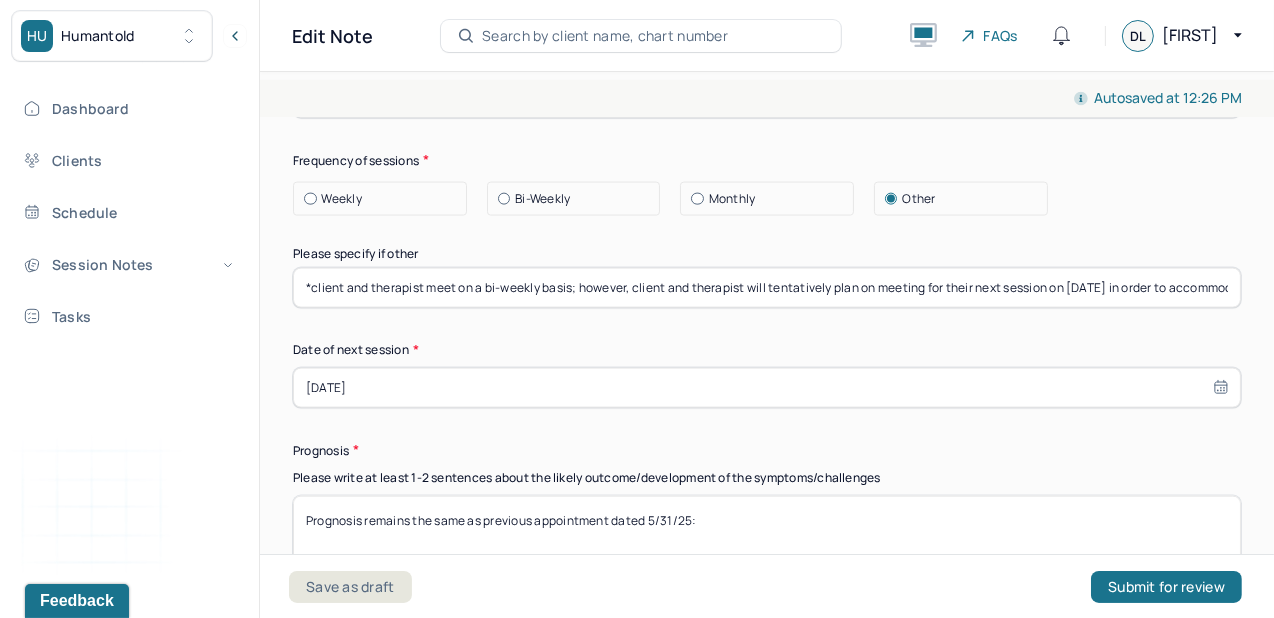 click on "*client and therapist meet on a bi-weekly basis; however, client and therapist will tentatively plan on meeting for their next session on [DATE] in order to accommodate client's schedule conflicts over the next few weeks. ." at bounding box center (767, 288) 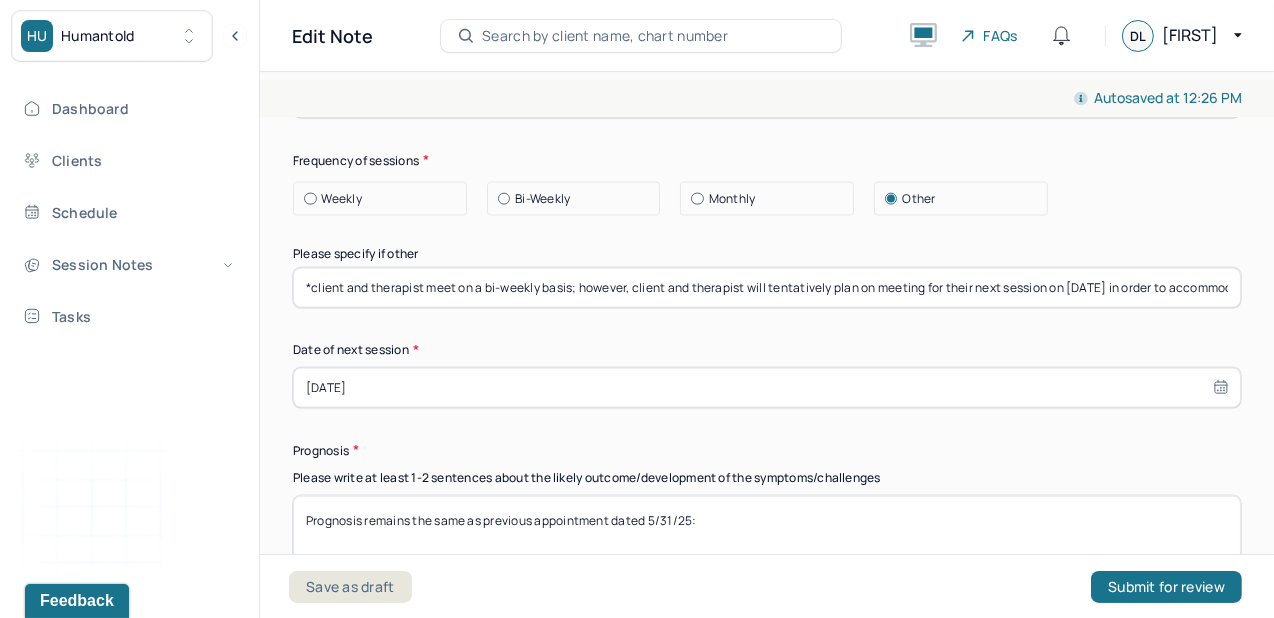 click on "*client and therapist meet on a bi-weekly basis; however, client and therapist will tentatively plan on meeting for their next session on [DATE] in order to accommodate client's schedule conflicts over the next few weeks. ." at bounding box center [767, 288] 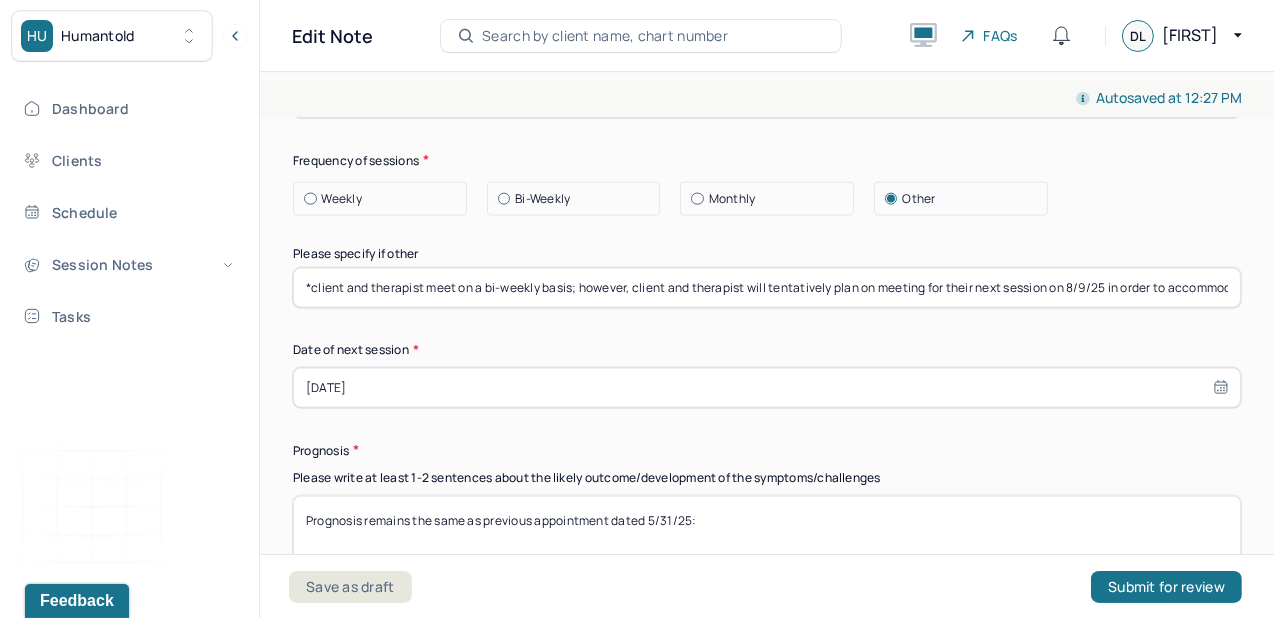 scroll, scrollTop: 0, scrollLeft: 329, axis: horizontal 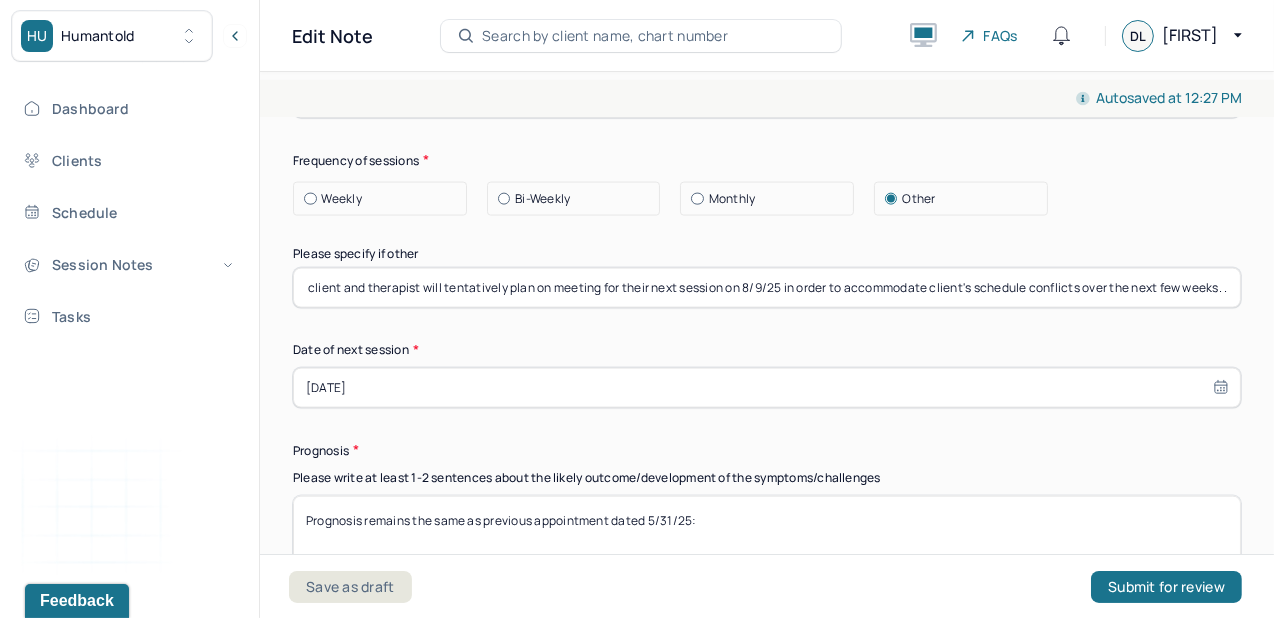 drag, startPoint x: 1139, startPoint y: 238, endPoint x: 1528, endPoint y: 272, distance: 390.48303 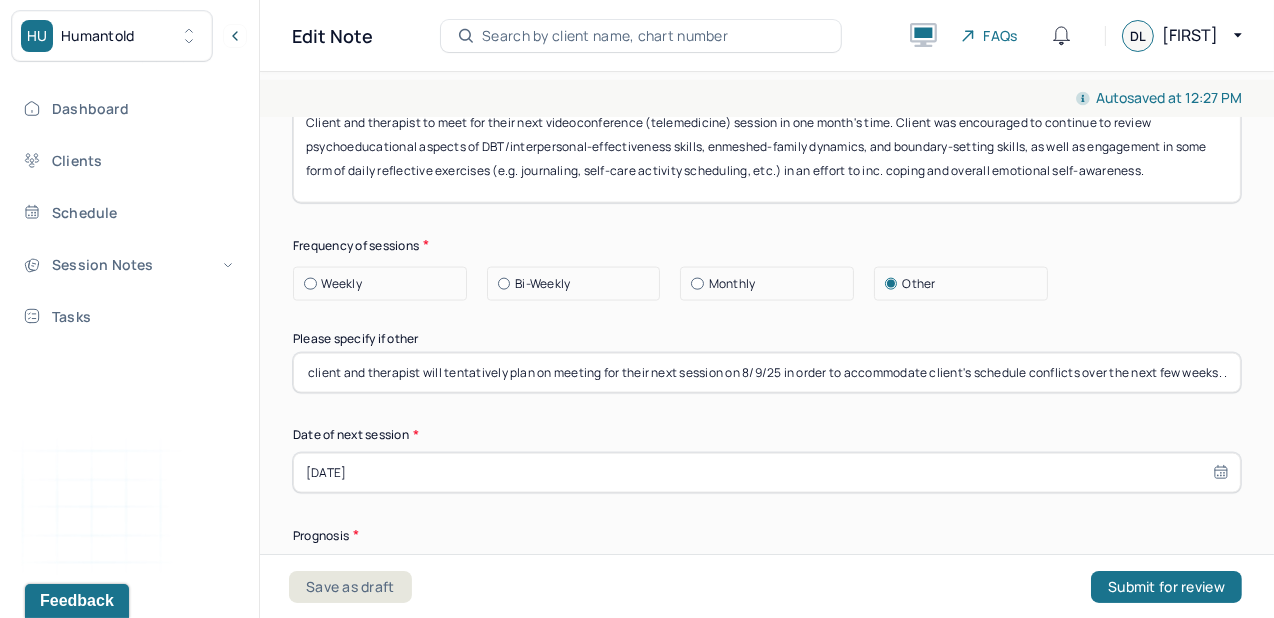 scroll, scrollTop: 2705, scrollLeft: 0, axis: vertical 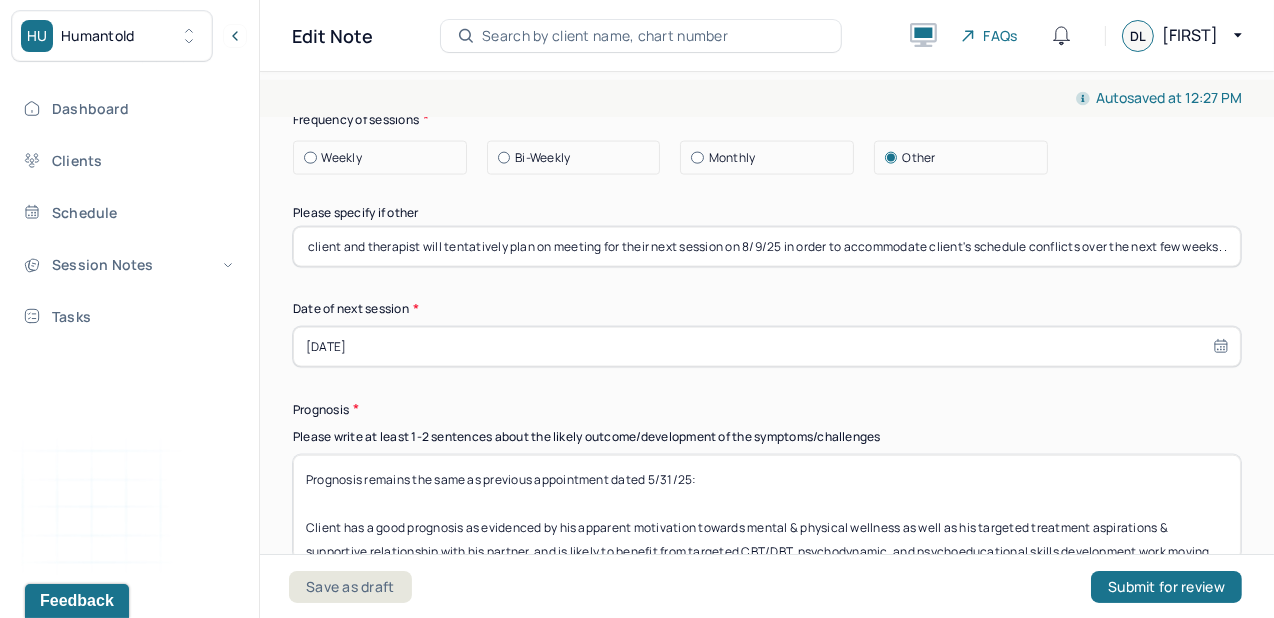 click on "Prognosis remains the same as previous appointment dated 5/31/25:
Client has a good prognosis as evidenced by his apparent motivation towards mental & physical wellness as well as his targeted treatment aspirations & supportive relationship with his partner, and is likely to benefit from targeted CBT/DBT, psychodynamic, and psychoeducational skills development work moving forward." at bounding box center [767, 507] 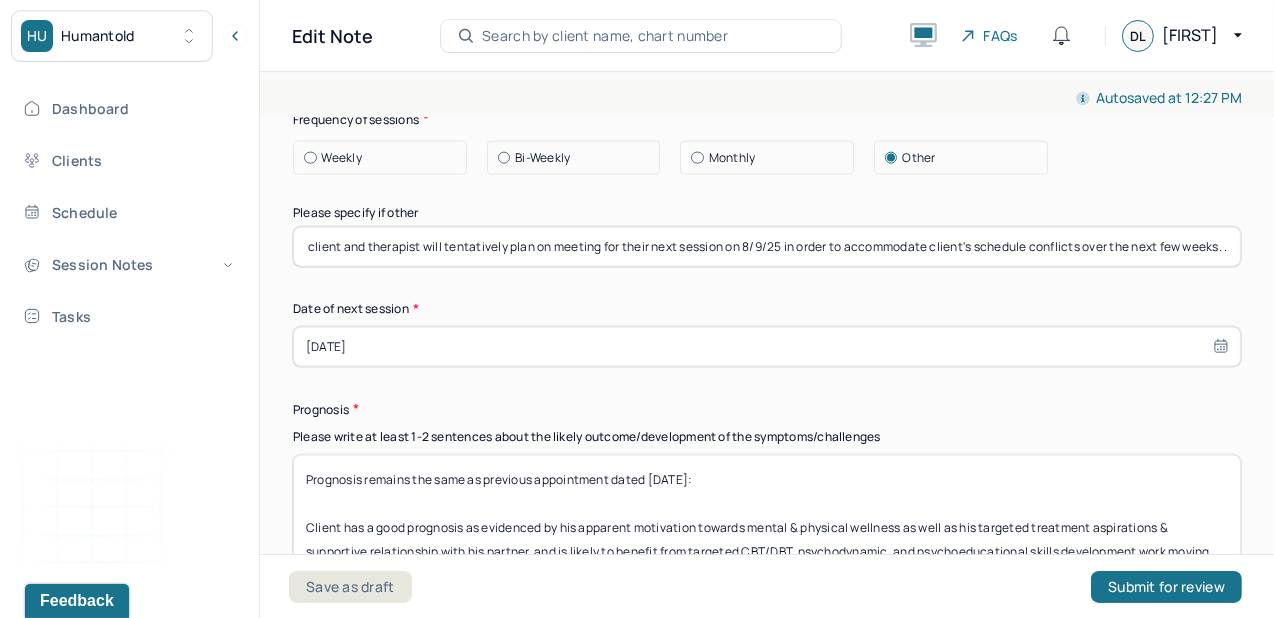 type on "Prognosis remains the same as previous appointment dated [DATE]:
Client has a good prognosis as evidenced by his apparent motivation towards mental & physical wellness as well as his targeted treatment aspirations & supportive relationship with his partner, and is likely to benefit from targeted CBT/DBT, psychodynamic, and psychoeducational skills development work moving forward." 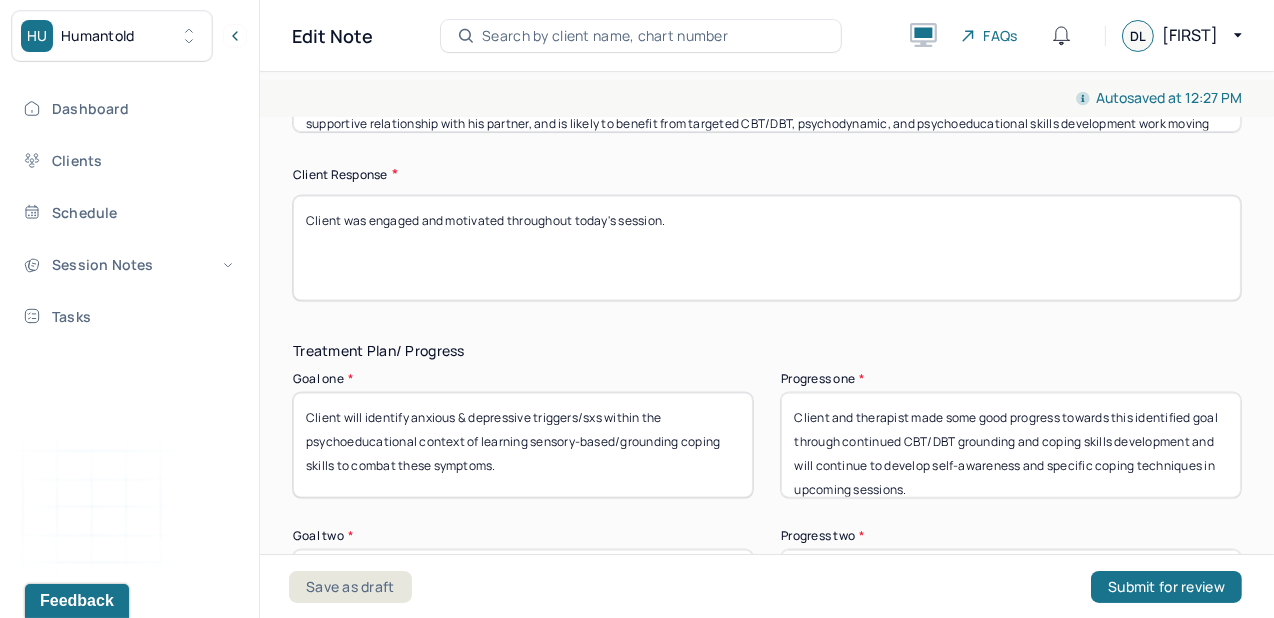 scroll, scrollTop: 3262, scrollLeft: 0, axis: vertical 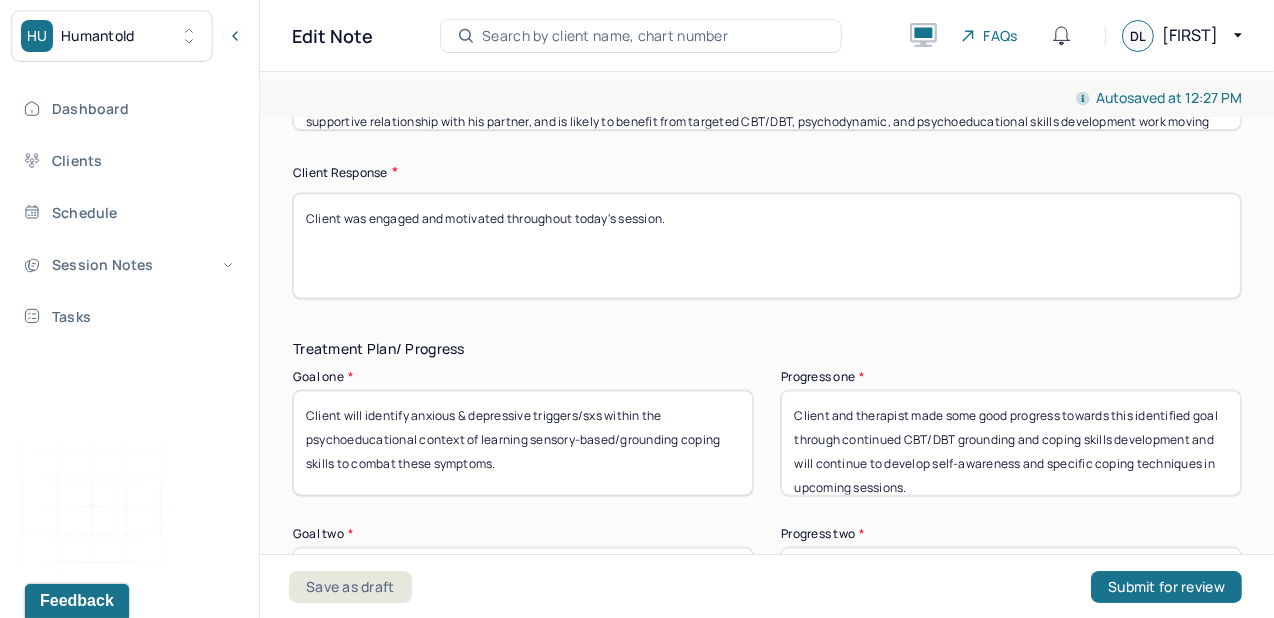 drag, startPoint x: 913, startPoint y: 375, endPoint x: 1218, endPoint y: 398, distance: 305.866 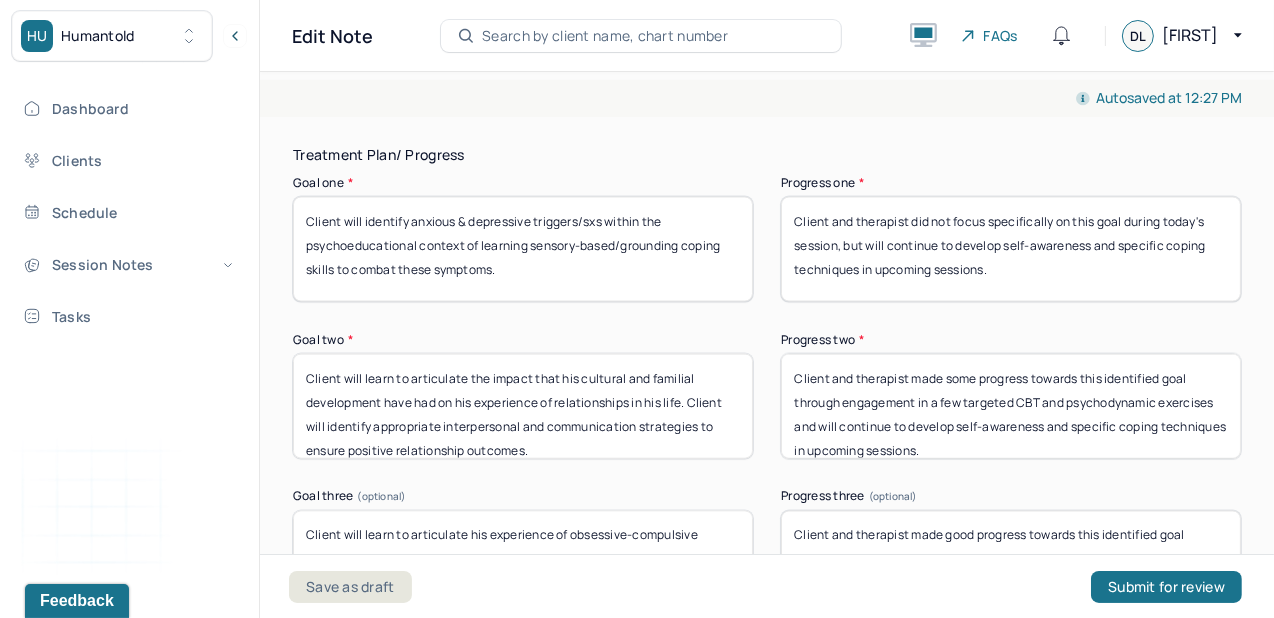 scroll, scrollTop: 3460, scrollLeft: 0, axis: vertical 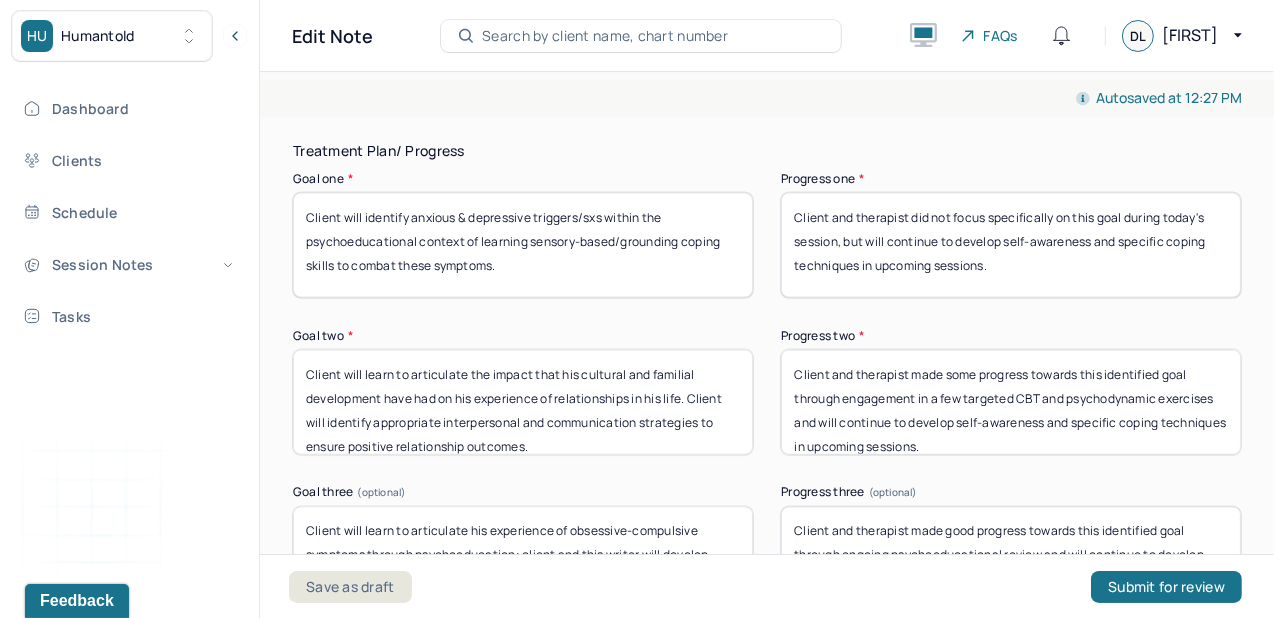 type on "Client and therapist did not focus specifically on this goal during today's session, but will continue to develop self-awareness and specific coping techniques in upcoming sessions." 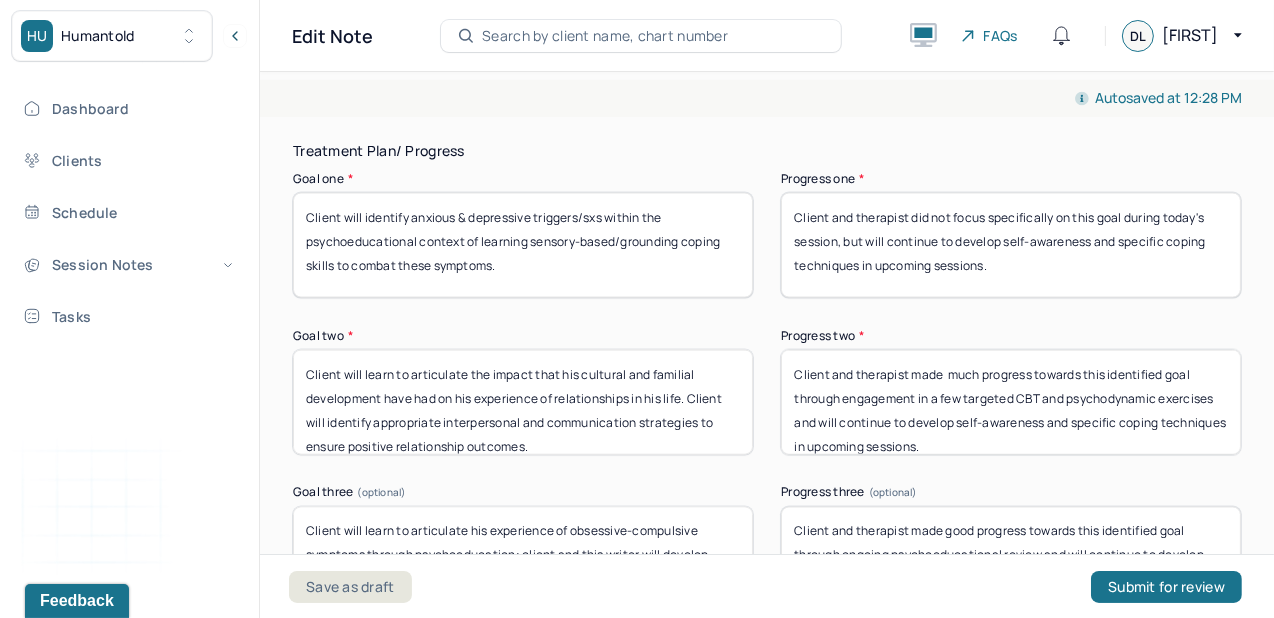 click on "Client and therapist made  much progress towards this identified goal through engagement in a few targeted CBT and psychodynamic exercises and will continue to develop self-awareness and specific coping techniques in upcoming sessions." at bounding box center [1011, 402] 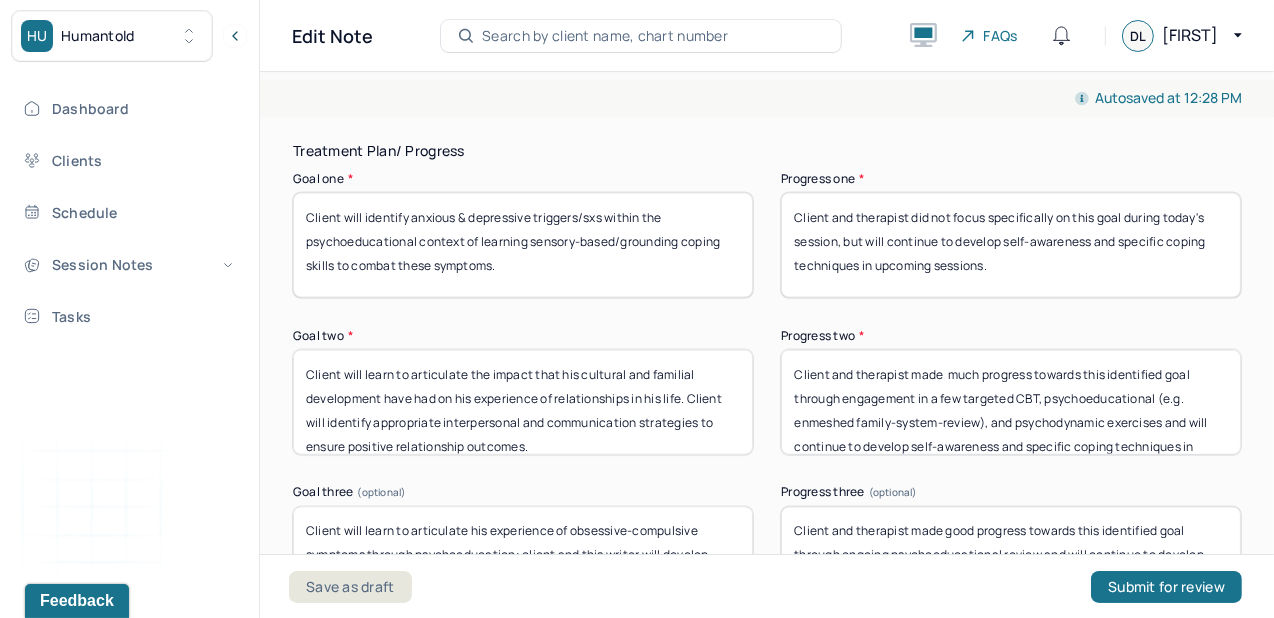 scroll, scrollTop: 40, scrollLeft: 0, axis: vertical 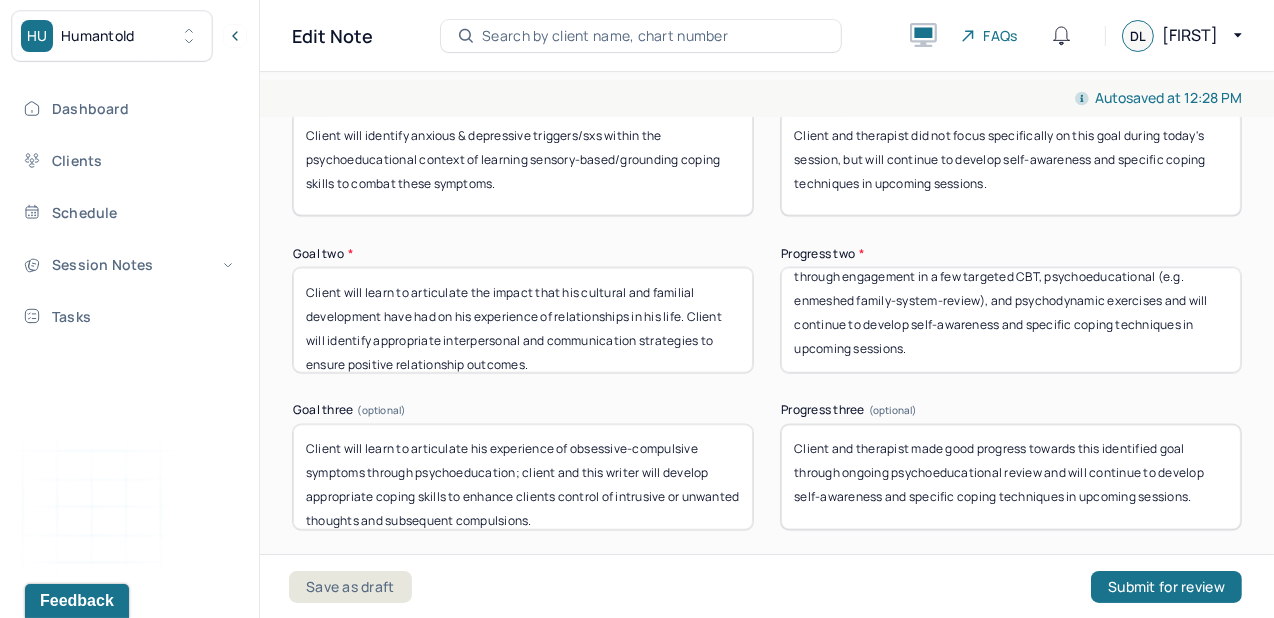 type on "Client and therapist made  much progress towards this identified goal through engagement in a few targeted CBT, psychoeducational (e.g. enmeshed family-system-review), and psychodynamic exercises and will continue to develop self-awareness and specific coping techniques in upcoming sessions." 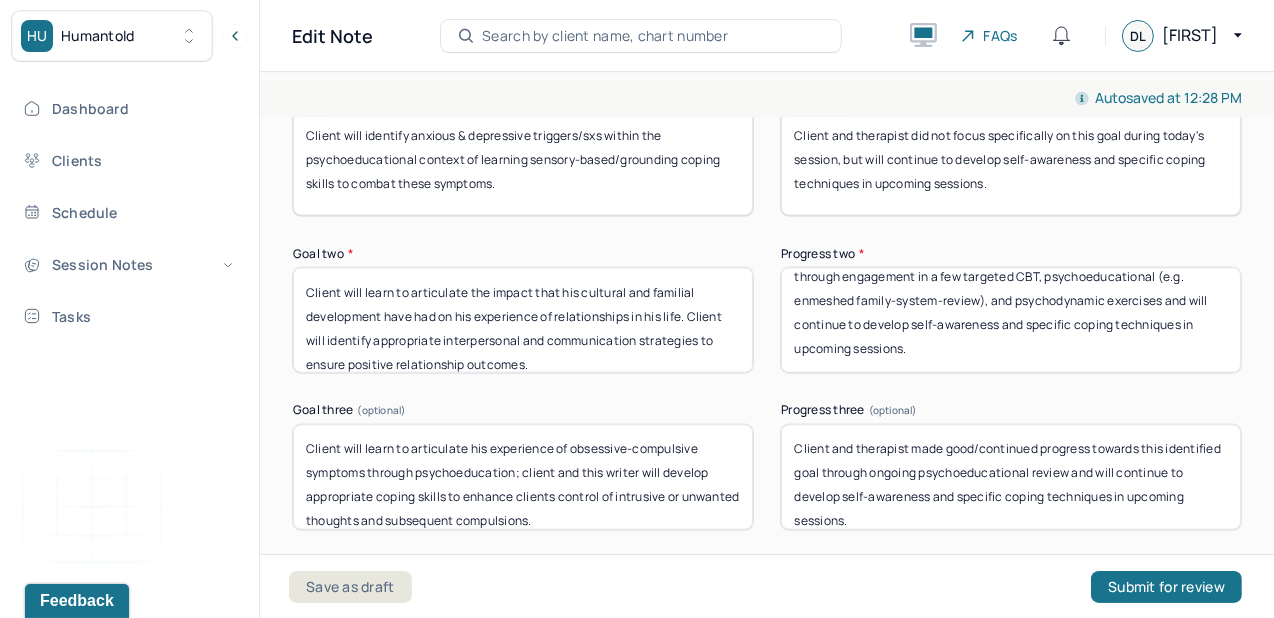 scroll, scrollTop: 17, scrollLeft: 0, axis: vertical 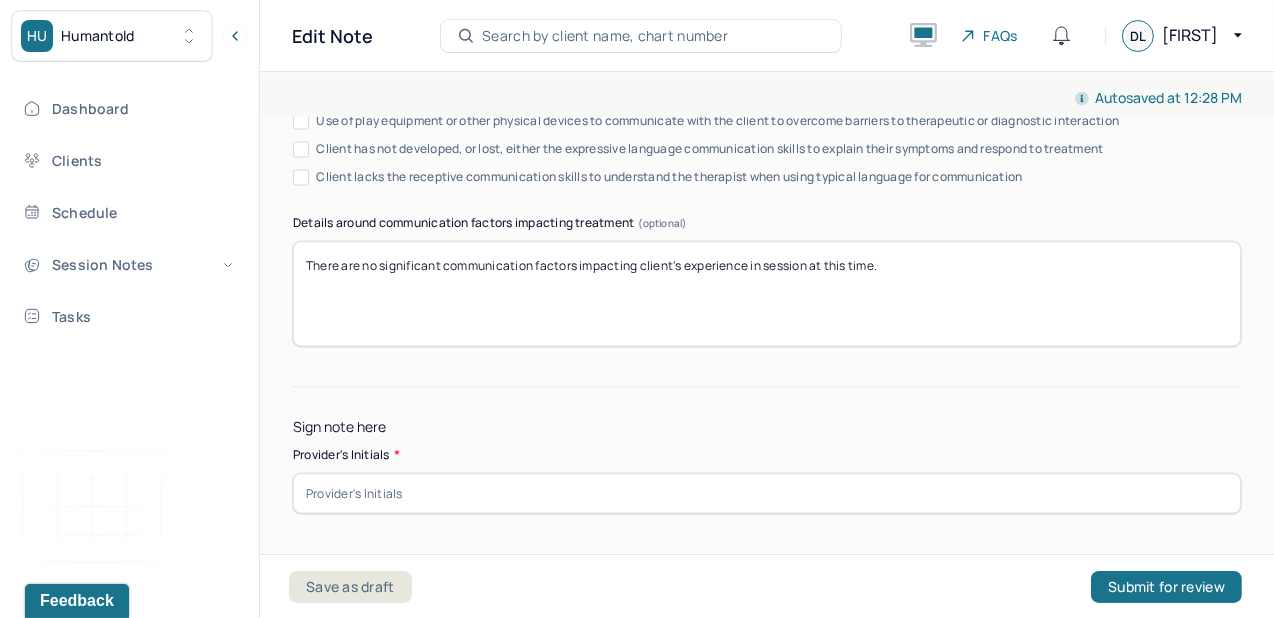 type on "Client and therapist made good/continued progress towards this identified goal through ongoing psychoeducational review and will continue to develop self-awareness and specific coping techniques in upcoming sessions." 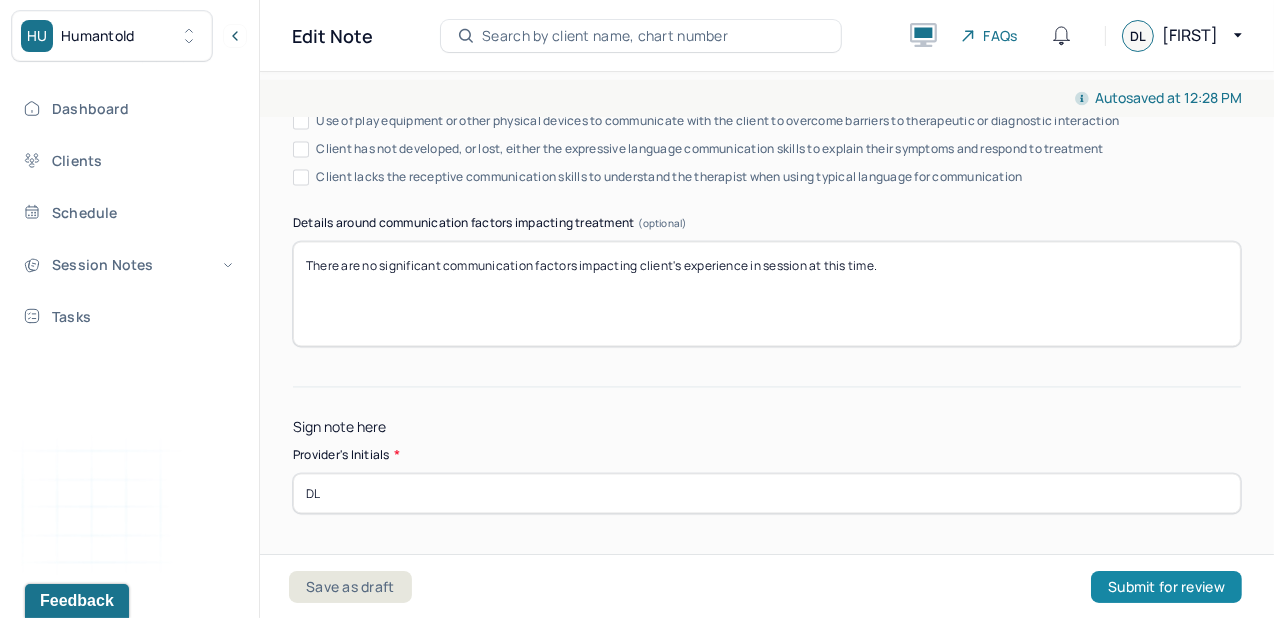type on "DL" 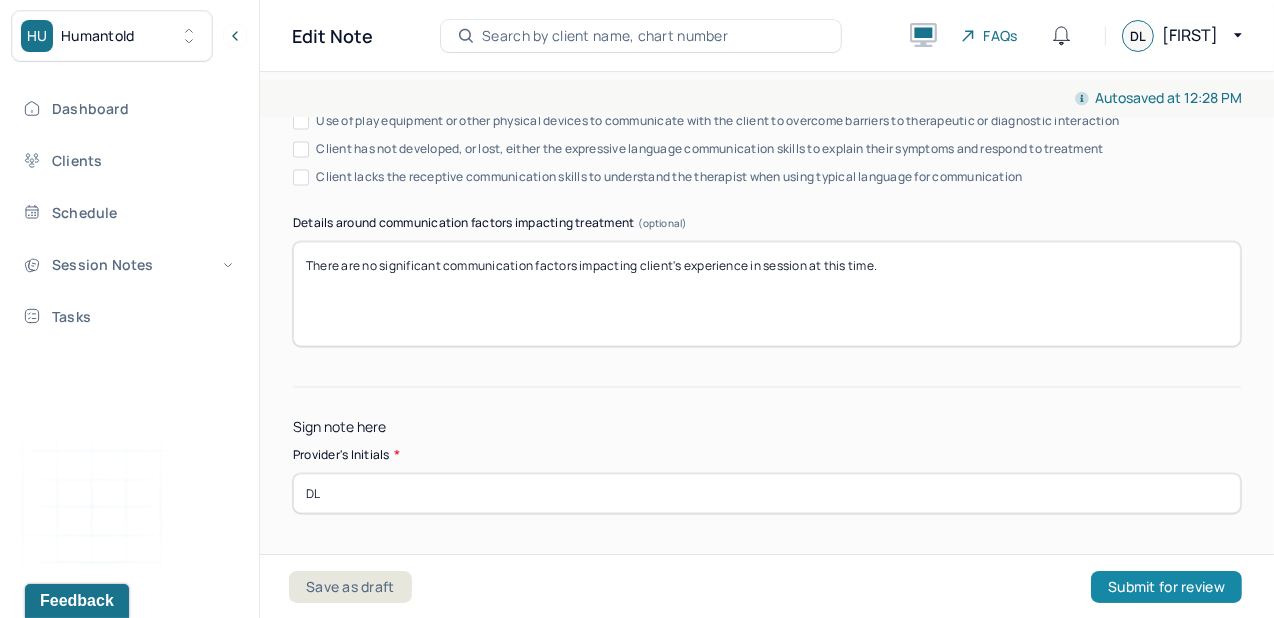 click on "Submit for review" at bounding box center (1166, 587) 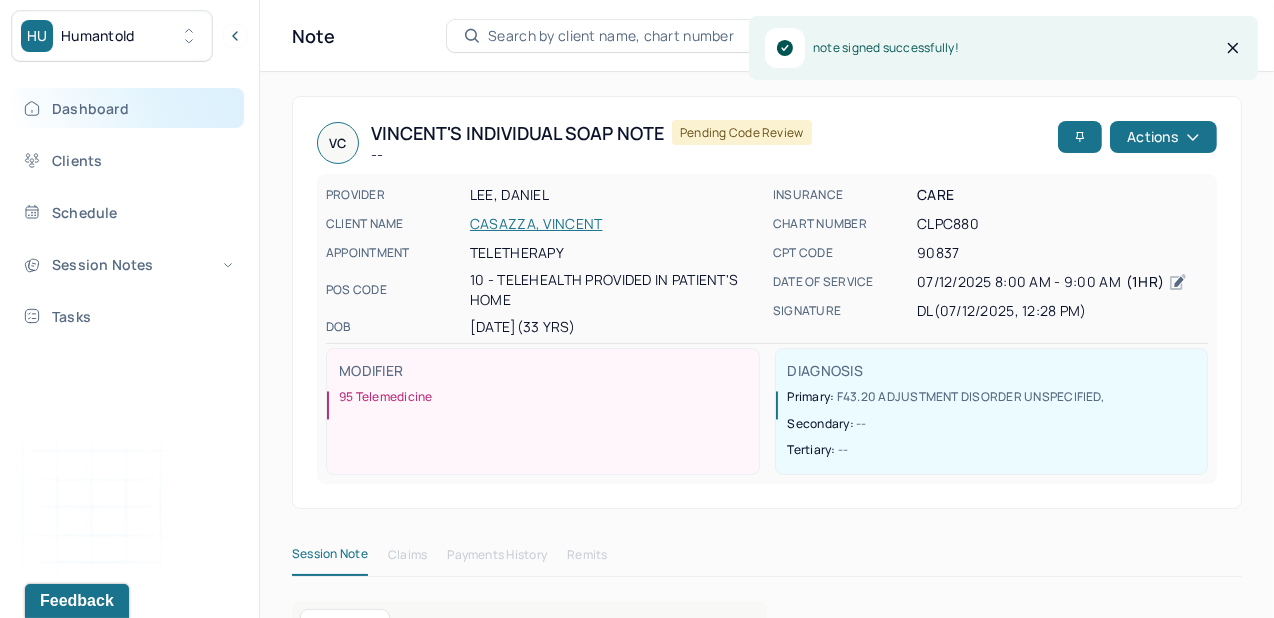 click on "Dashboard" at bounding box center [128, 108] 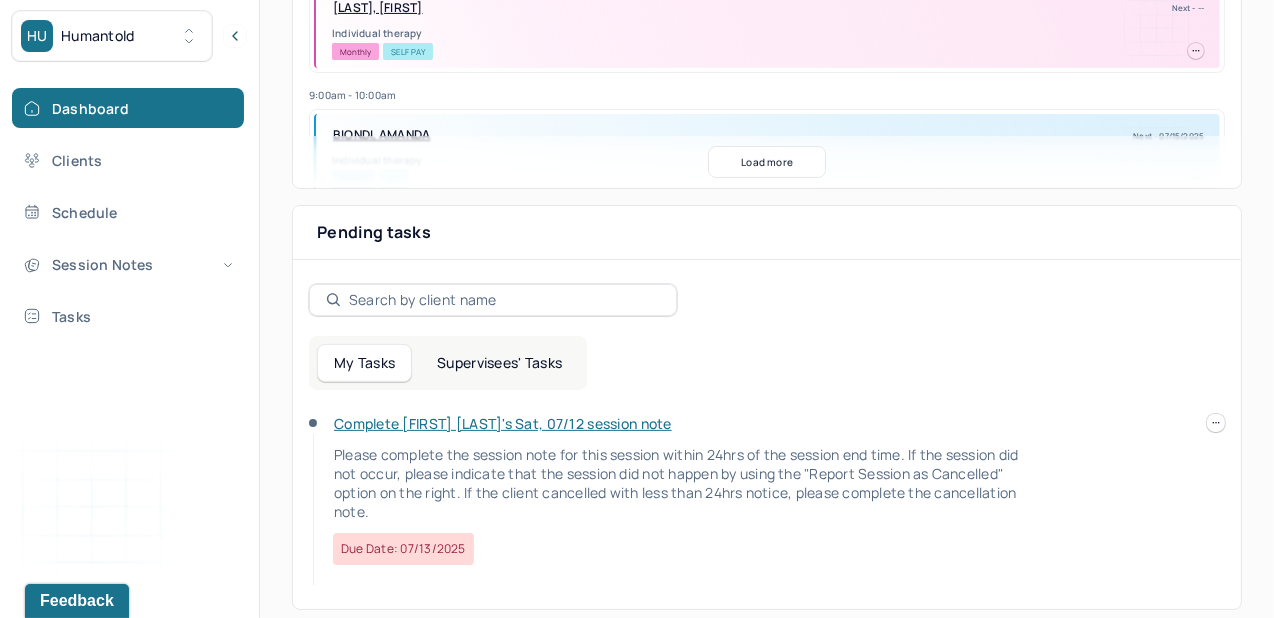 scroll, scrollTop: 554, scrollLeft: 0, axis: vertical 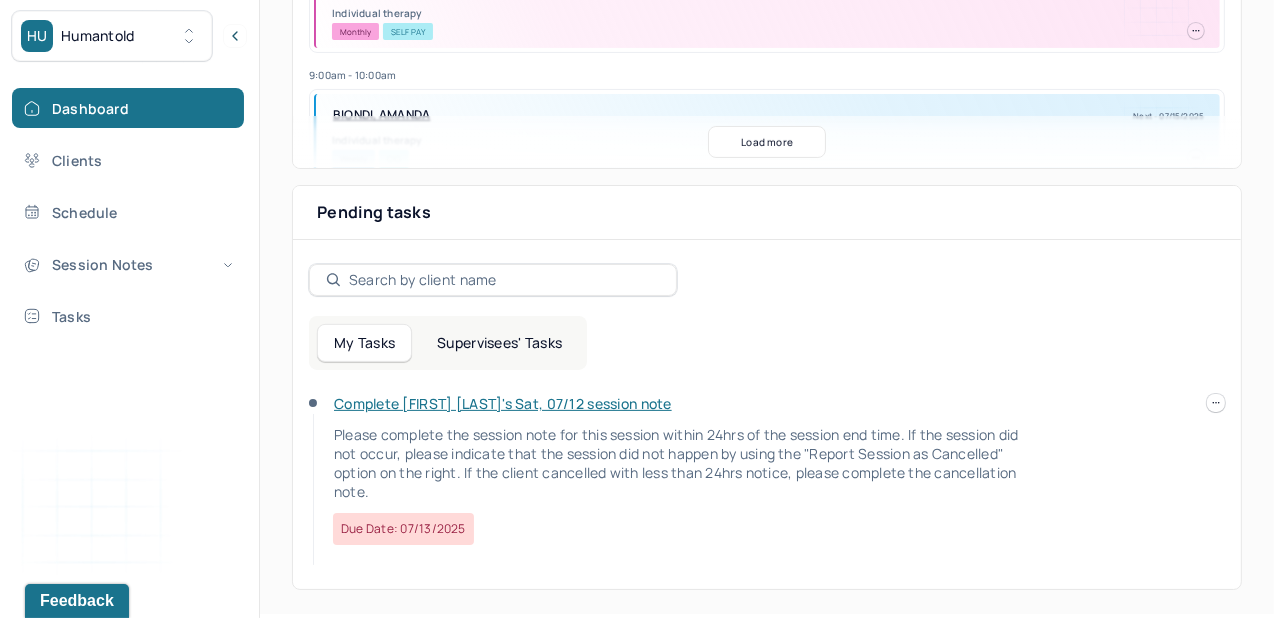 click on "Complete [FIRST] [LAST]'s Sat, 07/12 session note" at bounding box center (503, 403) 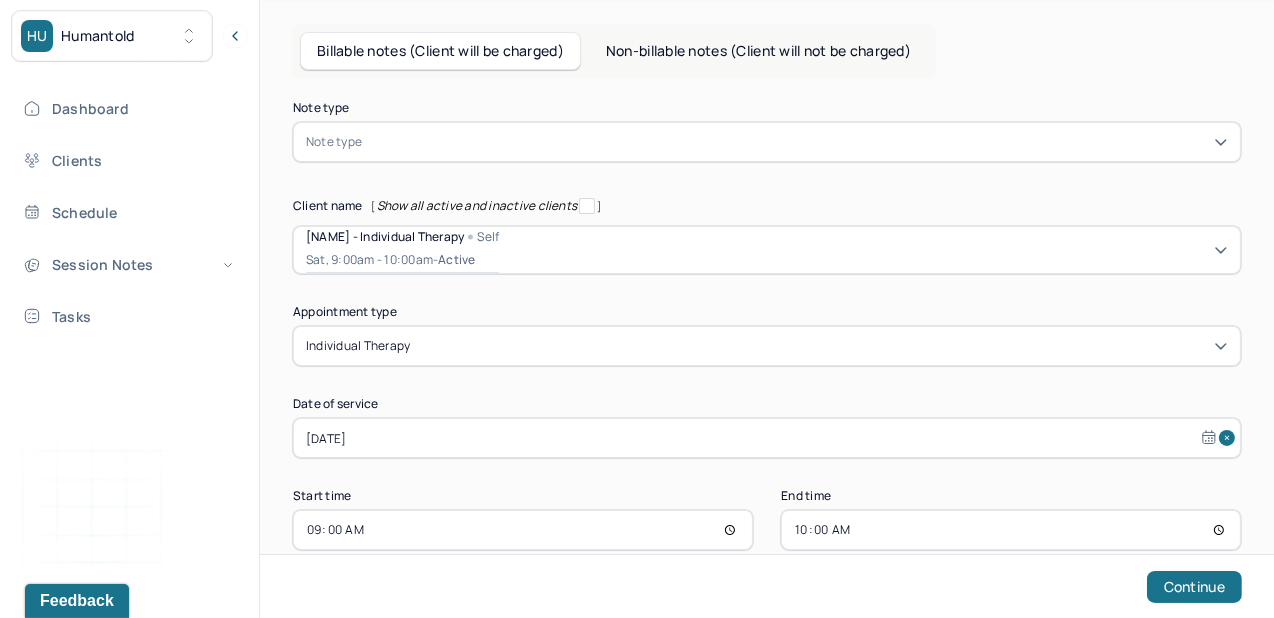 click on "Note type Note type" at bounding box center (767, 132) 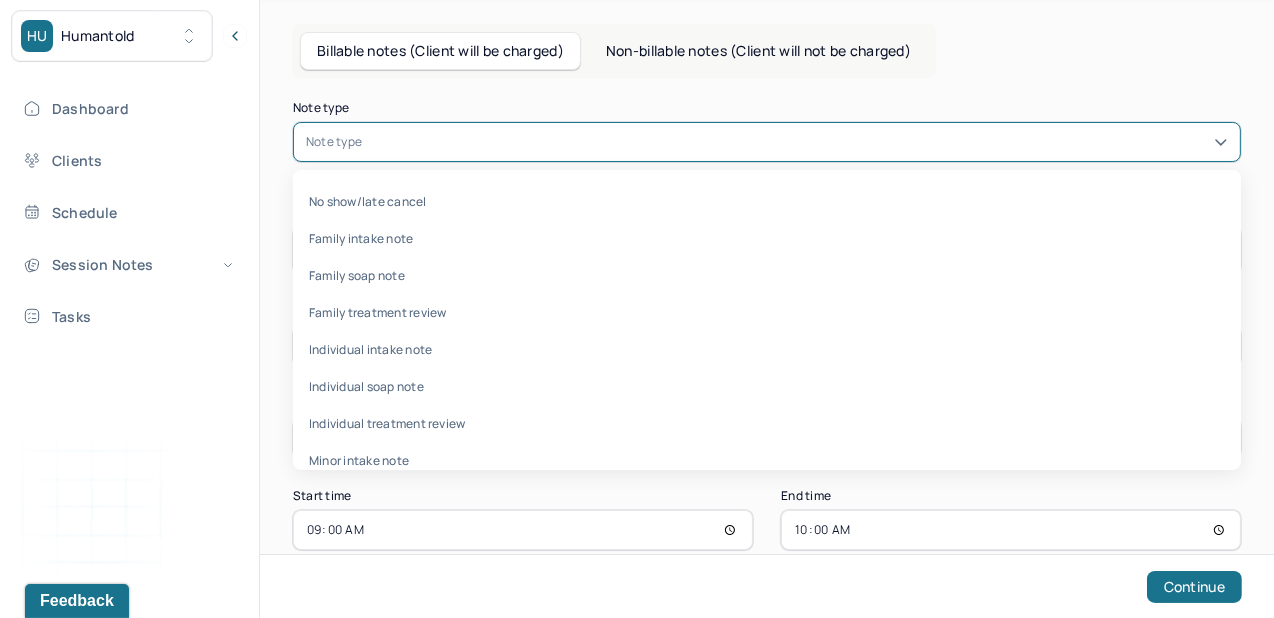 click at bounding box center [797, 142] 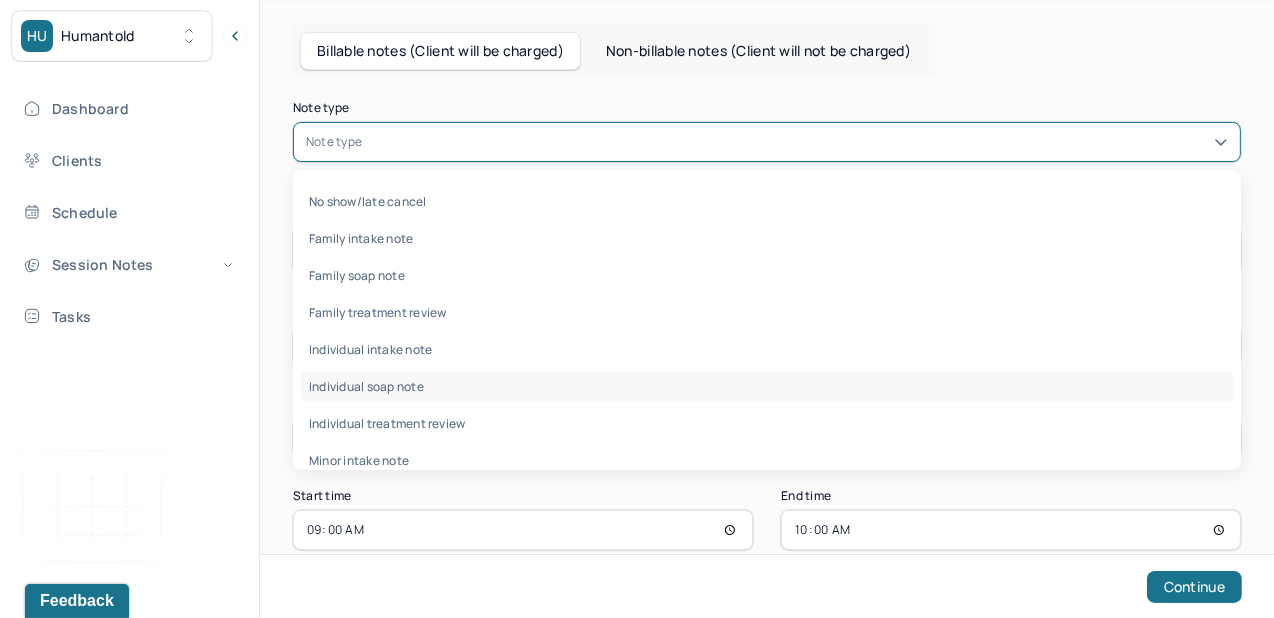 click on "Individual soap note" at bounding box center (767, 386) 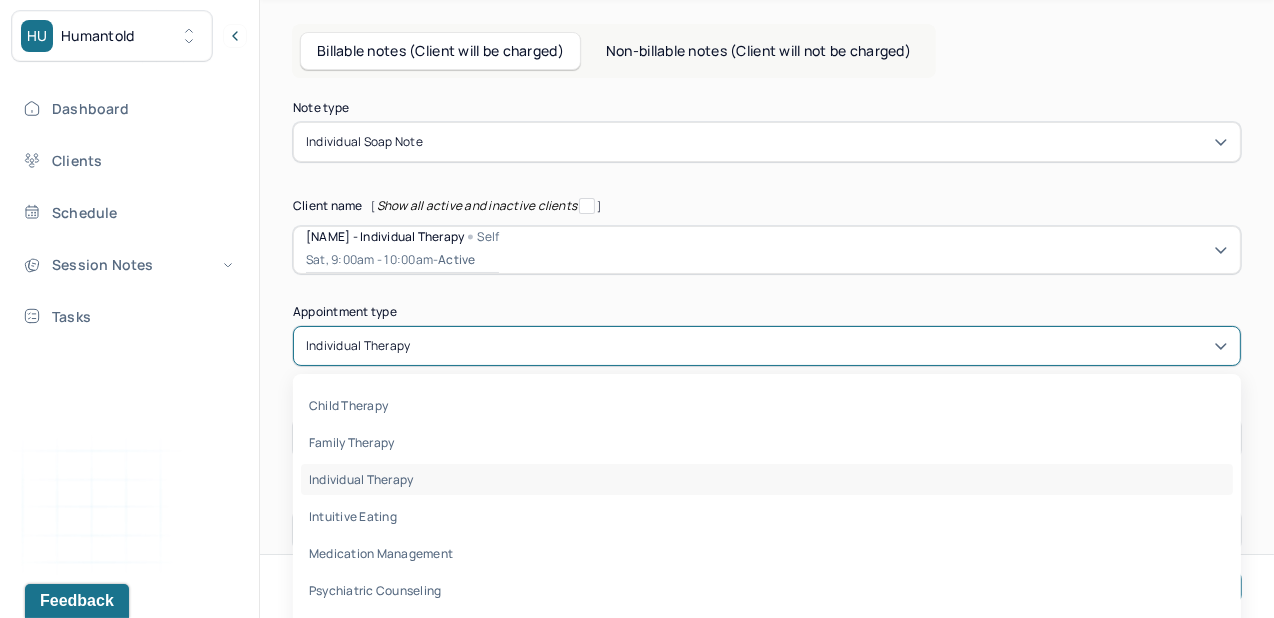 click on "[object Object] selected, 3 of 8. 8 results available. Use Up and Down to choose options, press Enter to select the currently focused option, press Escape to exit the menu, press Tab to select the option and exit the menu. individual therapy child therapy family therapy individual therapy intuitive eating medication management psychiatric counseling mental health assessment teletherapy" at bounding box center [767, 346] 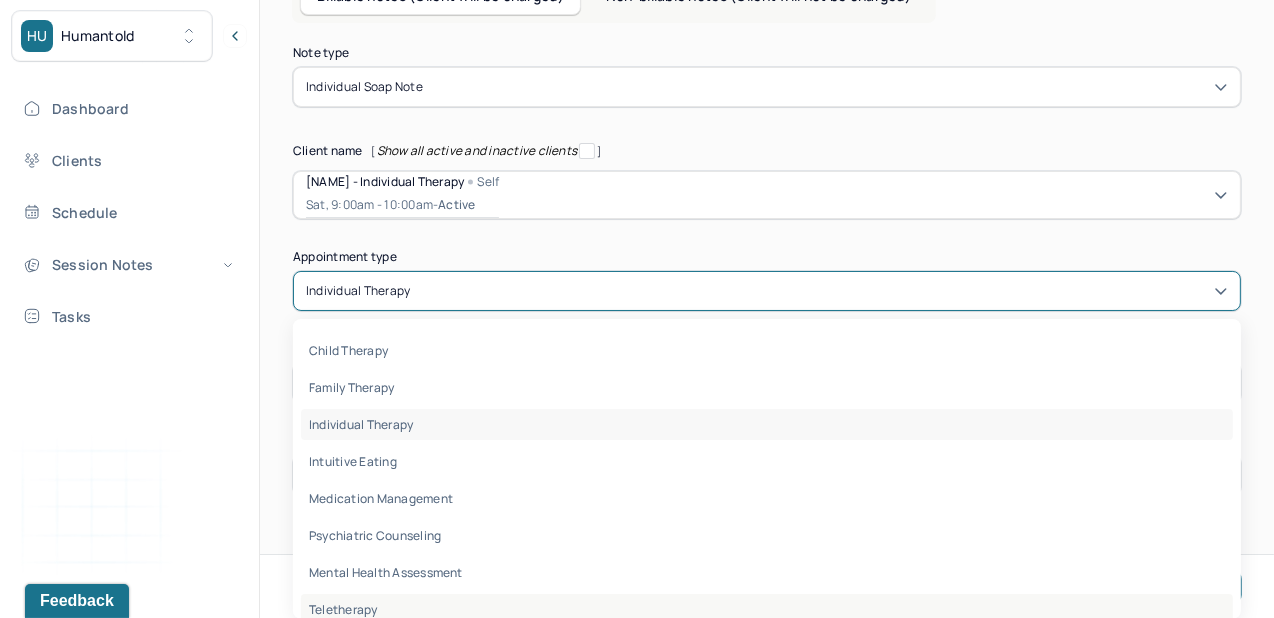 click on "teletherapy" at bounding box center (767, 609) 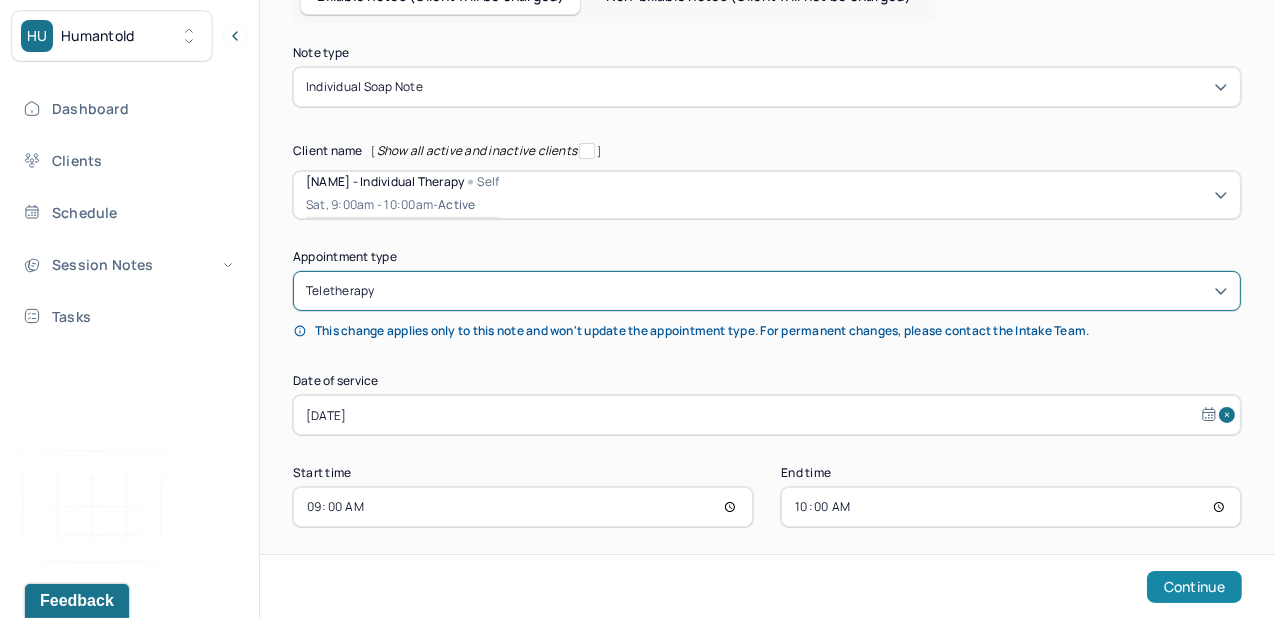 click on "Continue" at bounding box center (1194, 587) 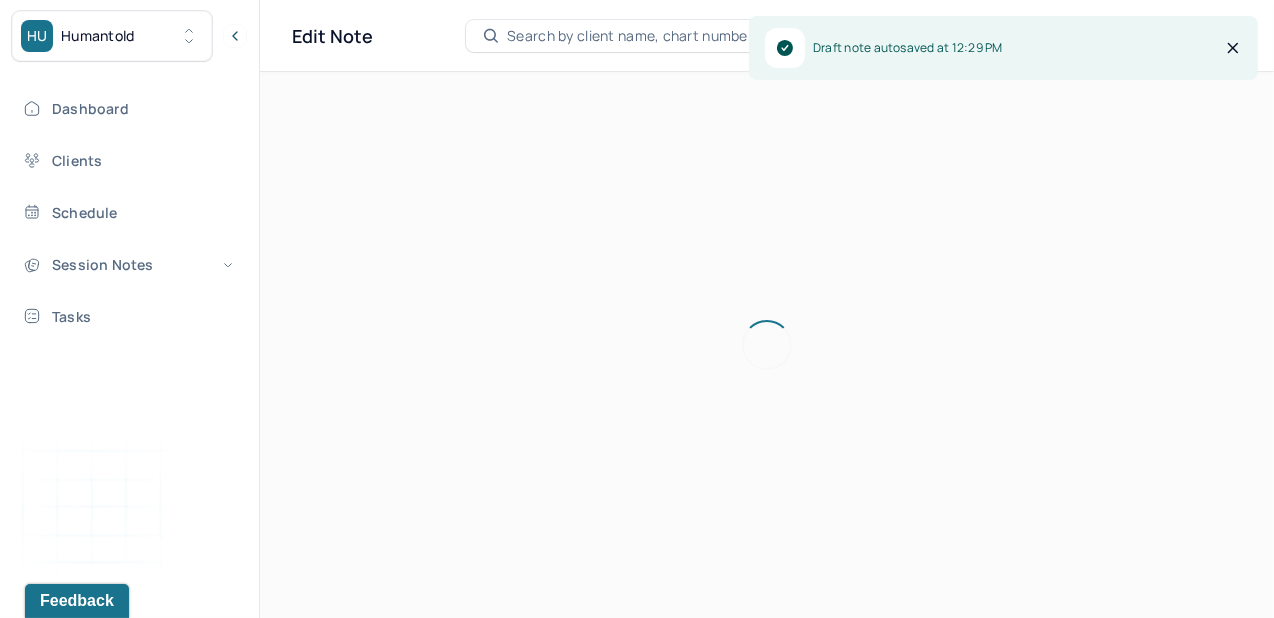 scroll, scrollTop: 0, scrollLeft: 0, axis: both 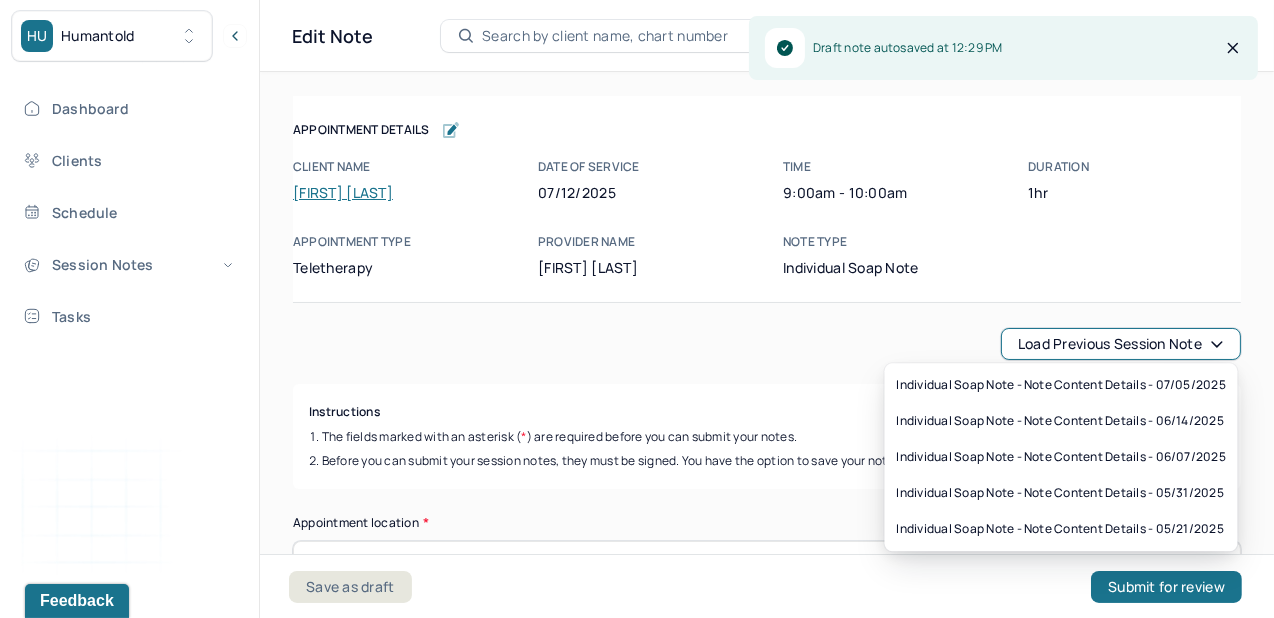 click on "Load previous session note" at bounding box center (1121, 344) 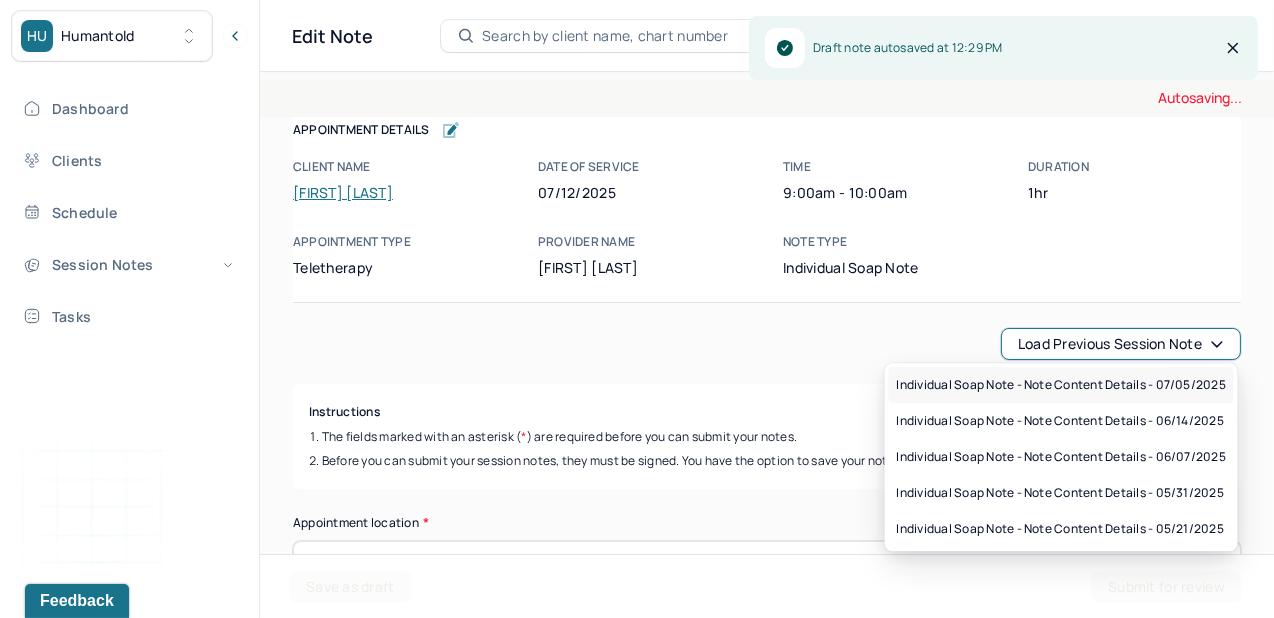 click on "Individual soap note   - Note content Details -   07/05/2025" at bounding box center (1061, 385) 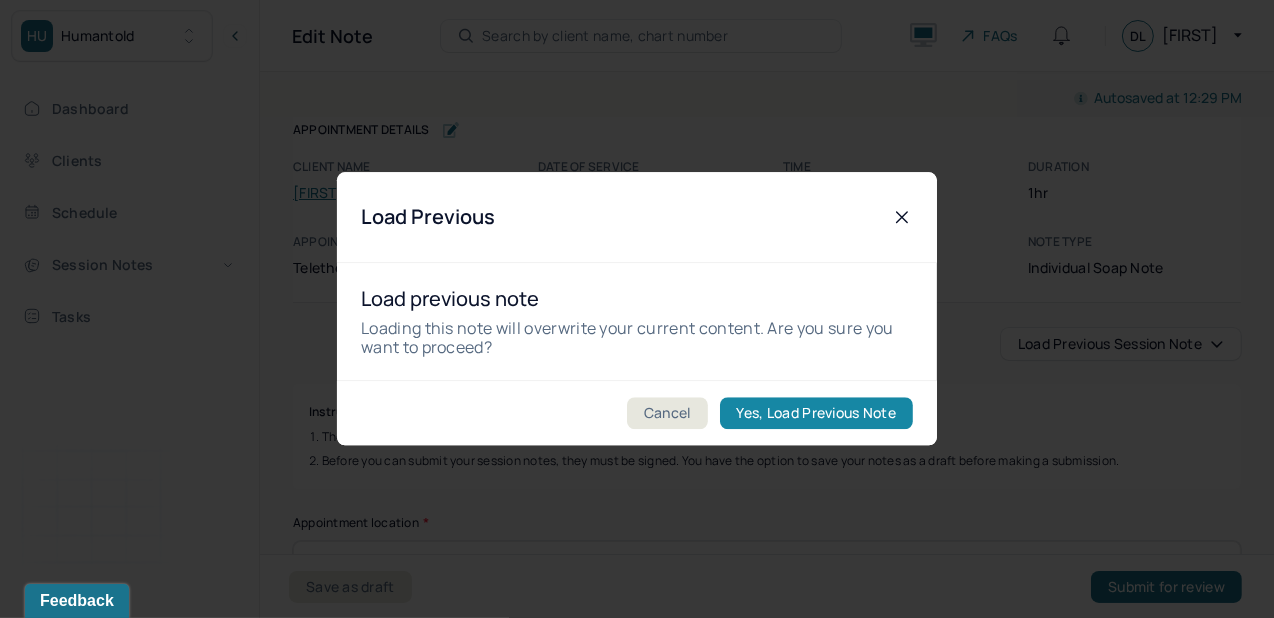 click on "Yes, Load Previous Note" at bounding box center [816, 414] 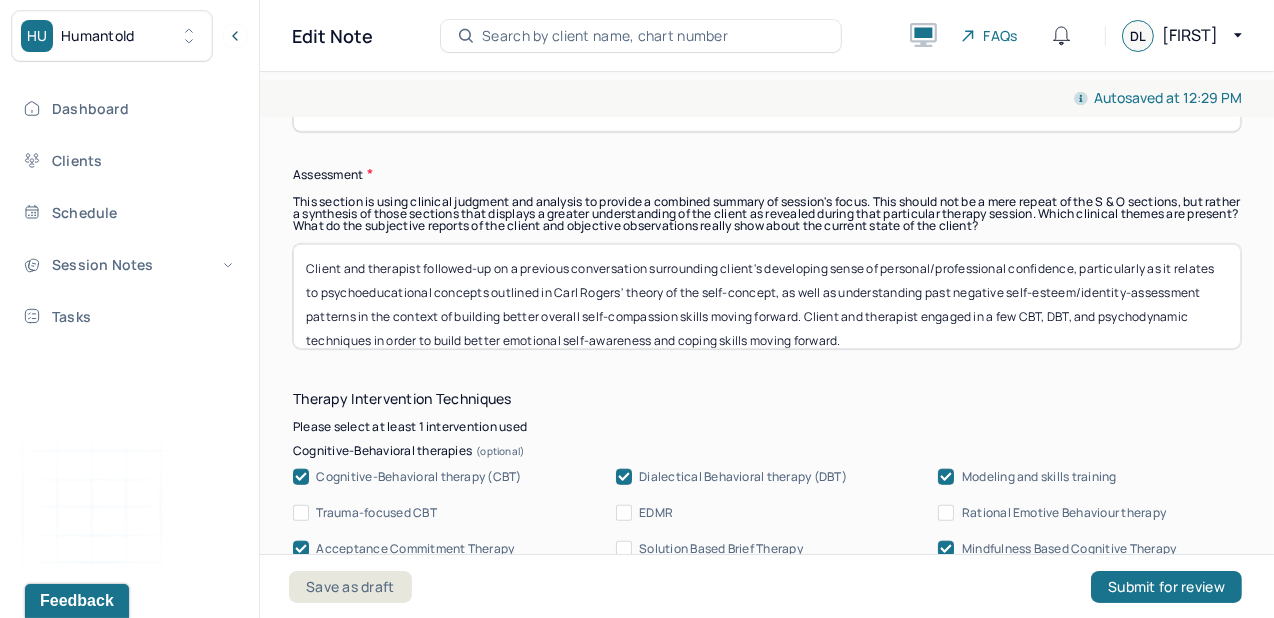 scroll, scrollTop: 1856, scrollLeft: 0, axis: vertical 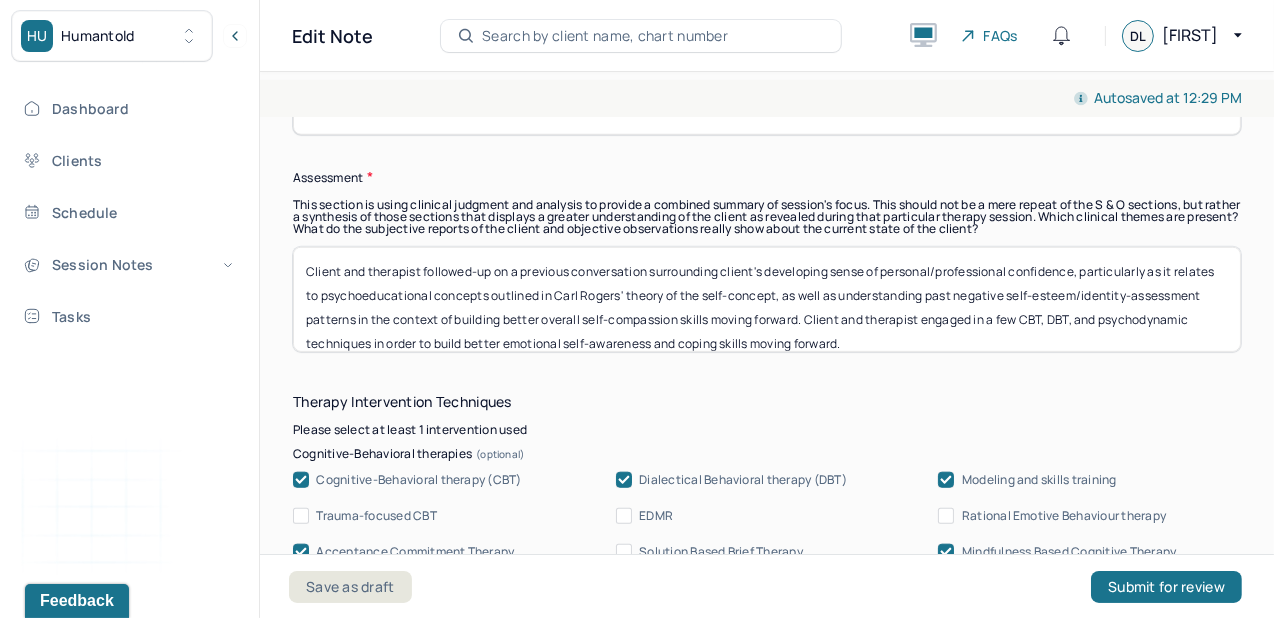click on "Client and therapist followed-up on a previous conversation surrounding client's developing sense of personal/professional confidence, particularly as it relates to psychoeducational concepts outlined in Carl Rogers' theory of the self-concept, as well as understanding past negative self-esteem/identity-assessment patterns in the context of building better overall self-compassion skills moving forward. Client and therapist engaged in a few CBT, DBT, and psychodynamic techniques in order to build better emotional self-awareness and coping skills moving forward." at bounding box center (767, 299) 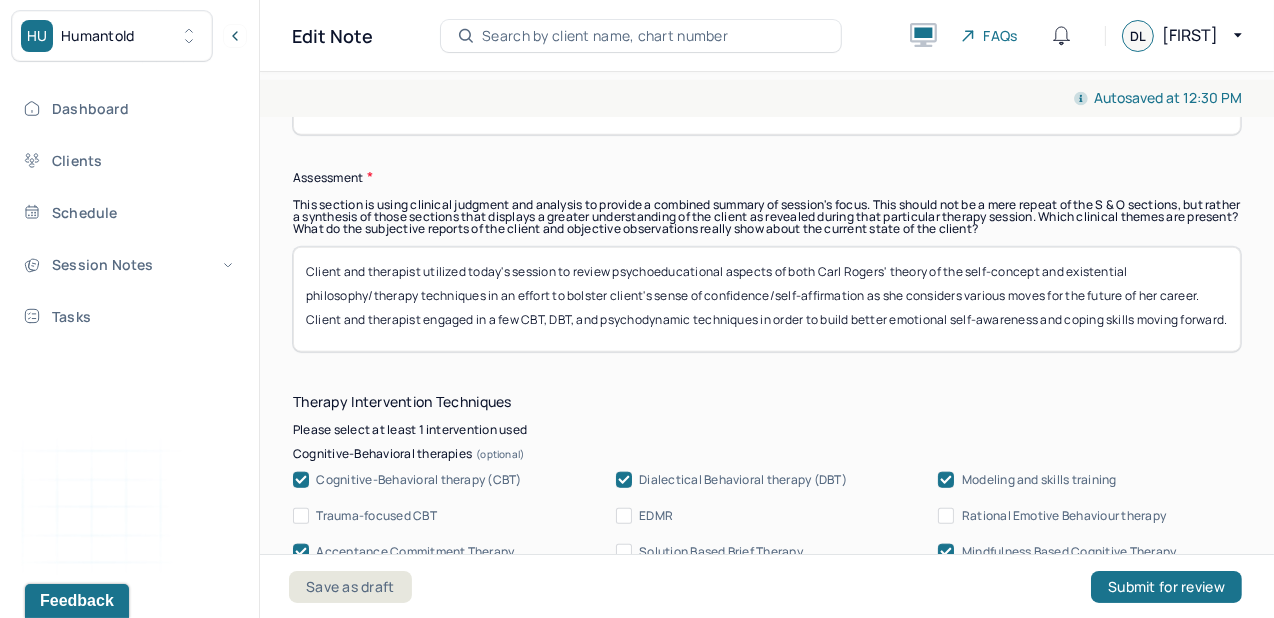 scroll, scrollTop: 0, scrollLeft: 0, axis: both 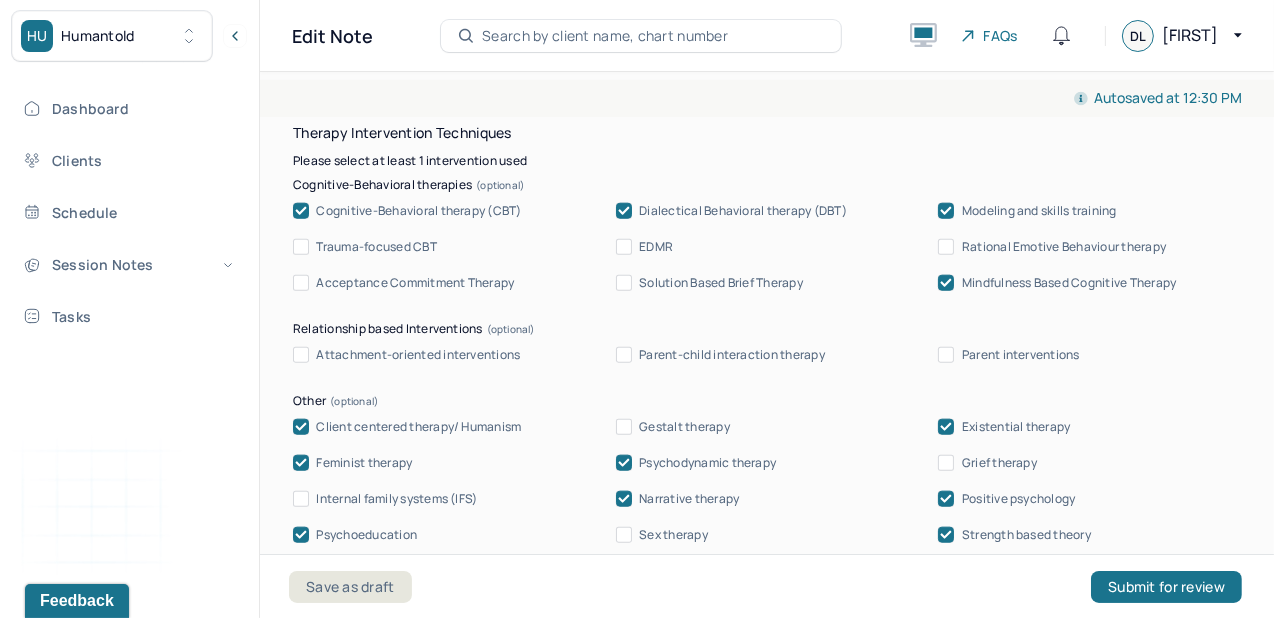 click 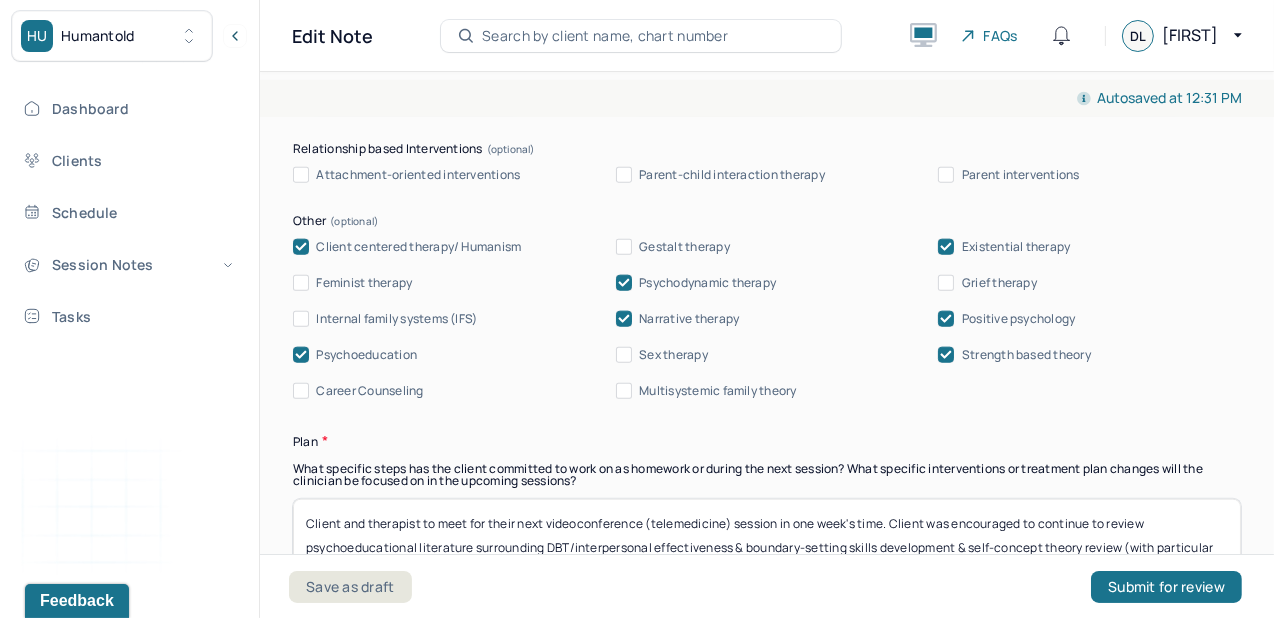 scroll, scrollTop: 2337, scrollLeft: 0, axis: vertical 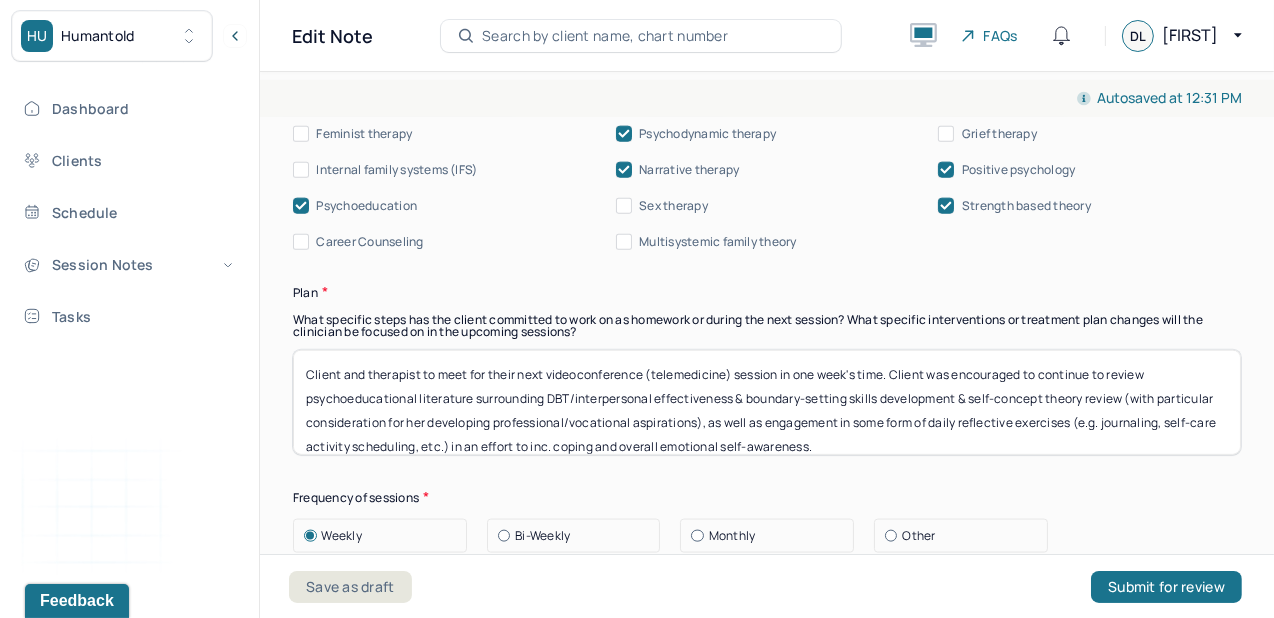 drag, startPoint x: 971, startPoint y: 362, endPoint x: 548, endPoint y: 358, distance: 423.01892 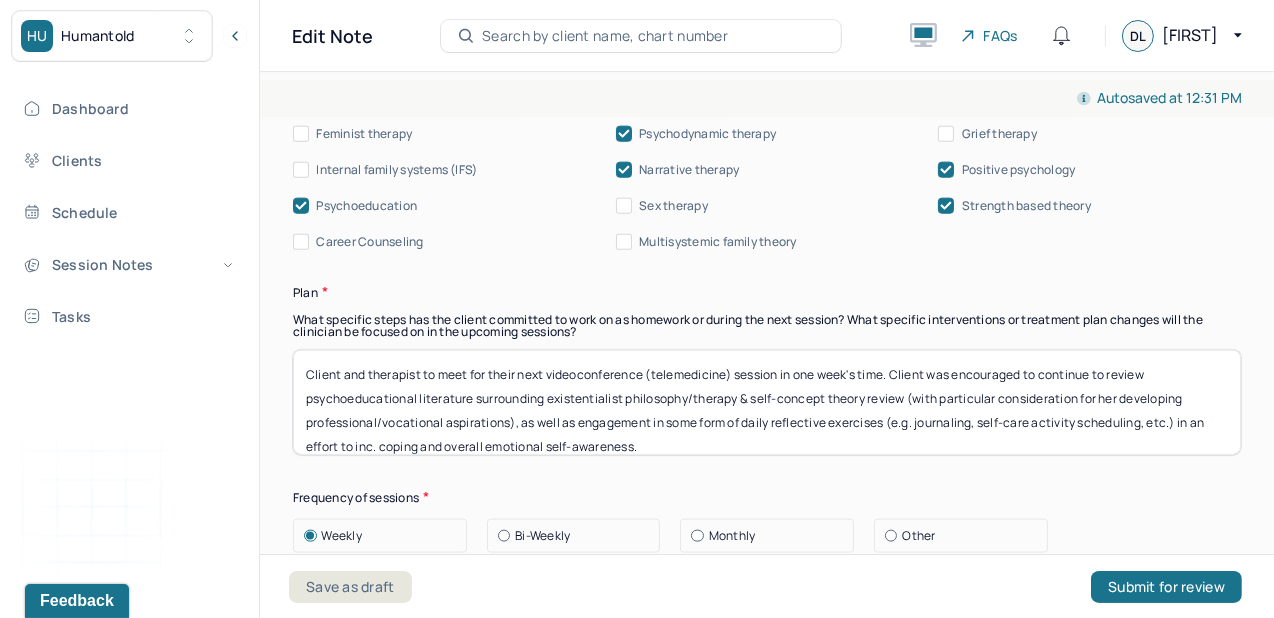 scroll, scrollTop: 17, scrollLeft: 0, axis: vertical 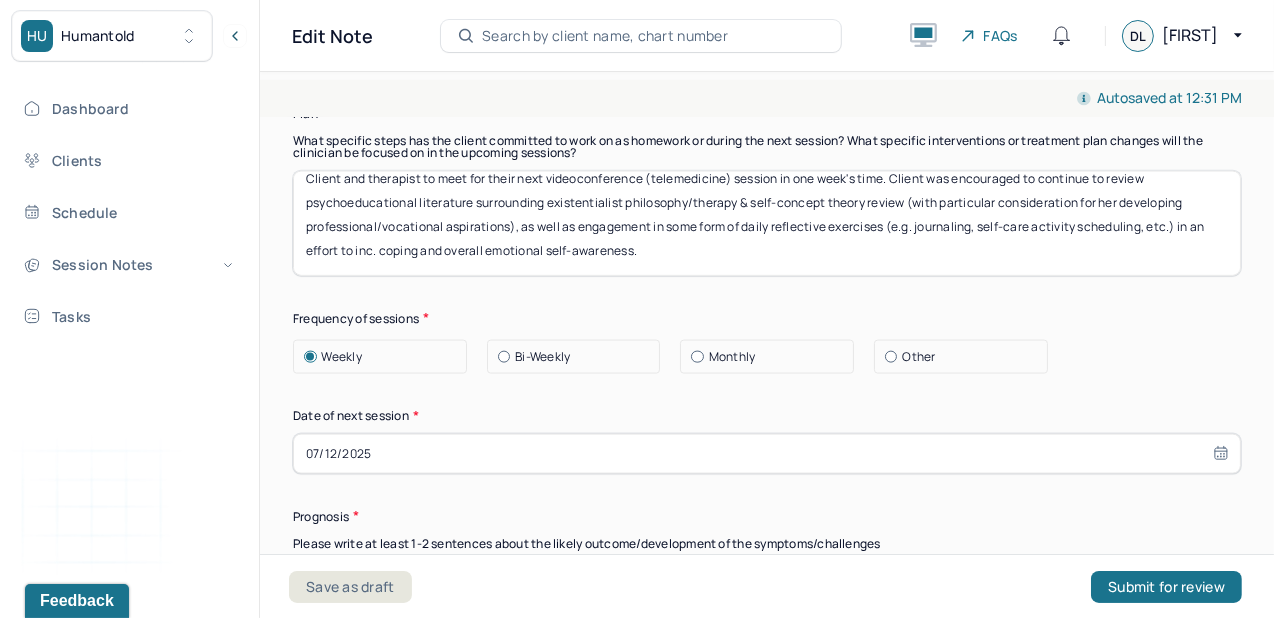 type on "Client and therapist to meet for their next videoconference (telemedicine) session in one week's time. Client was encouraged to continue to review psychoeducational literature surrounding existentialist philosophy/therapy & self-concept theory review (with particular consideration for her developing professional/vocational aspirations), as well as engagement in some form of daily reflective exercises (e.g. journaling, self-care activity scheduling, etc.) in an effort to inc. coping and overall emotional self-awareness." 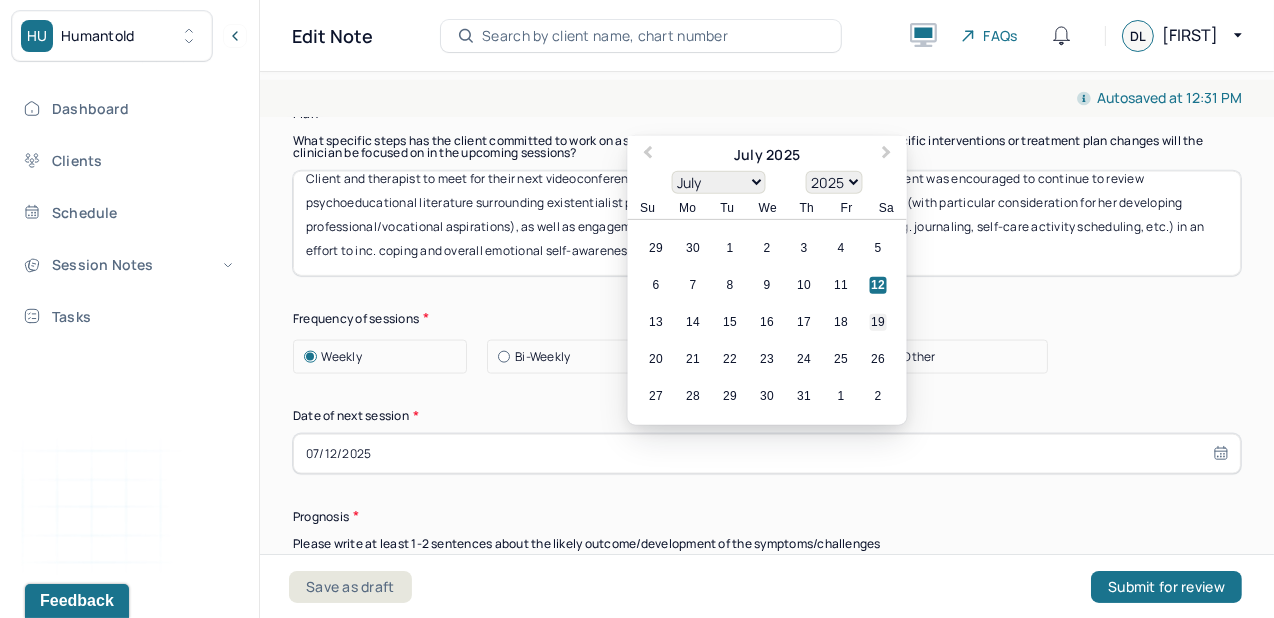 click on "19" at bounding box center [878, 322] 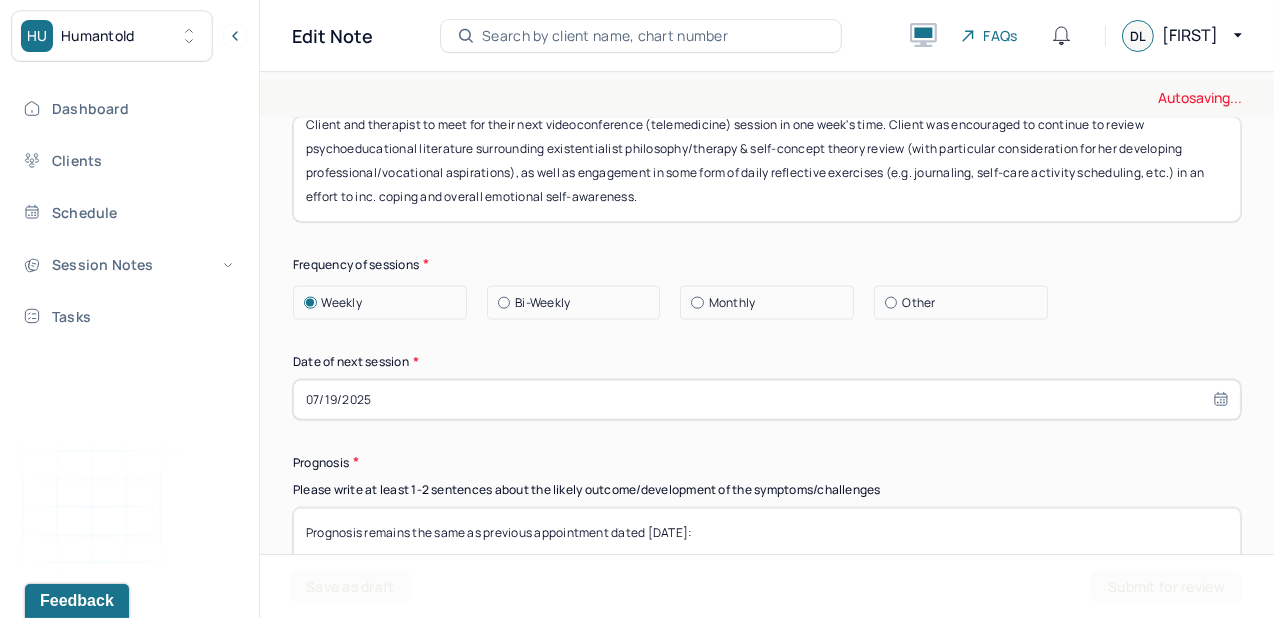 scroll, scrollTop: 2690, scrollLeft: 0, axis: vertical 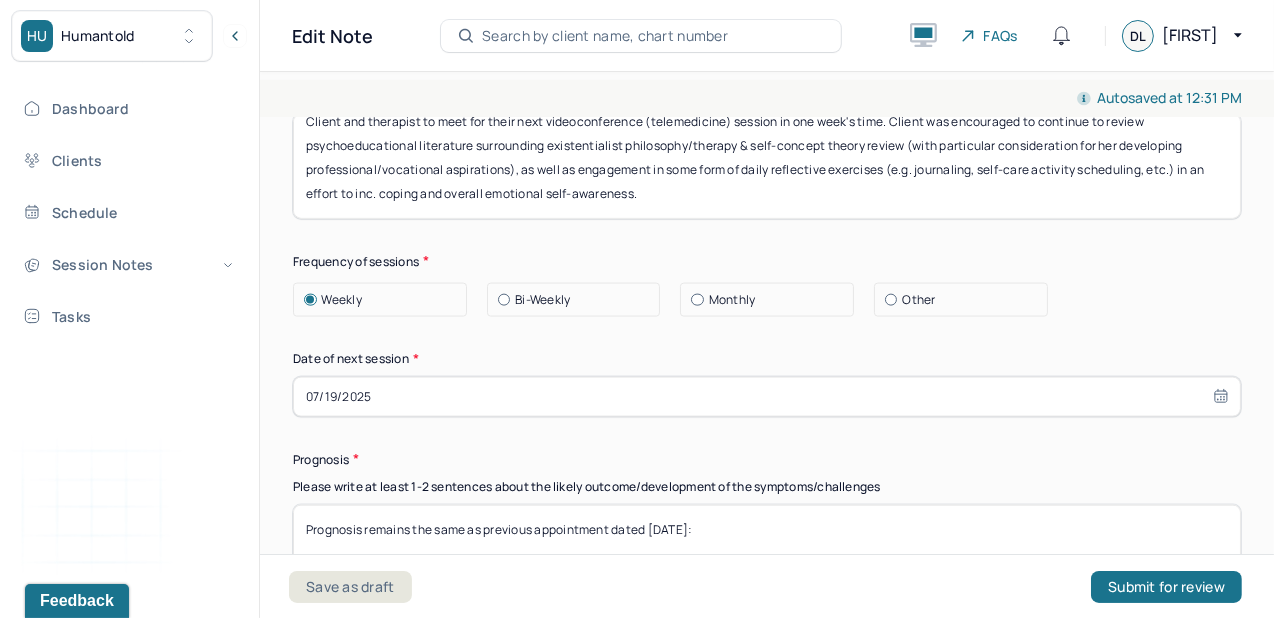 select on "6" 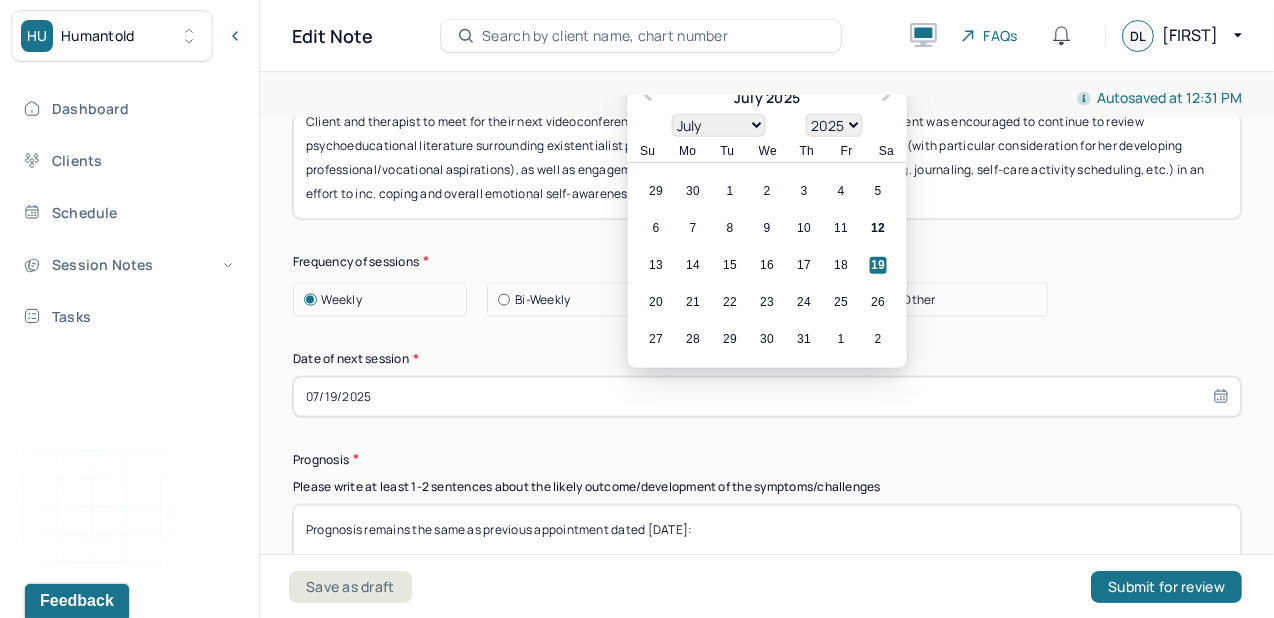 click on "Prognosis remains the same as previous appointment dated [DATE]:
Client has a guarded prognosis as evidenced by her recent decision to visit the emergency room & subsequent self-care/safety measures pursued (e.g. engagement with social support network, etc.), and is likely to benefit from continued CBT/DBT, psychodynamic, safety-plan-development, and generalized psychoeducational skills development work moving forward." at bounding box center (767, 557) 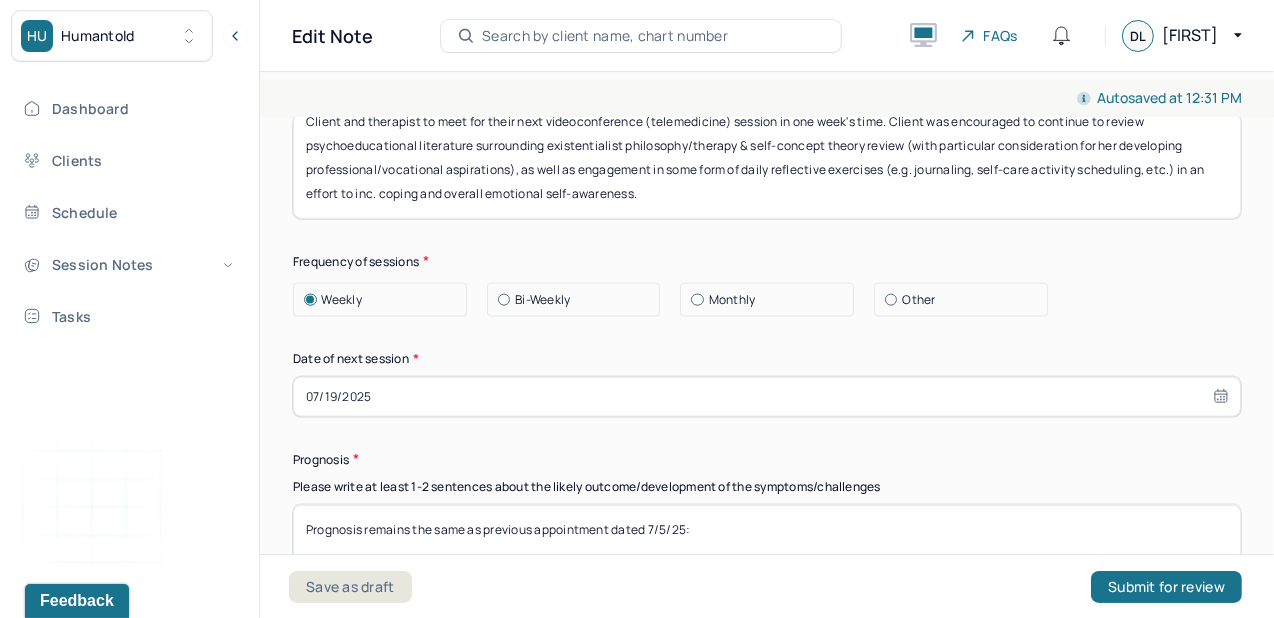 type on "Prognosis remains the same as previous appointment dated 7/5/25:
Client has a guarded prognosis as evidenced by her recent decision to visit the emergency room & subsequent self-care/safety measures pursued (e.g. engagement with social support network, etc.), and is likely to benefit from continued CBT/DBT, psychodynamic, safety-plan-development, and generalized psychoeducational skills development work moving forward." 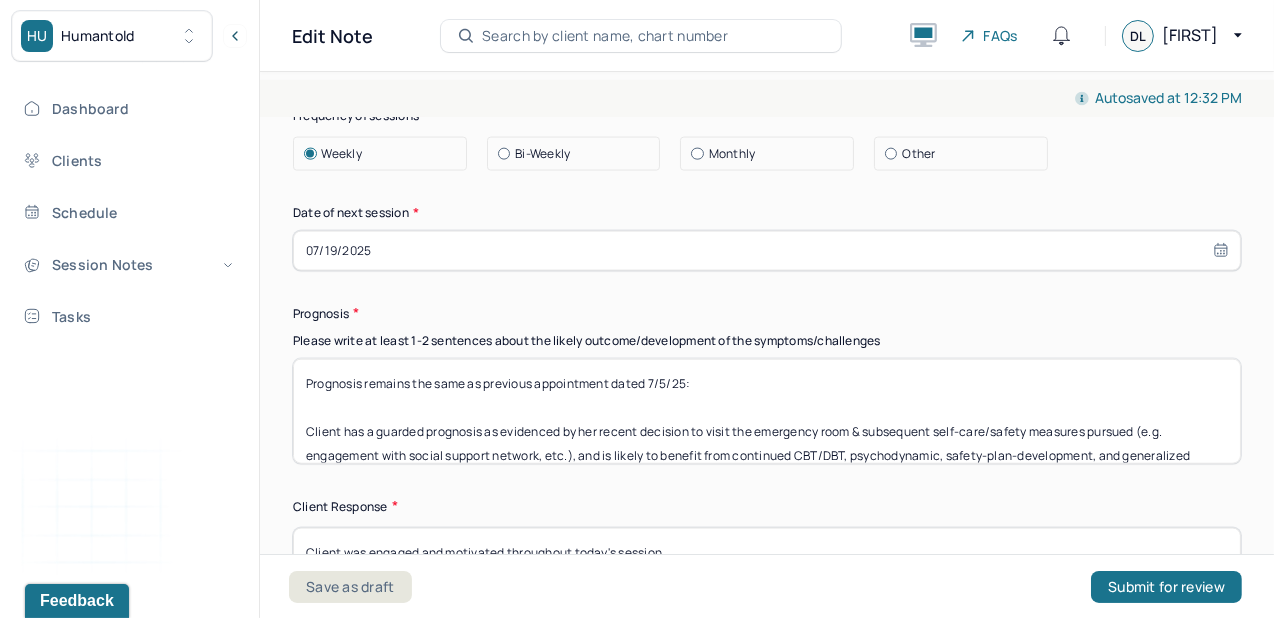 scroll, scrollTop: 2846, scrollLeft: 0, axis: vertical 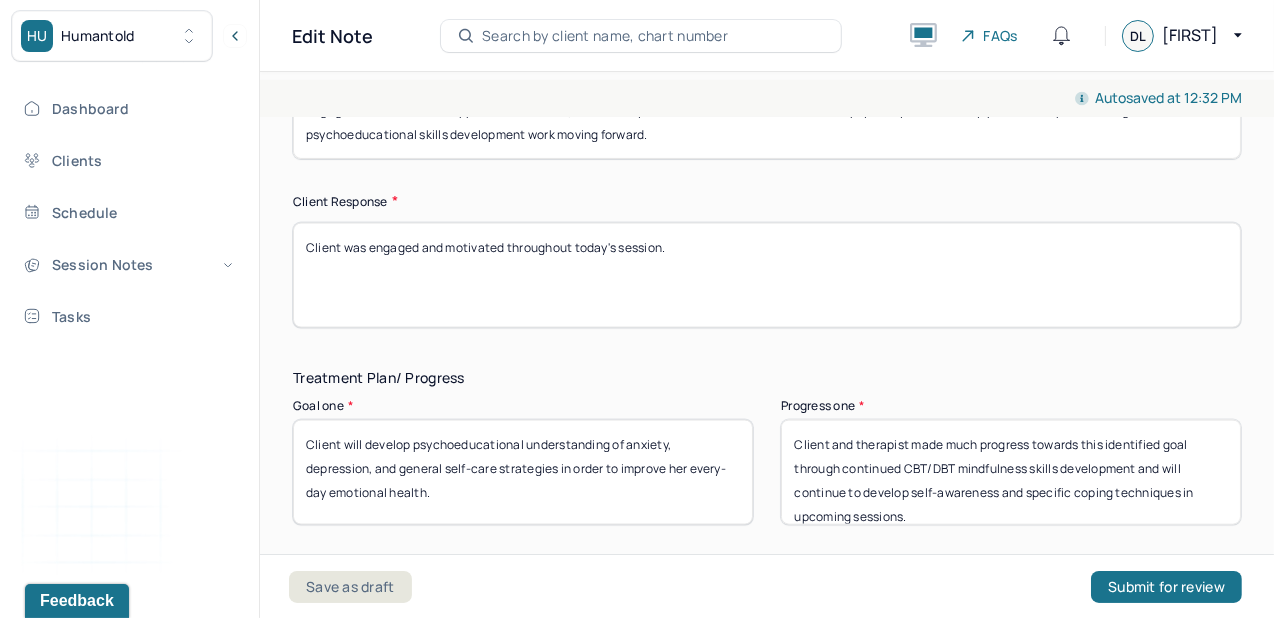 click on "Client and therapist made much progress towards this identified goal through continued CBT/DBT mindfulness skills development and will continue to develop self-awareness and specific coping techniques in upcoming sessions." at bounding box center [1011, 472] 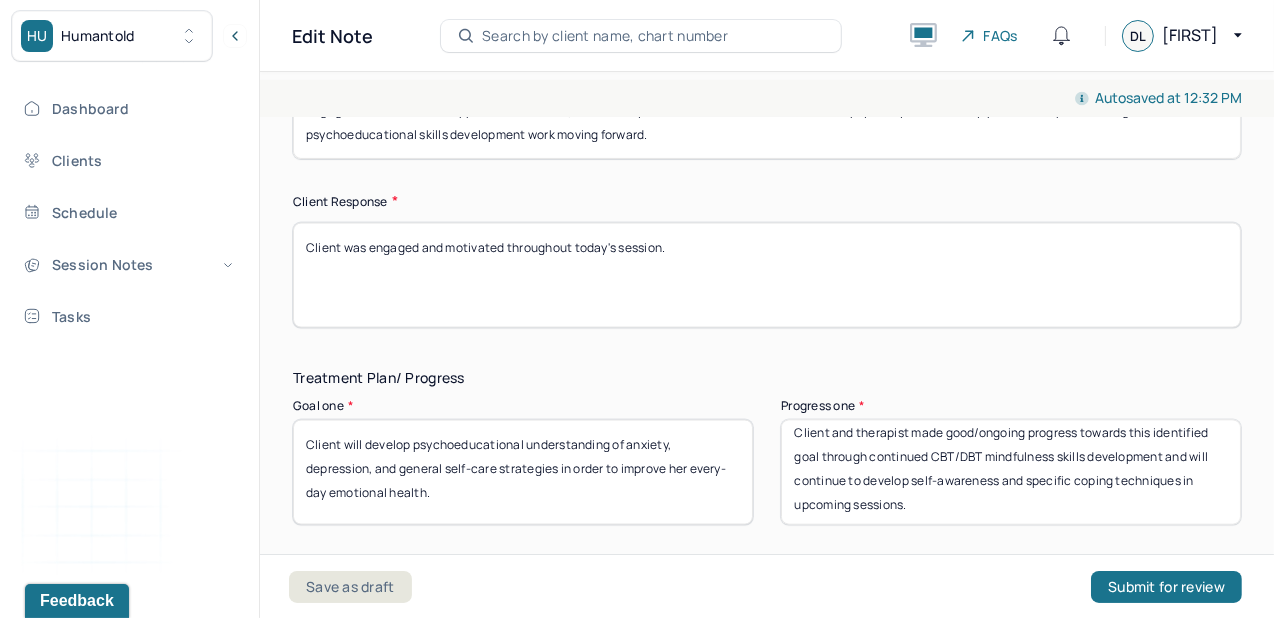 scroll, scrollTop: 17, scrollLeft: 0, axis: vertical 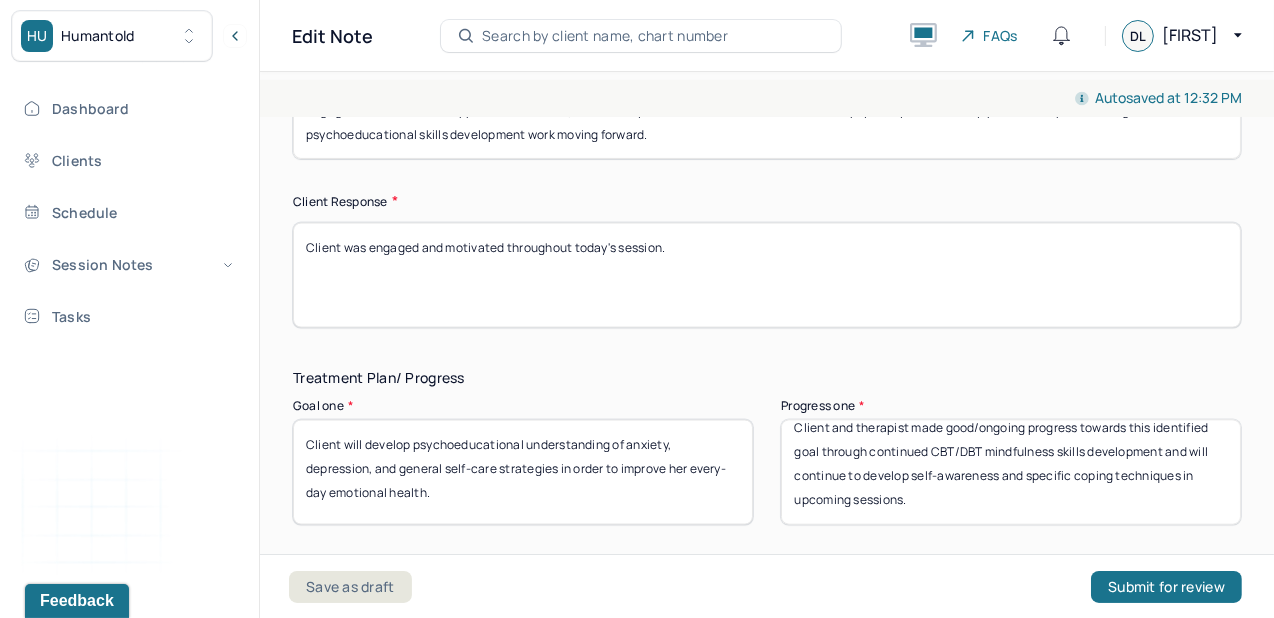 drag, startPoint x: 1171, startPoint y: 410, endPoint x: 825, endPoint y: 413, distance: 346.013 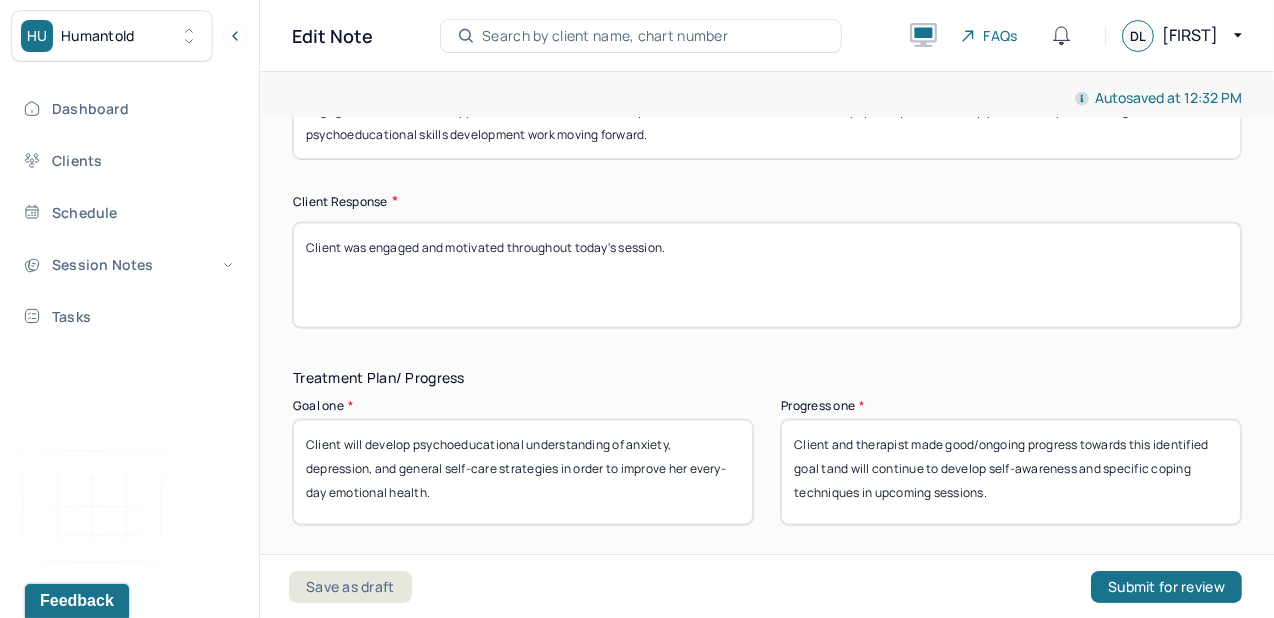 scroll, scrollTop: 0, scrollLeft: 0, axis: both 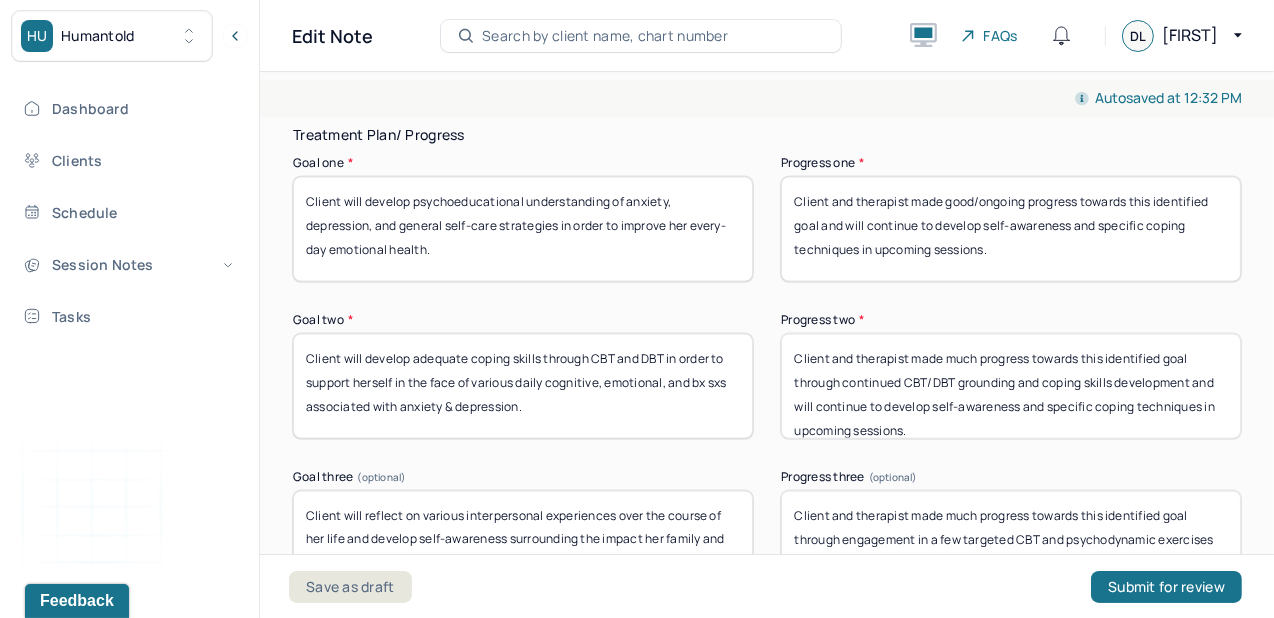 type on "Client and therapist made good/ongoing progress towards this identified goal and will continue to develop self-awareness and specific coping techniques in upcoming sessions." 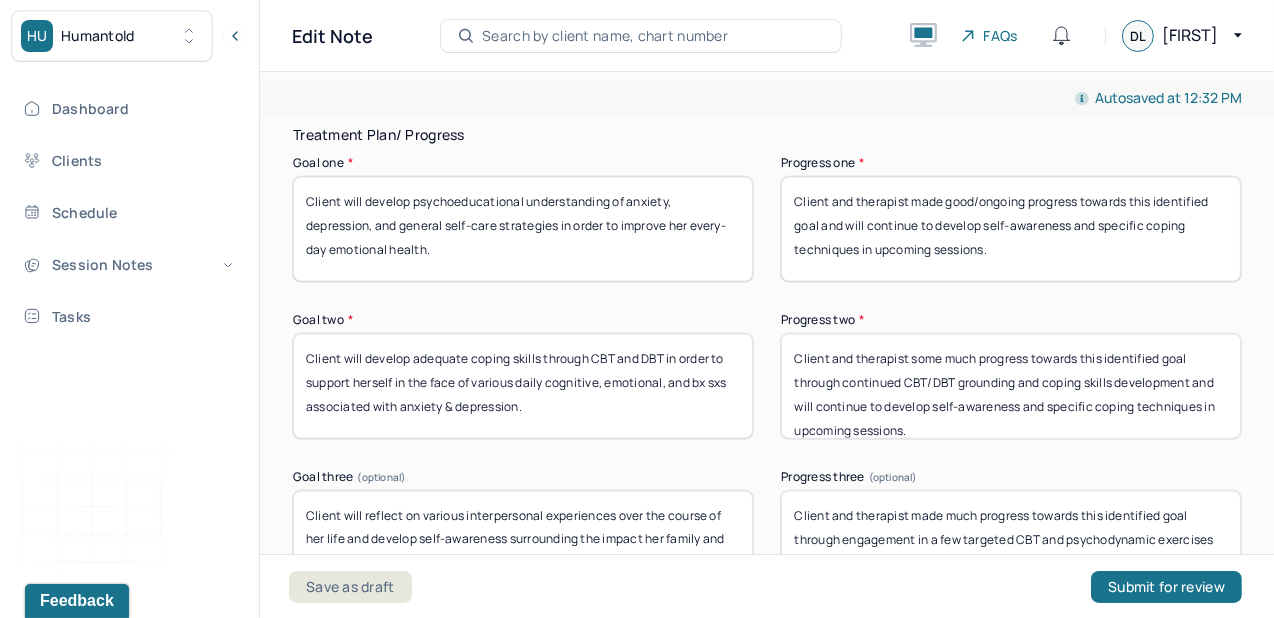 click on "Client and therapist made much progress towards this identified goal through continued CBT/DBT grounding and coping skills development and will continue to develop self-awareness and specific coping techniques in upcoming sessions." at bounding box center [1011, 386] 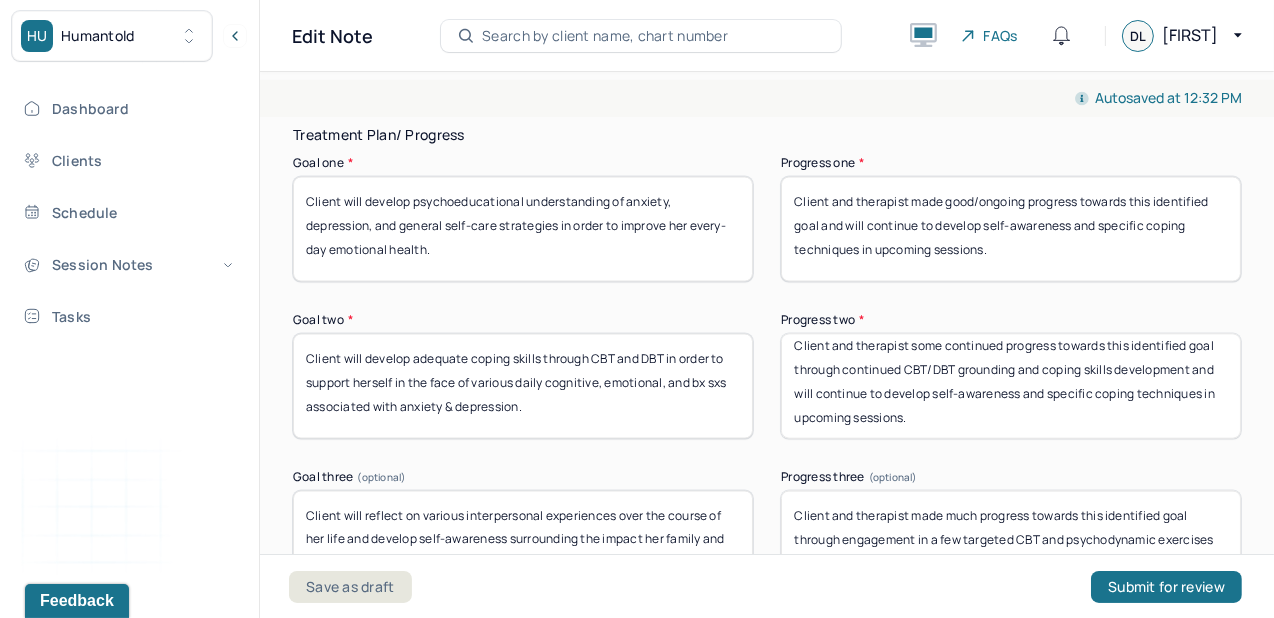 scroll, scrollTop: 17, scrollLeft: 0, axis: vertical 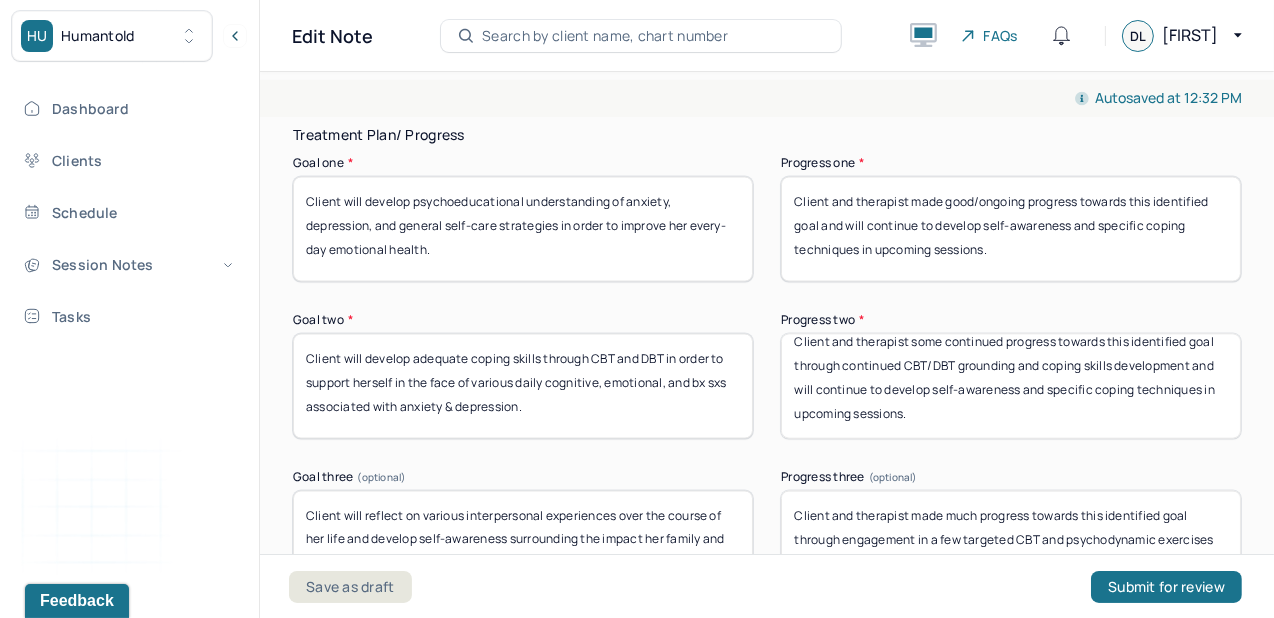 click on "Client and therapist some continued progress towards this identified goal through continued CBT/DBT grounding and coping skills development and will continue to develop self-awareness and specific coping techniques in upcoming sessions." at bounding box center [1011, 386] 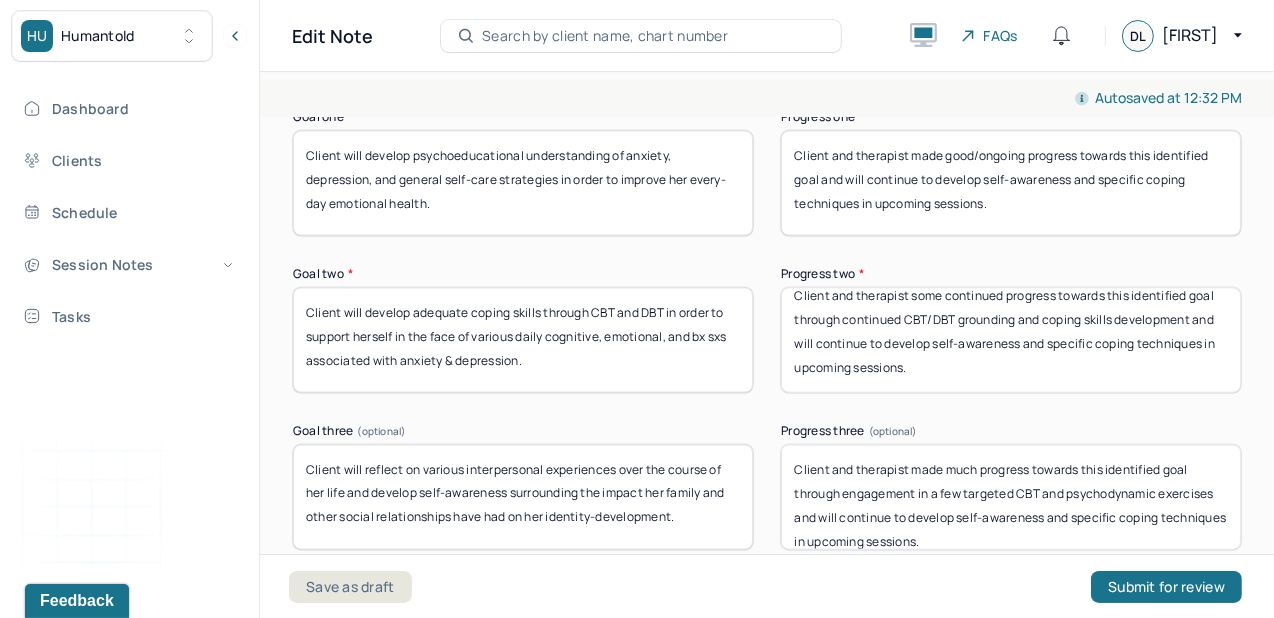 scroll, scrollTop: 3432, scrollLeft: 0, axis: vertical 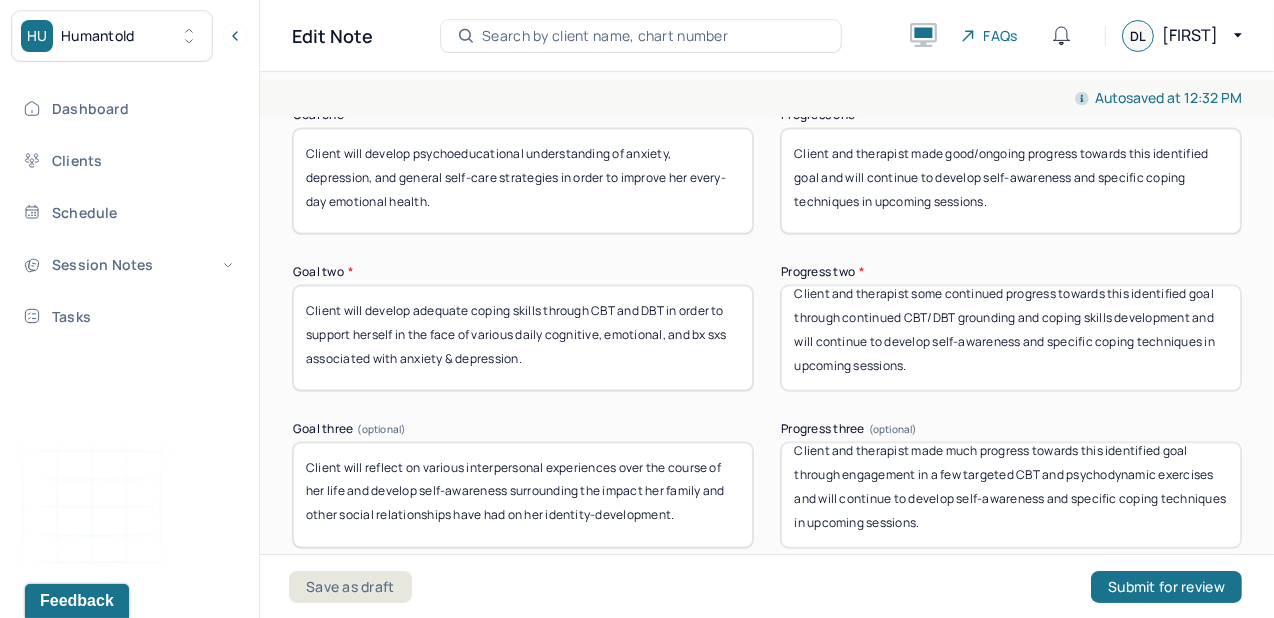 type on "Client and therapist some continued progress towards this identified goal through continued CBT/DBT grounding and coping skills development and will continue to develop self-awareness and specific coping techniques in upcoming sessions." 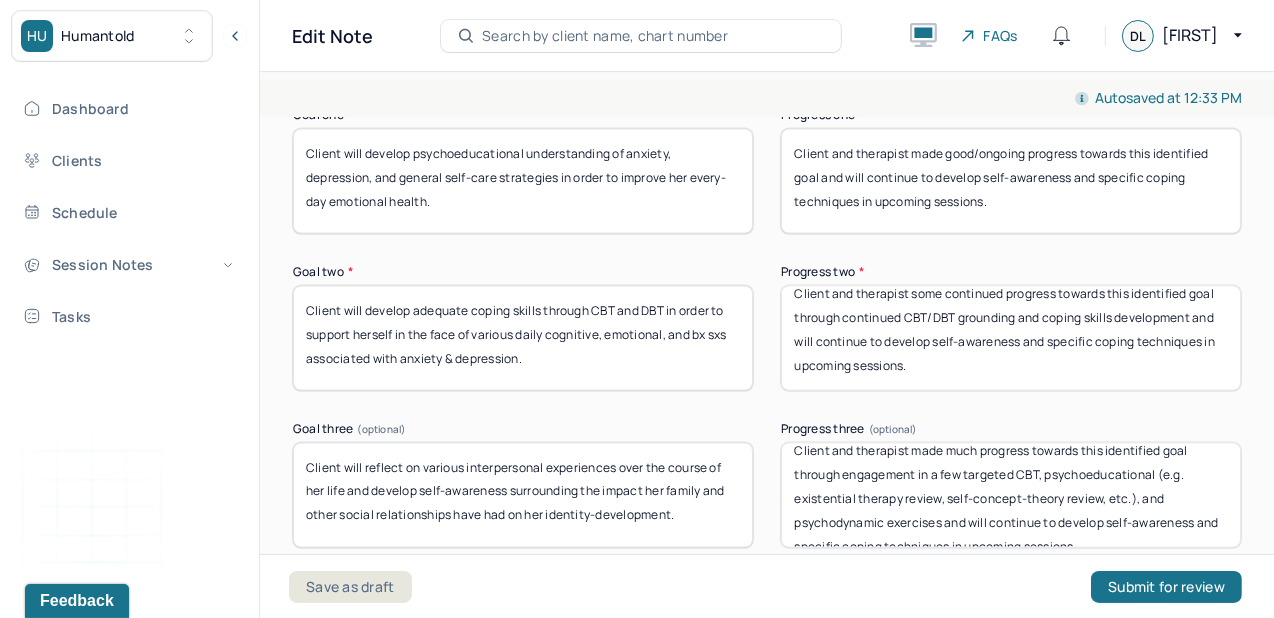 scroll, scrollTop: 41, scrollLeft: 0, axis: vertical 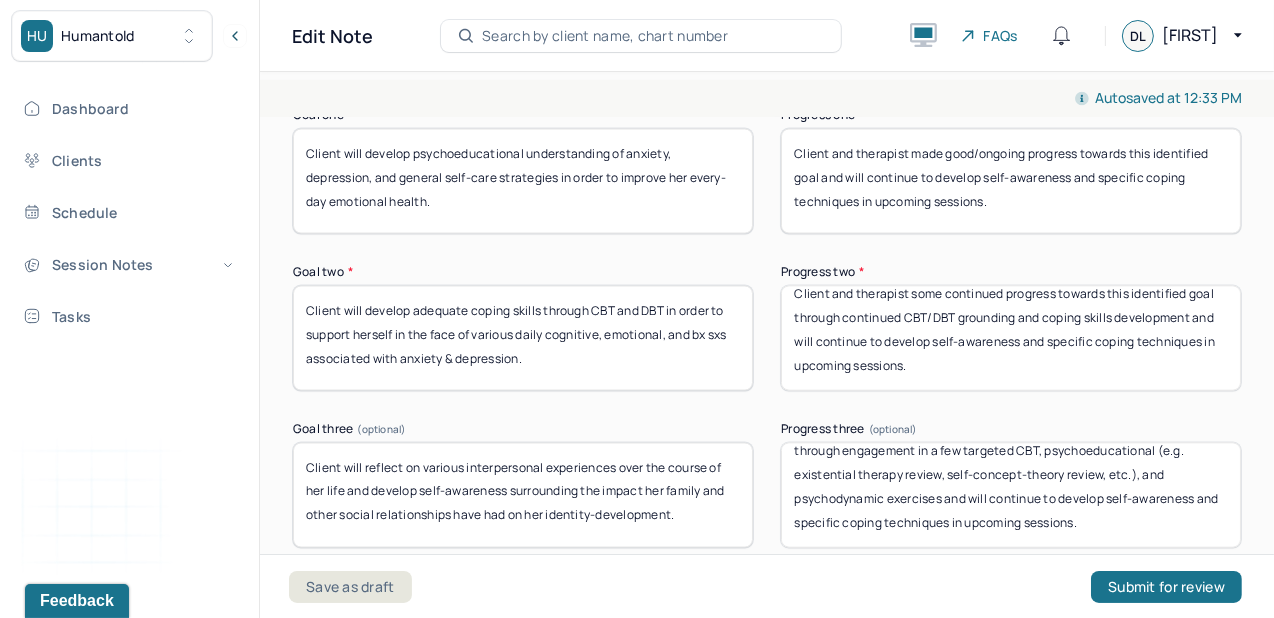 type on "Client and therapist made much progress towards this identified goal through engagement in a few targeted CBT, psychoeducational (e.g. existential therapy review, self-concept-theory review, etc.), and psychodynamic exercises and will continue to develop self-awareness and specific coping techniques in upcoming sessions." 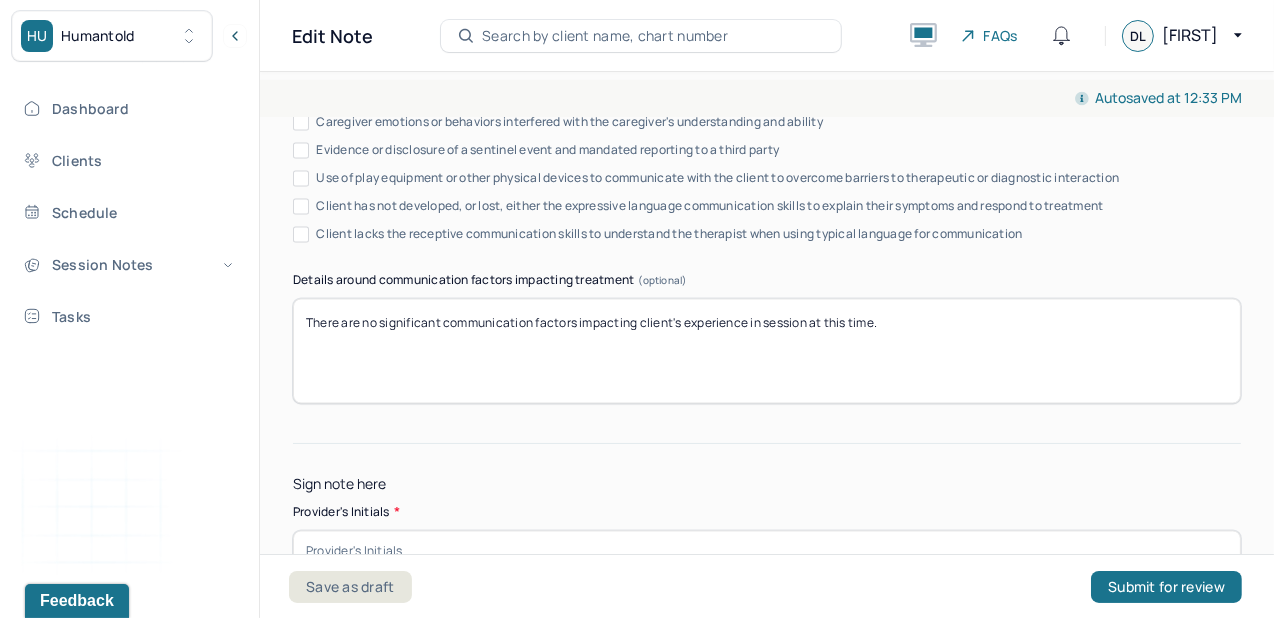 scroll, scrollTop: 4045, scrollLeft: 0, axis: vertical 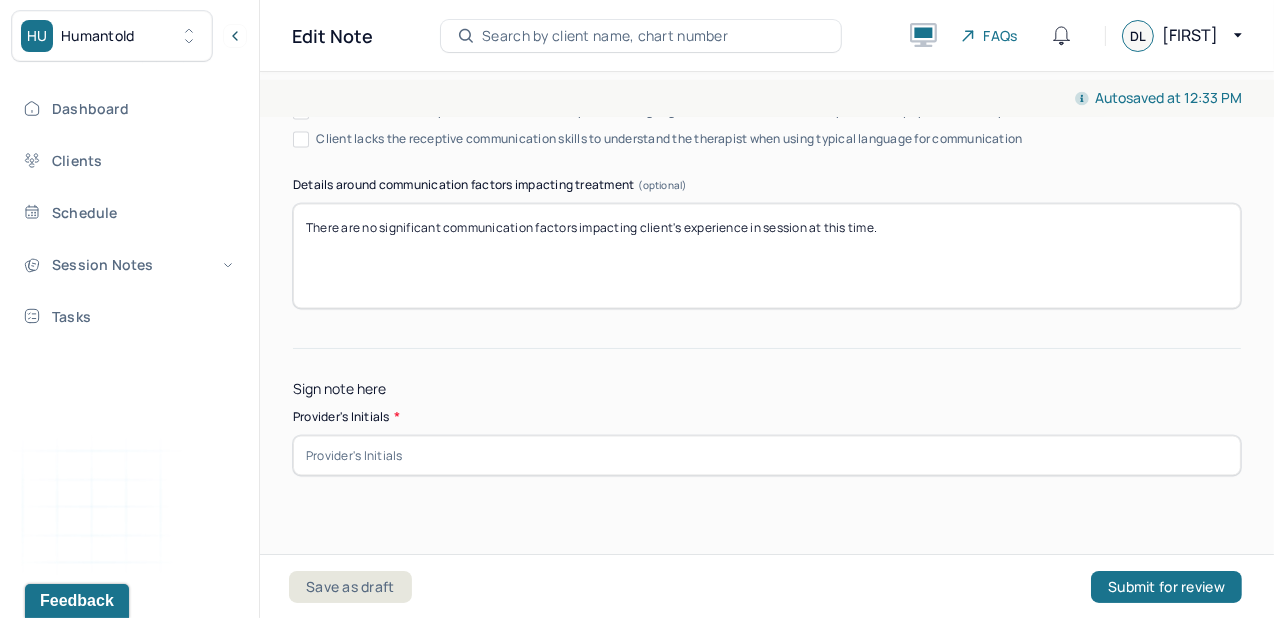 click at bounding box center [767, 455] 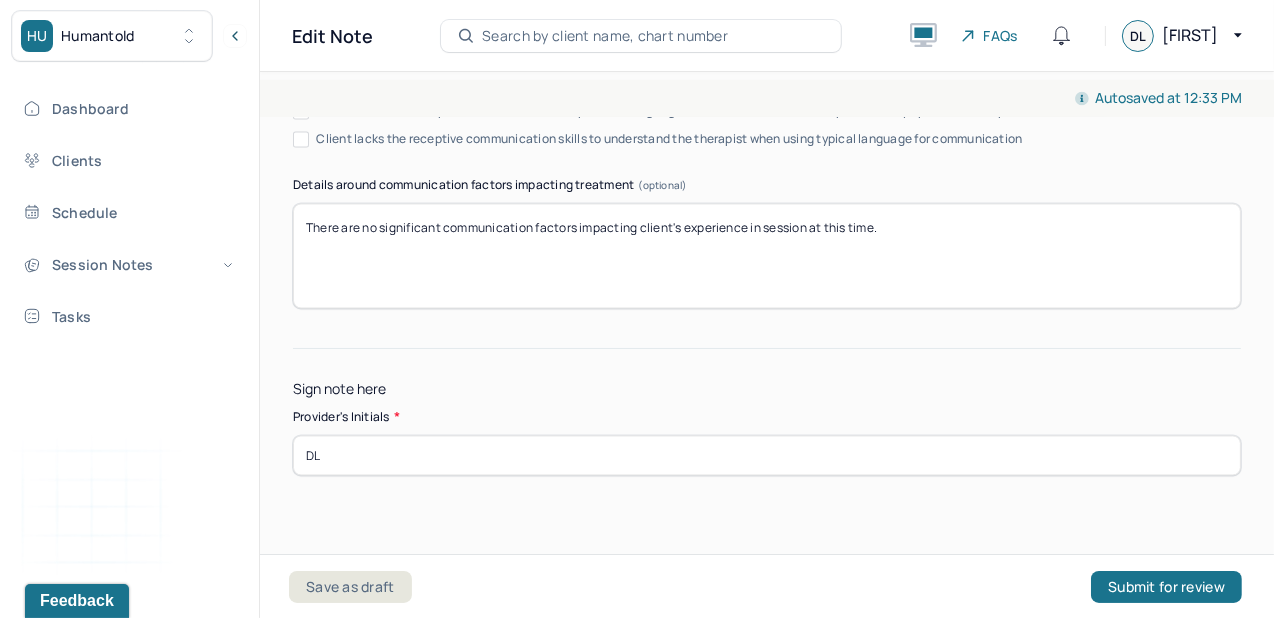type on "DL" 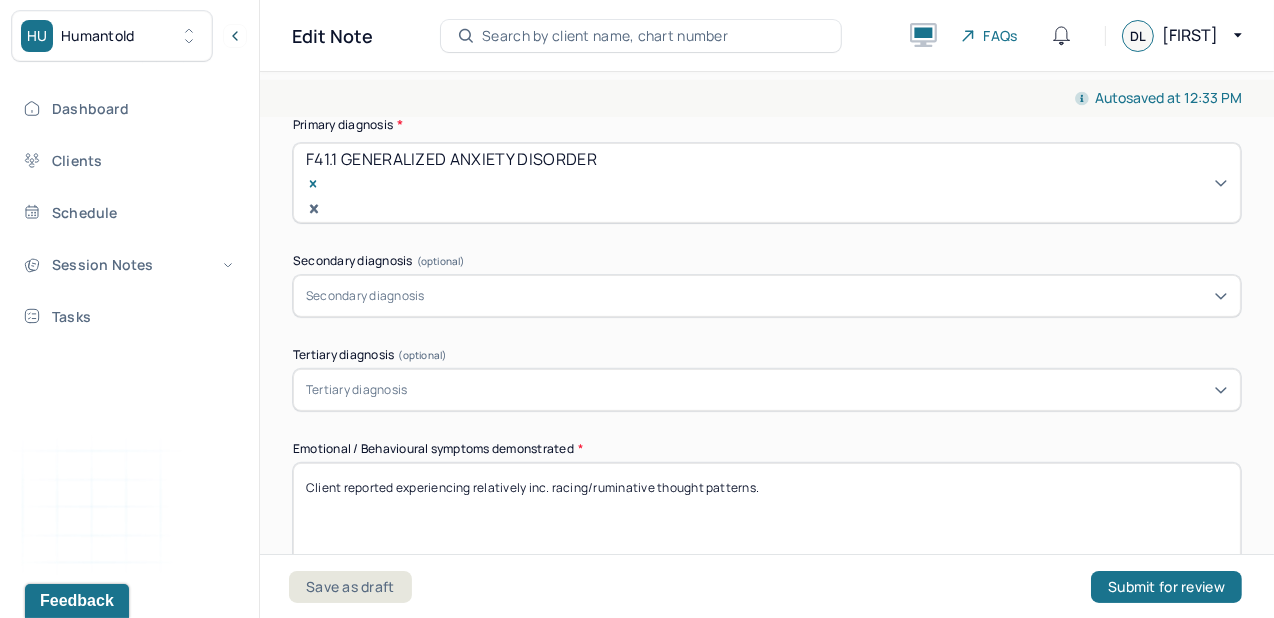 scroll, scrollTop: 788, scrollLeft: 0, axis: vertical 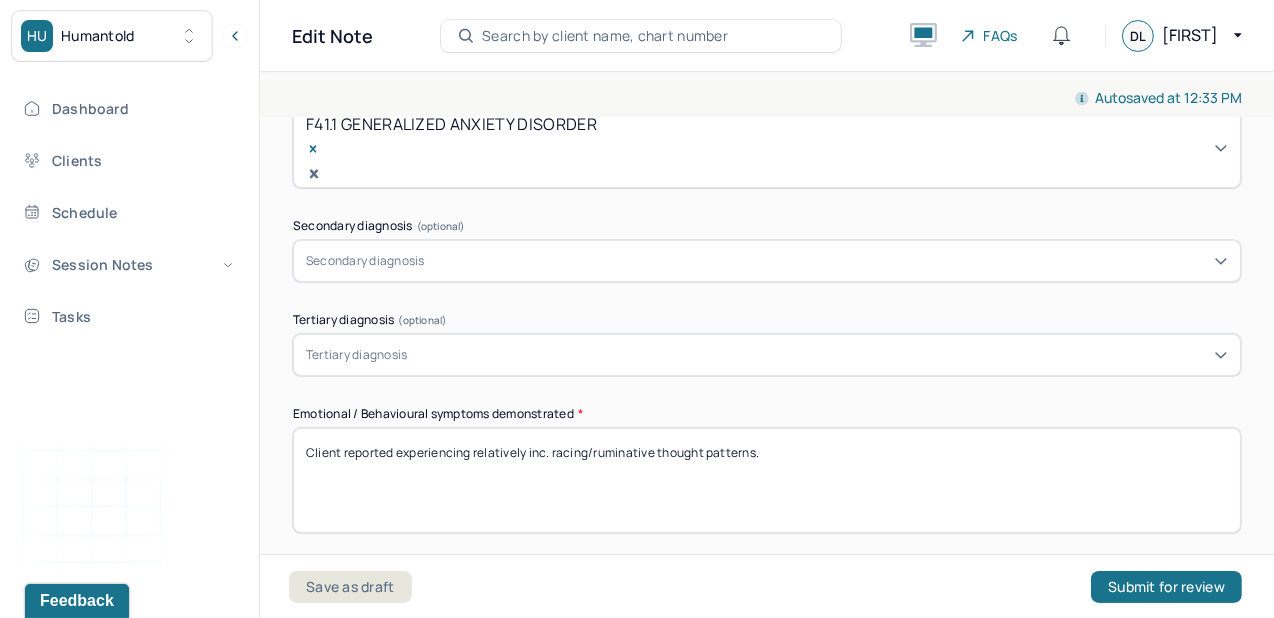 drag, startPoint x: 809, startPoint y: 422, endPoint x: 468, endPoint y: 419, distance: 341.01318 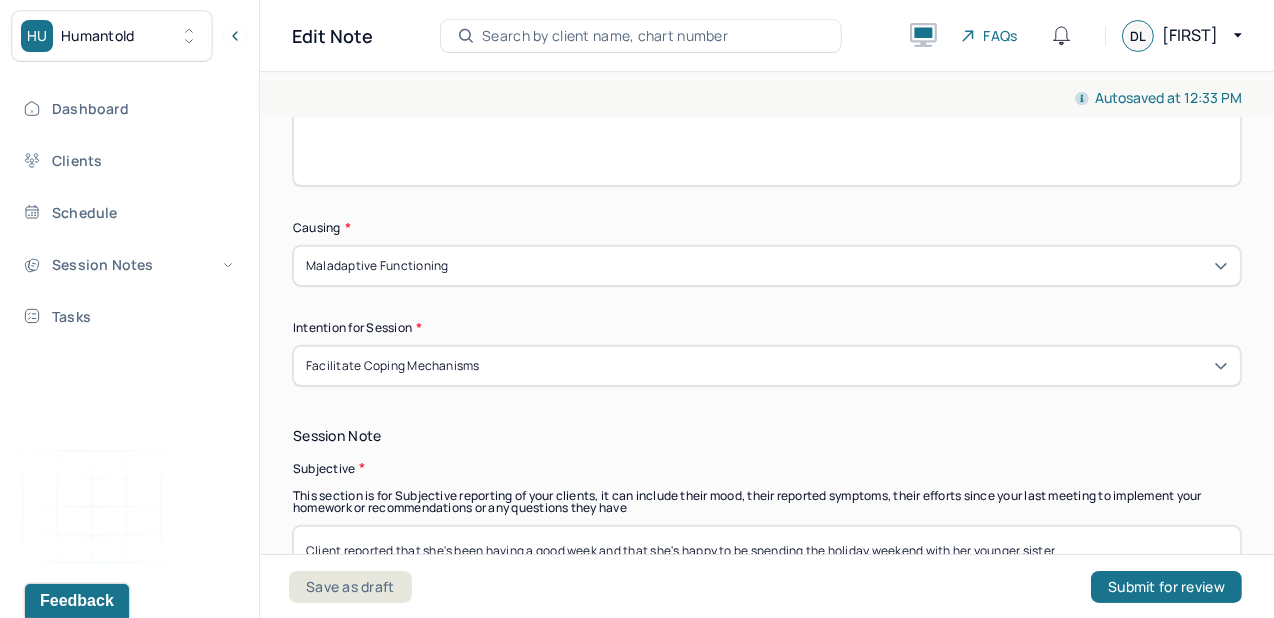 scroll, scrollTop: 1139, scrollLeft: 0, axis: vertical 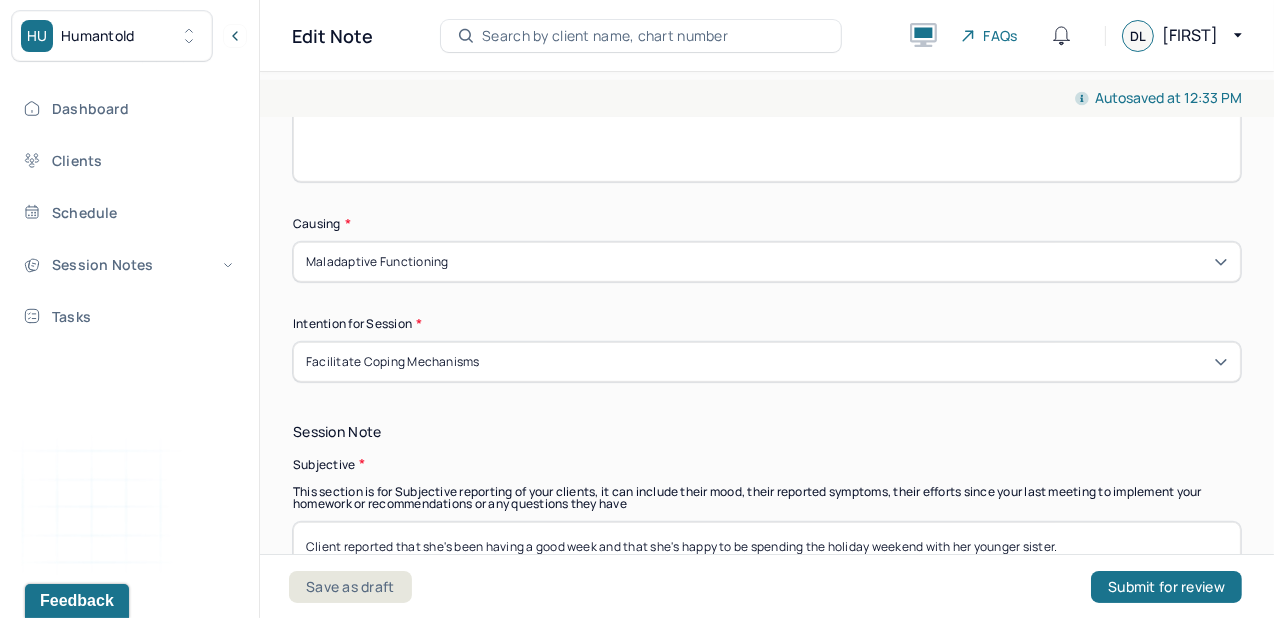 type on "Client reported experiencing slightly dec. energy and occasional difficulty concentrating over the last few days." 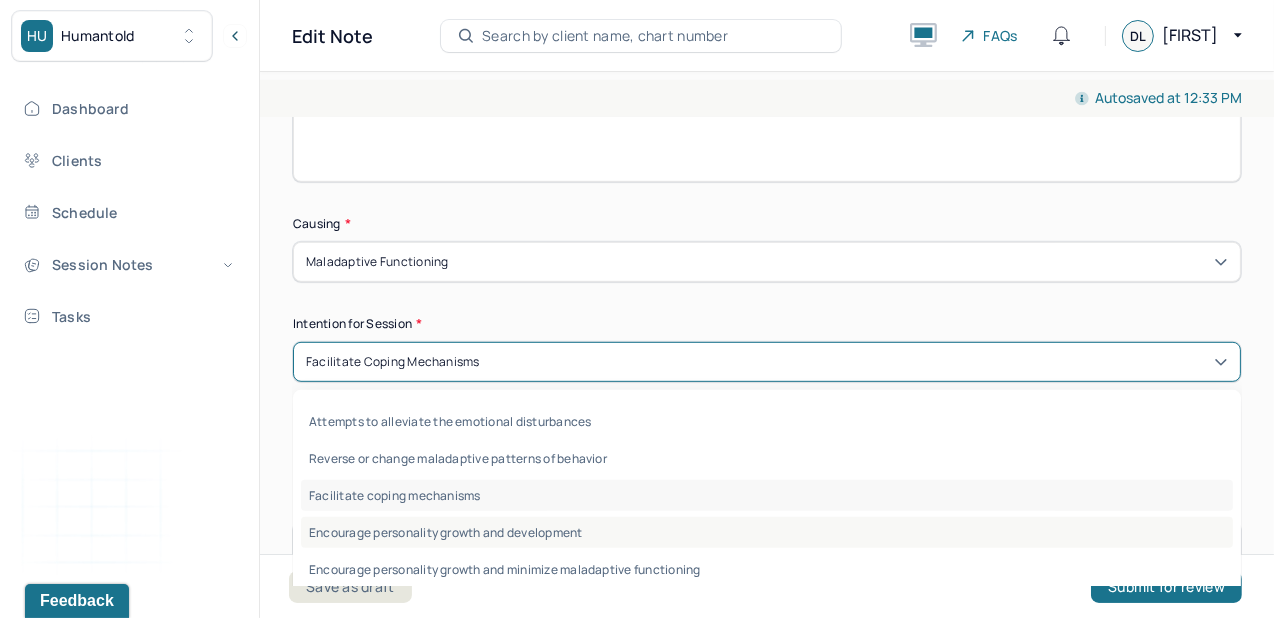 click on "Encourage personality growth and development" at bounding box center [767, 532] 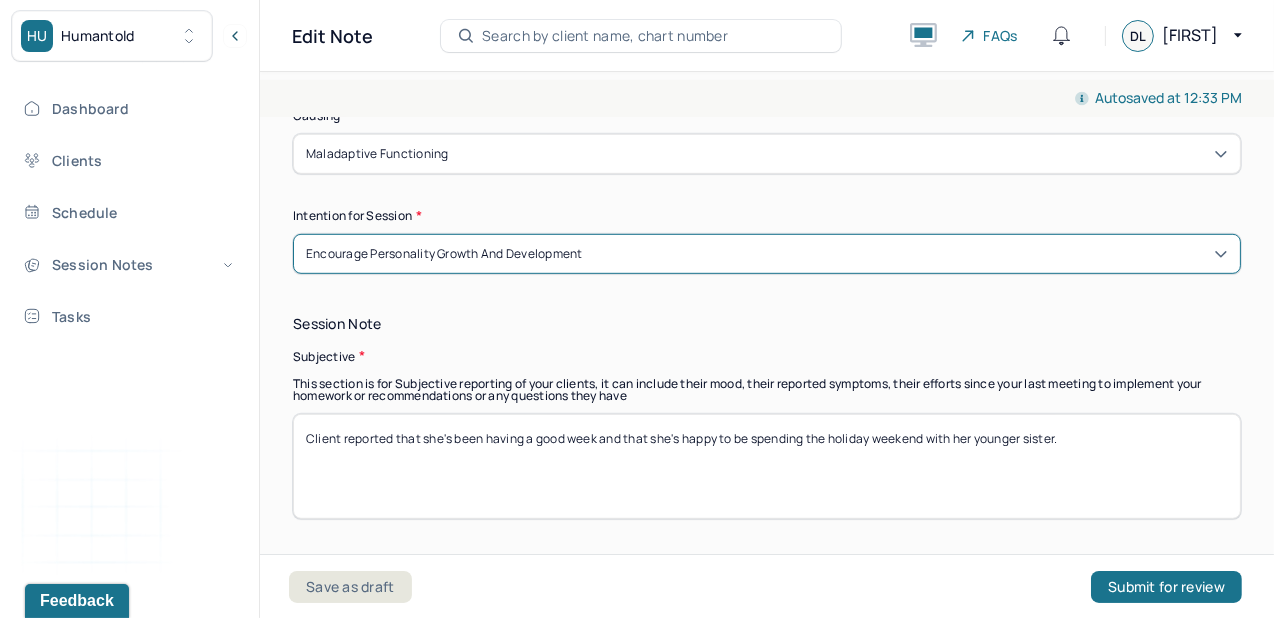 scroll, scrollTop: 1256, scrollLeft: 0, axis: vertical 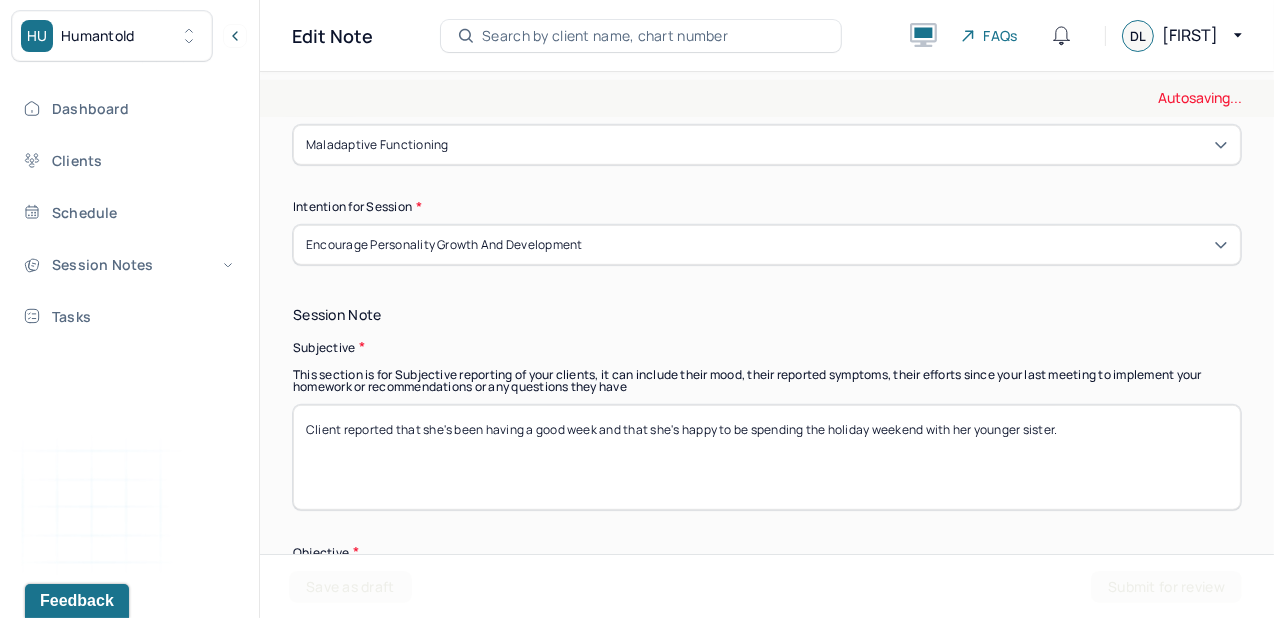 click on "Client reported that she's been having a good week and that she's happy to be spending the holiday weekend with her younger sister." at bounding box center (767, 457) 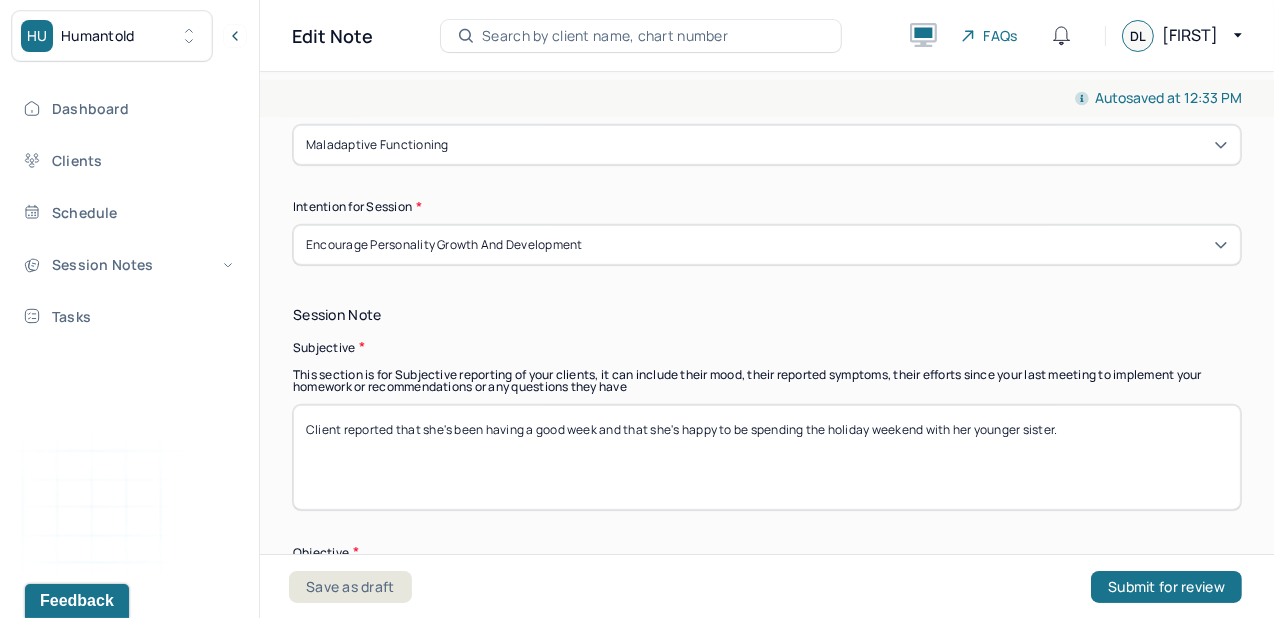 click on "Client reported that she's been having a good week and that she's happy to be spending the holiday weekend with her younger sister." at bounding box center [767, 457] 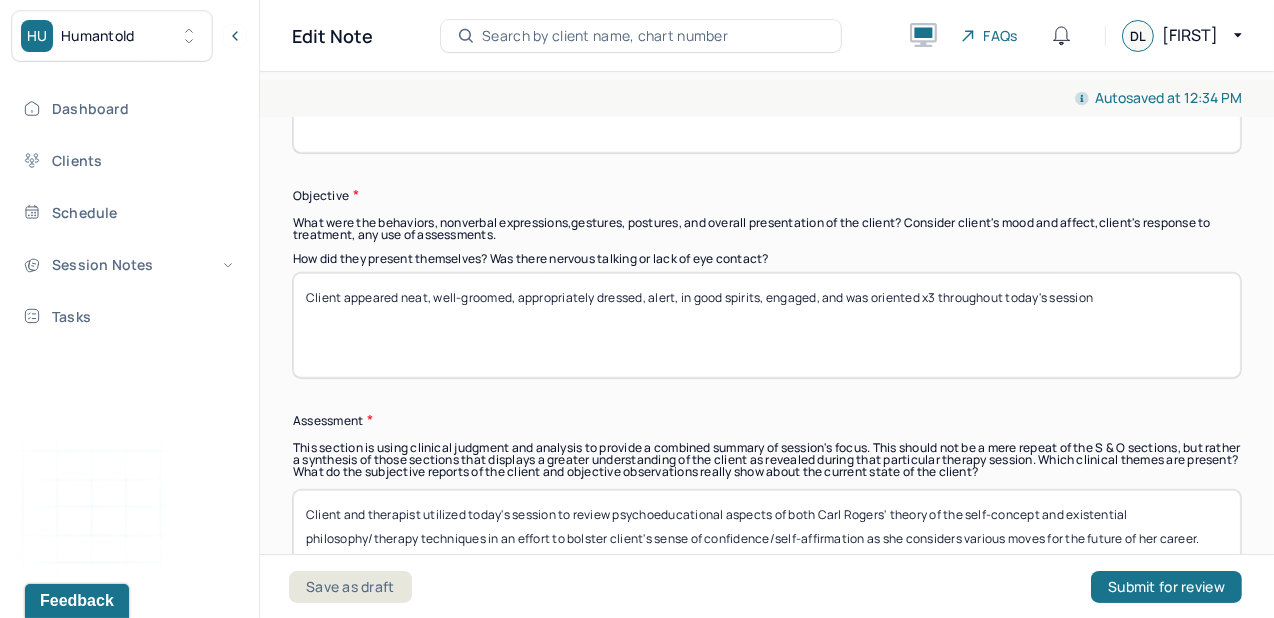 scroll, scrollTop: 1626, scrollLeft: 0, axis: vertical 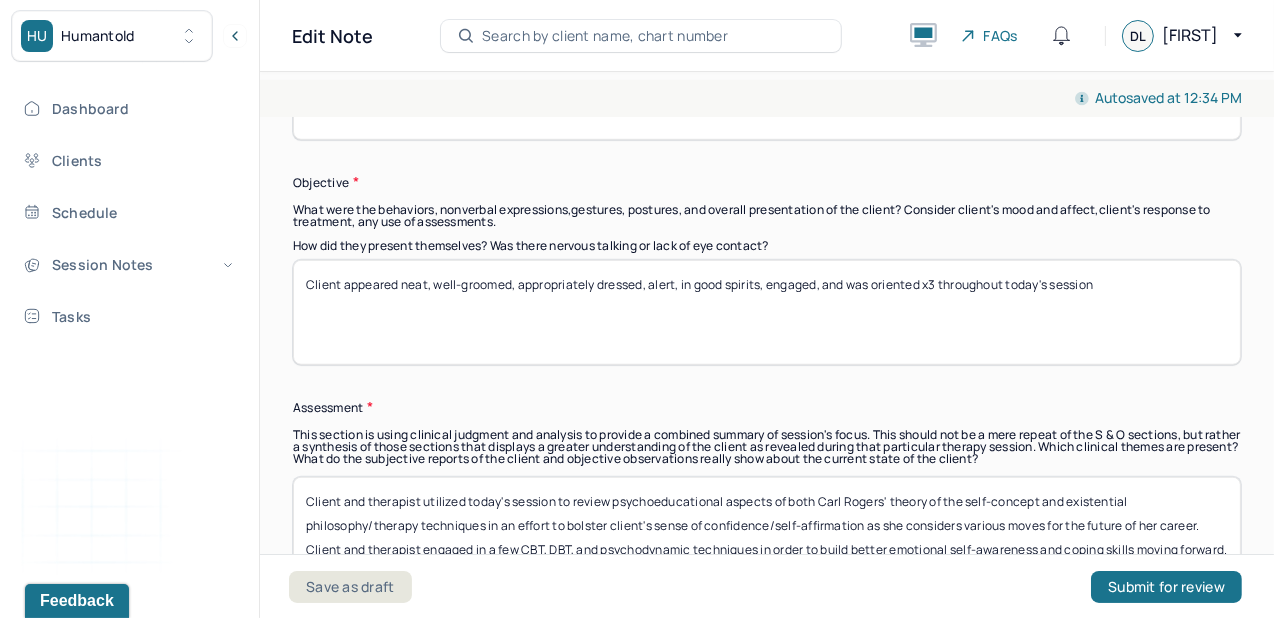 type on "Client reported that she's been feeling very positive/confident this past week, due in part to her very successful experience of defending her thesis in front of various faculty/advisors the other day." 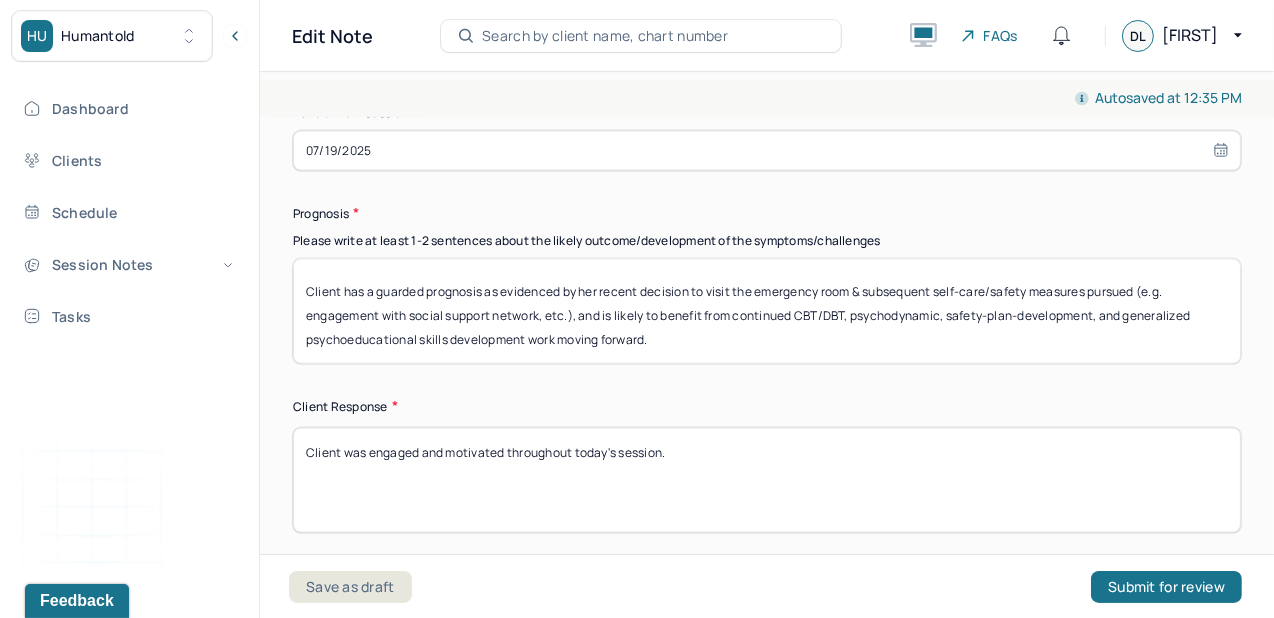 scroll, scrollTop: 2933, scrollLeft: 0, axis: vertical 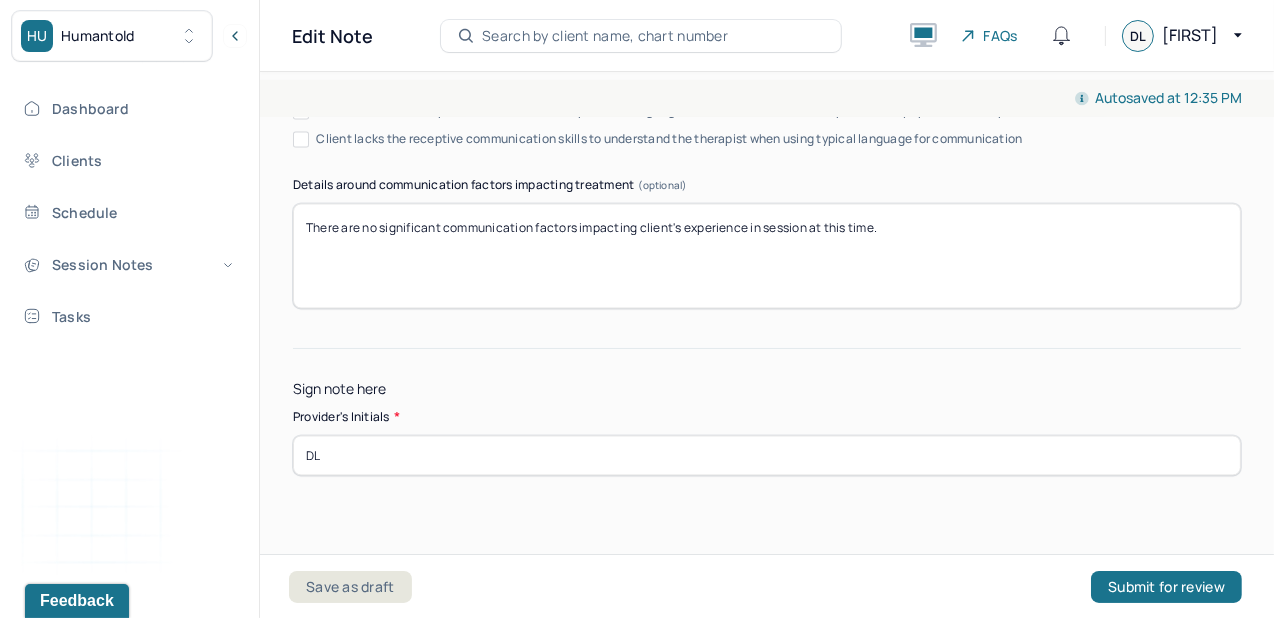 type on "Client appeared neat, well-groomed, appropriately dressed, alert, in good spirits, engaged, and was oriented x3 throughout today's session; client appeared with slightly lower energy than normal during today's session and often yawned during the conversation" 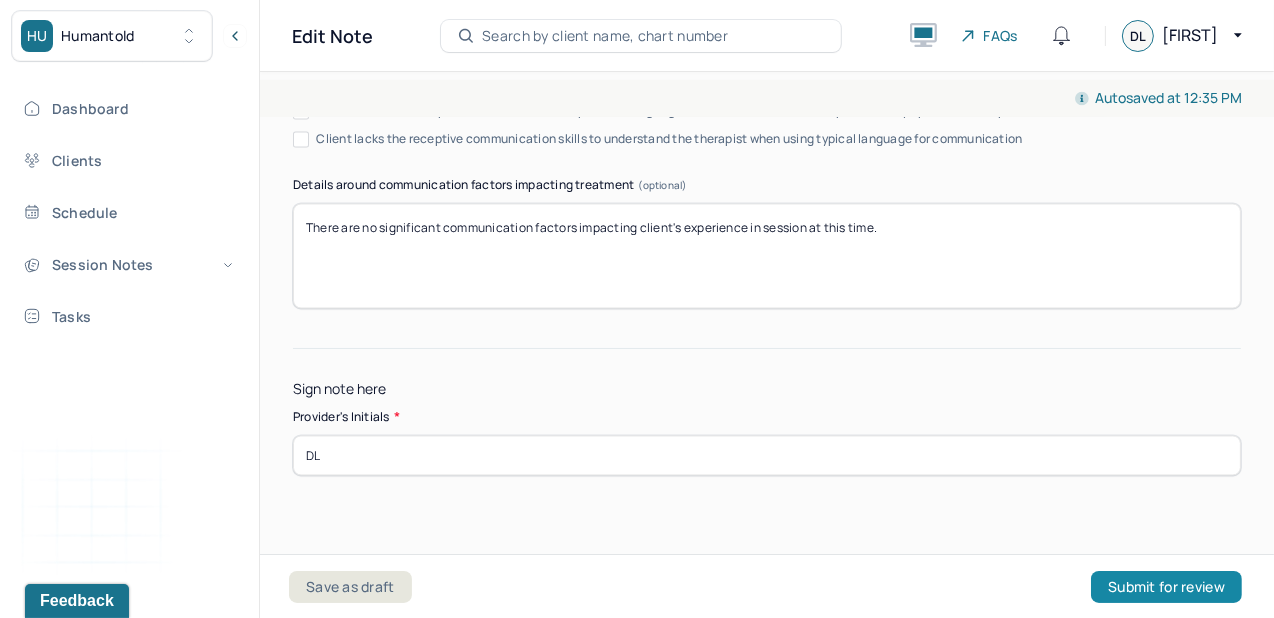 click on "Submit for review" at bounding box center (1166, 587) 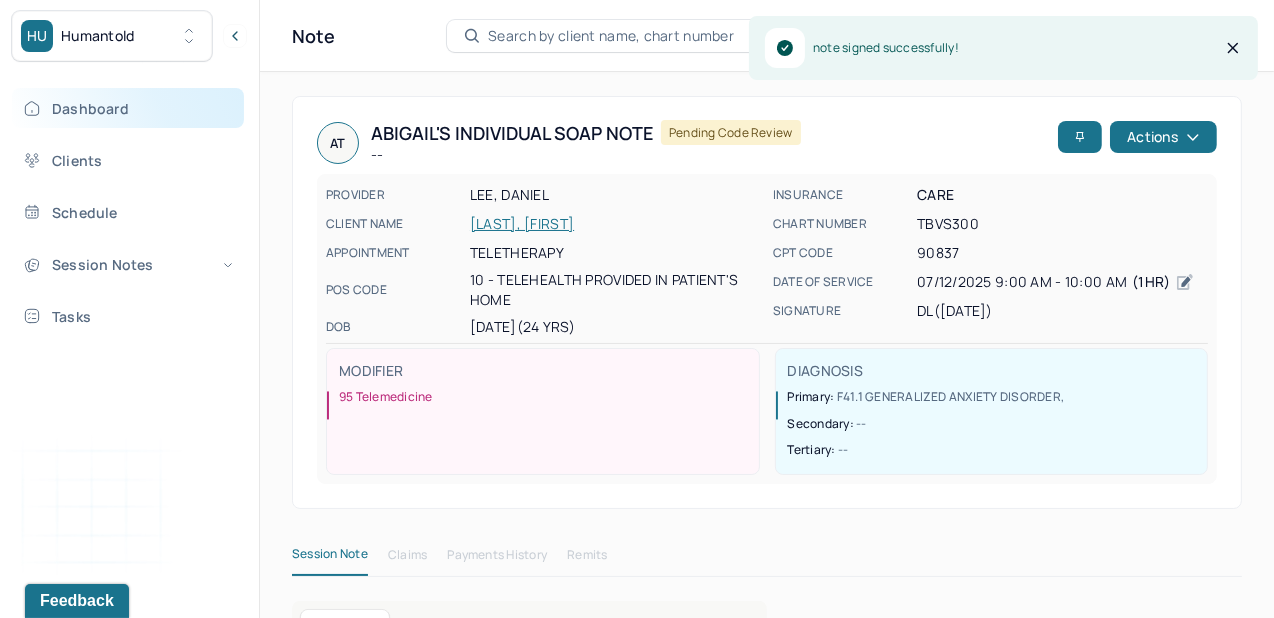 click on "Dashboard" at bounding box center (128, 108) 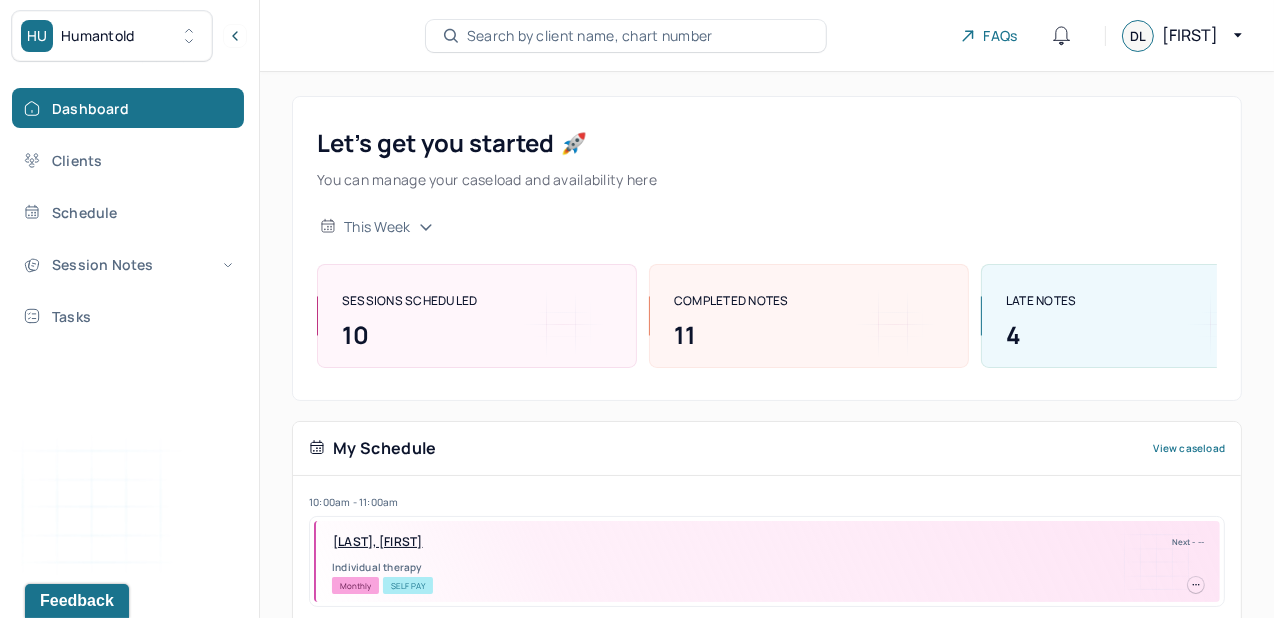 scroll, scrollTop: 462, scrollLeft: 0, axis: vertical 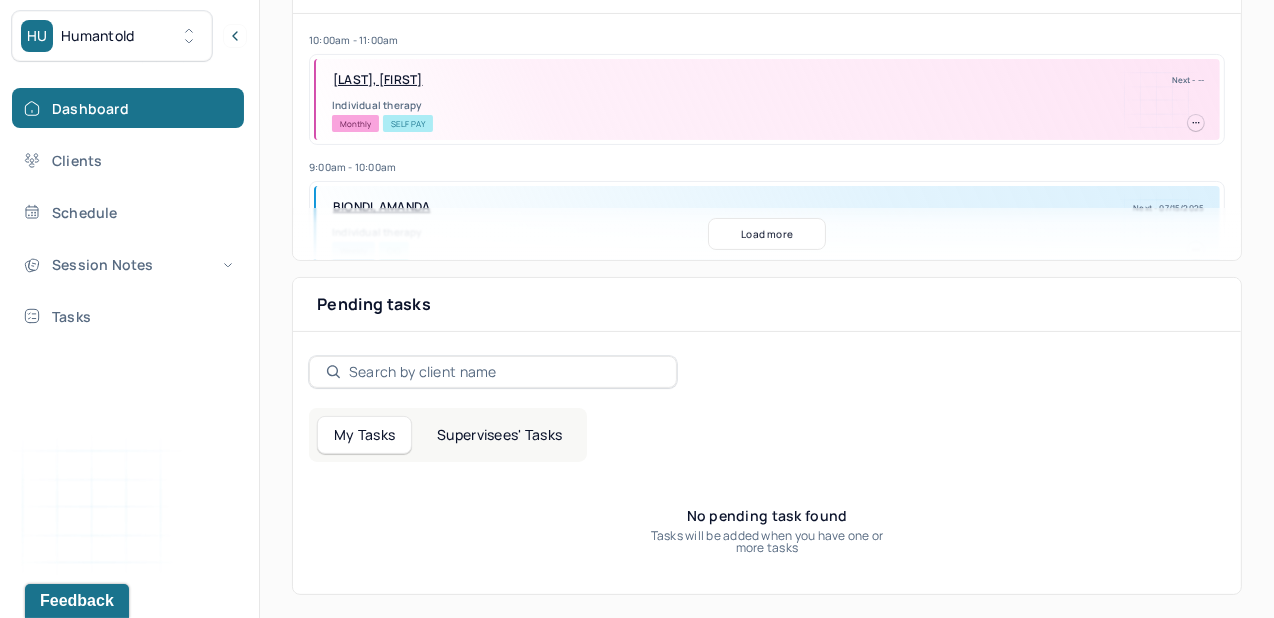 click on "My Tasks     Supervisees' Tasks" at bounding box center (448, 435) 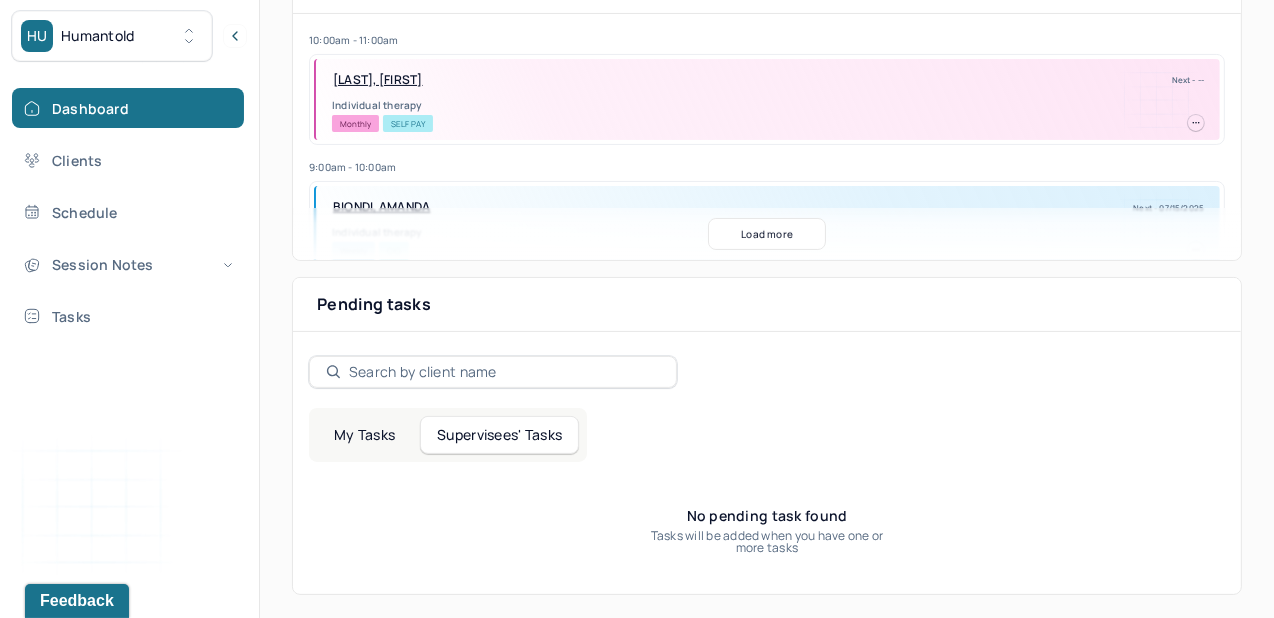 click on "My Tasks" at bounding box center [364, 435] 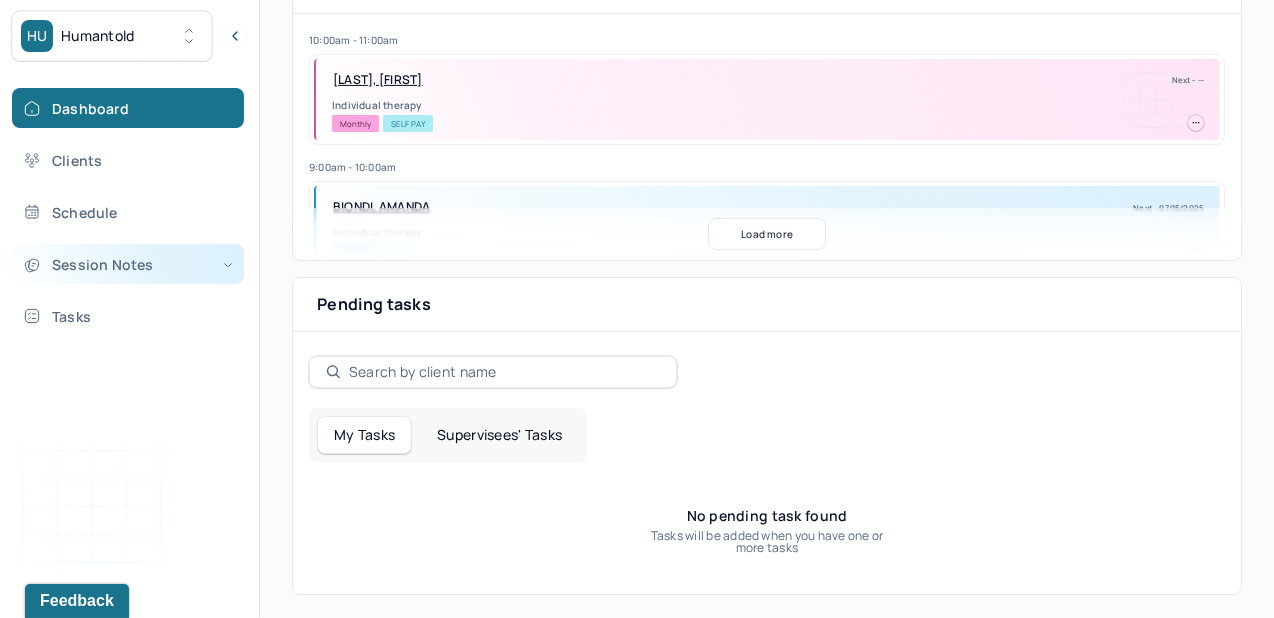click on "Session Notes" at bounding box center [128, 264] 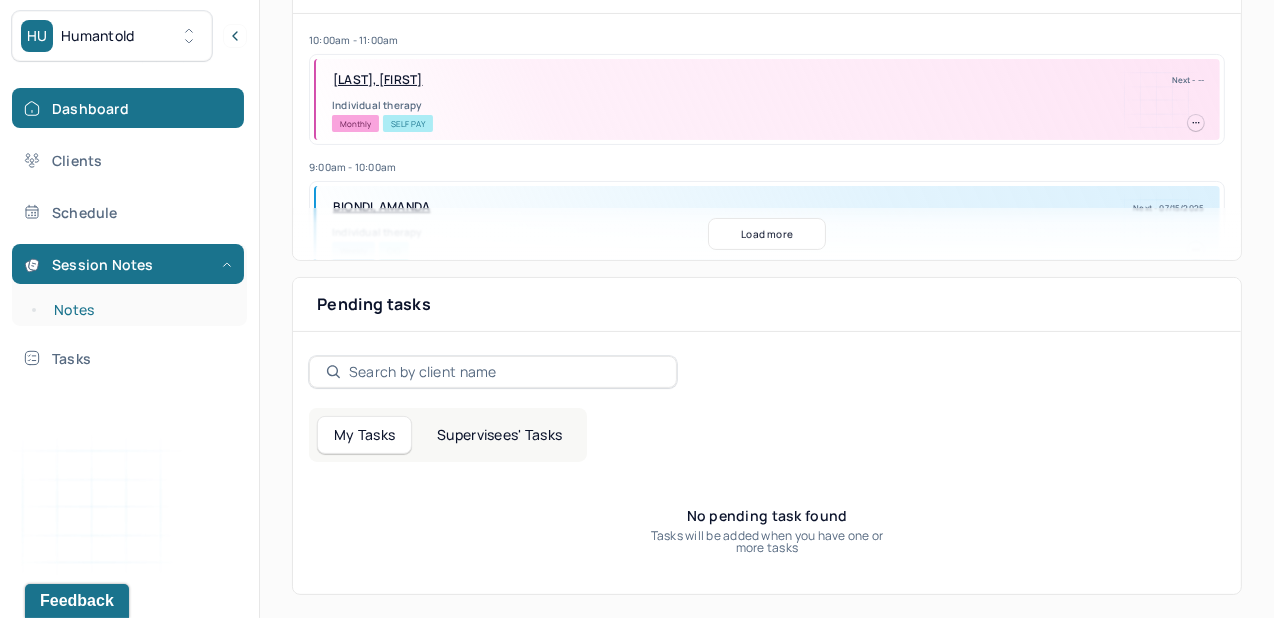 click on "Notes" at bounding box center [139, 310] 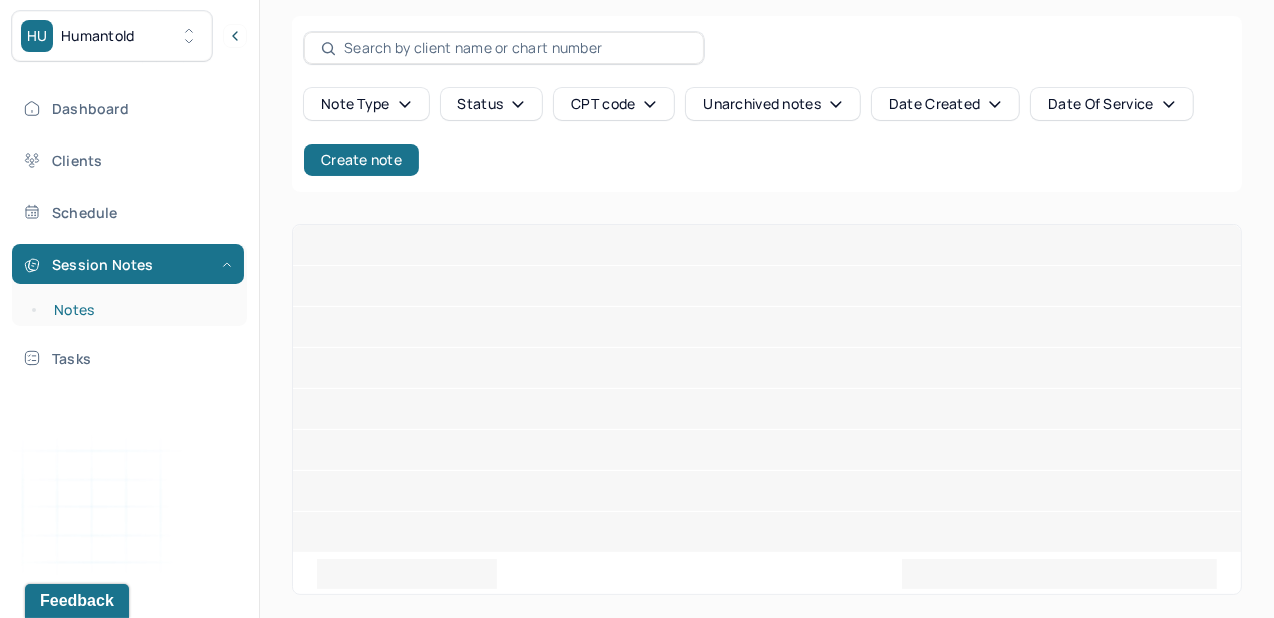 scroll, scrollTop: 0, scrollLeft: 0, axis: both 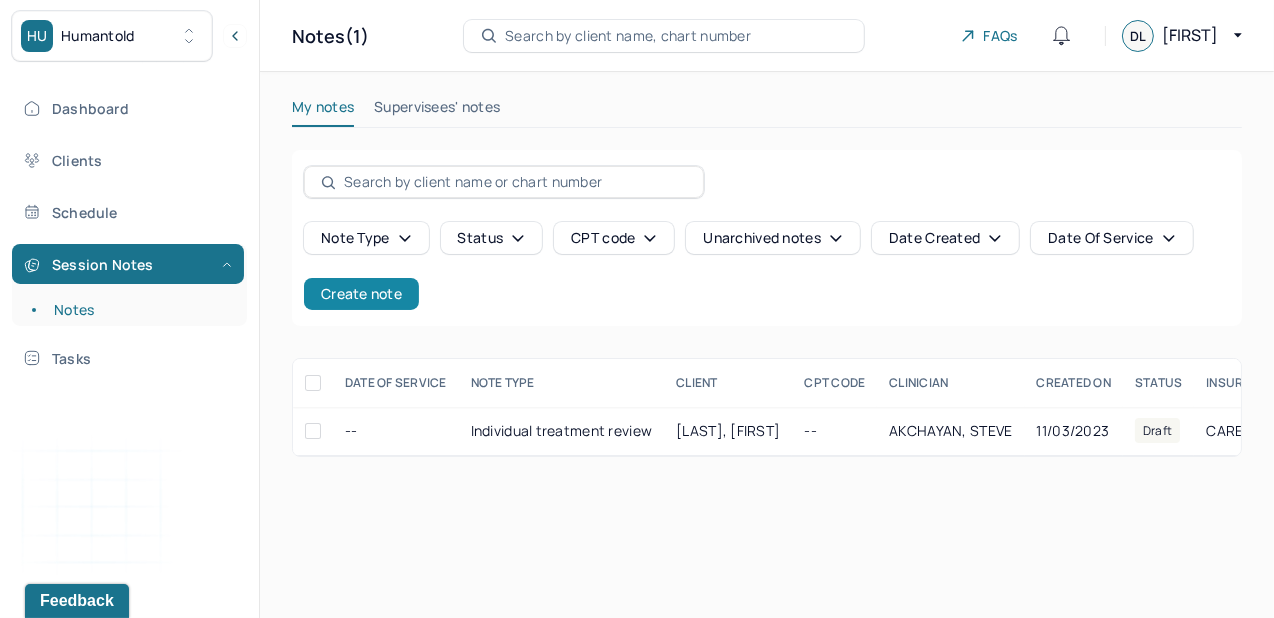 click on "Create note" at bounding box center (361, 294) 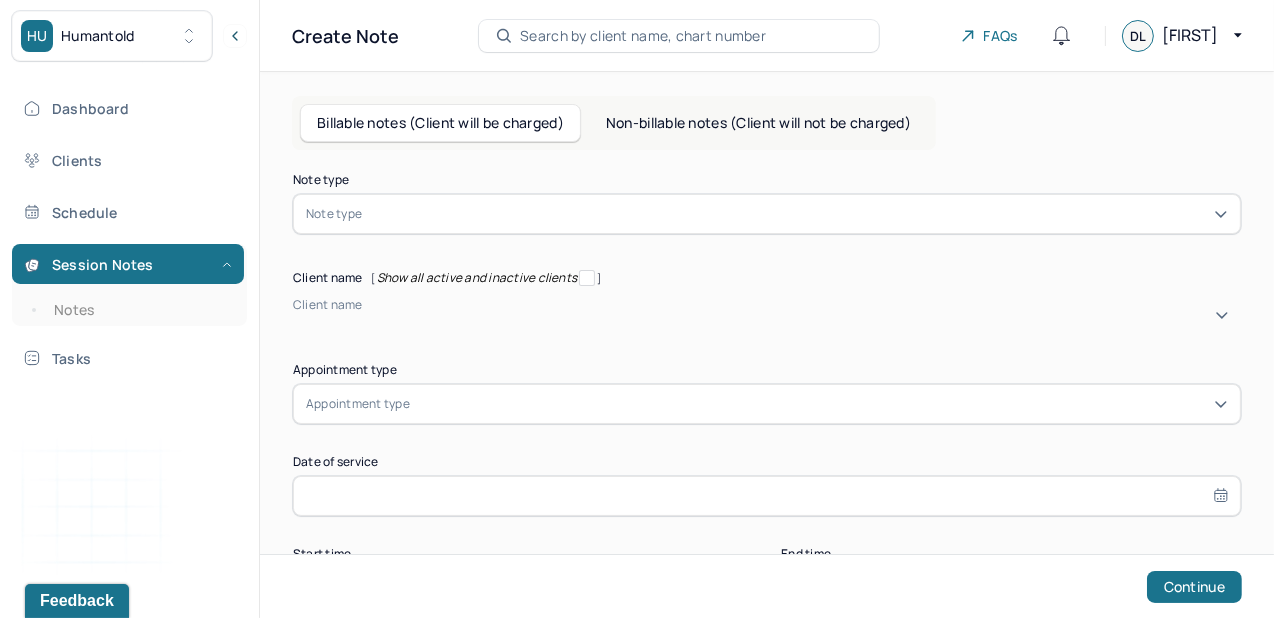 click at bounding box center (797, 214) 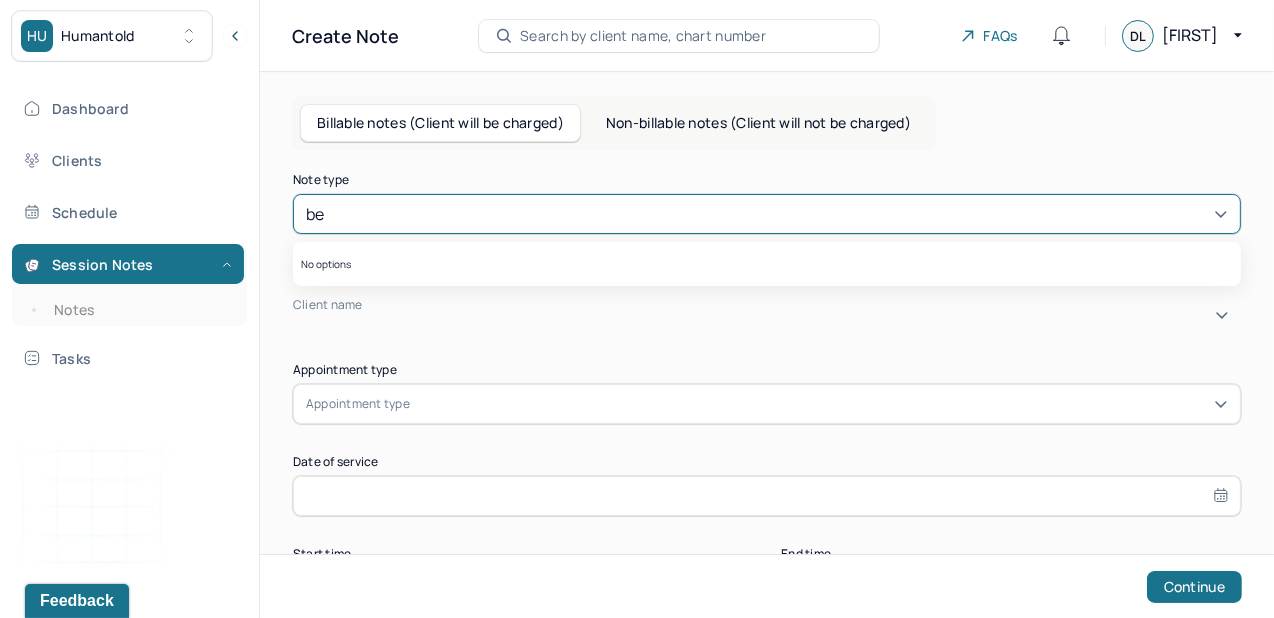 type on "b" 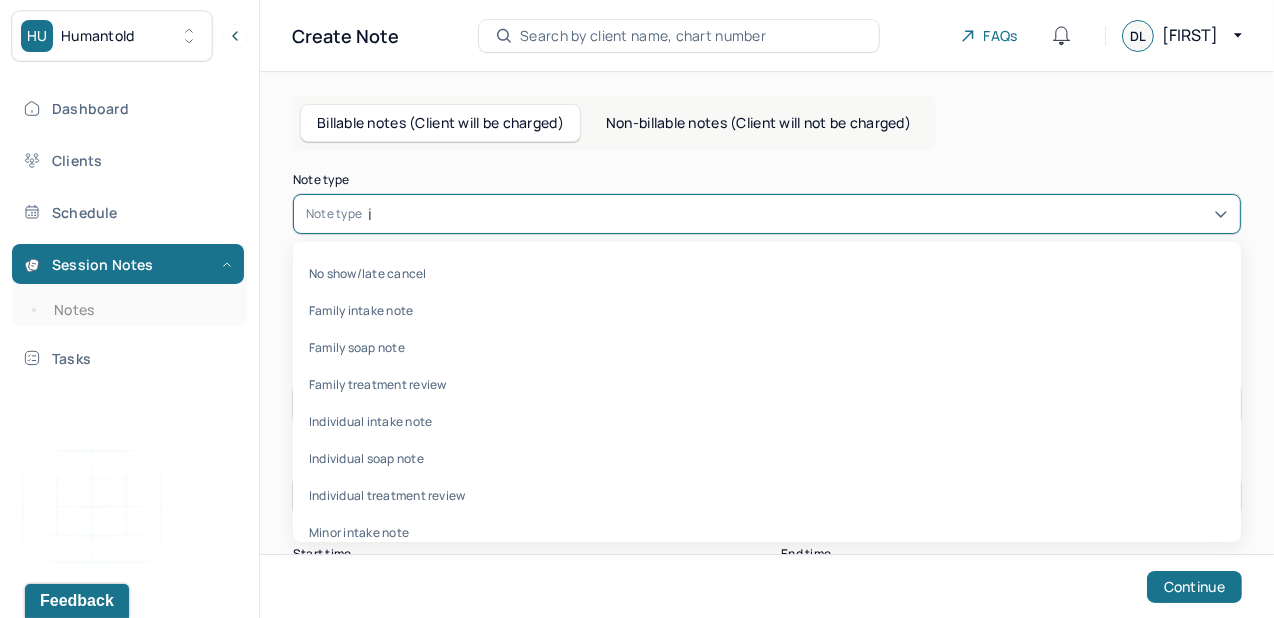 type on "ind" 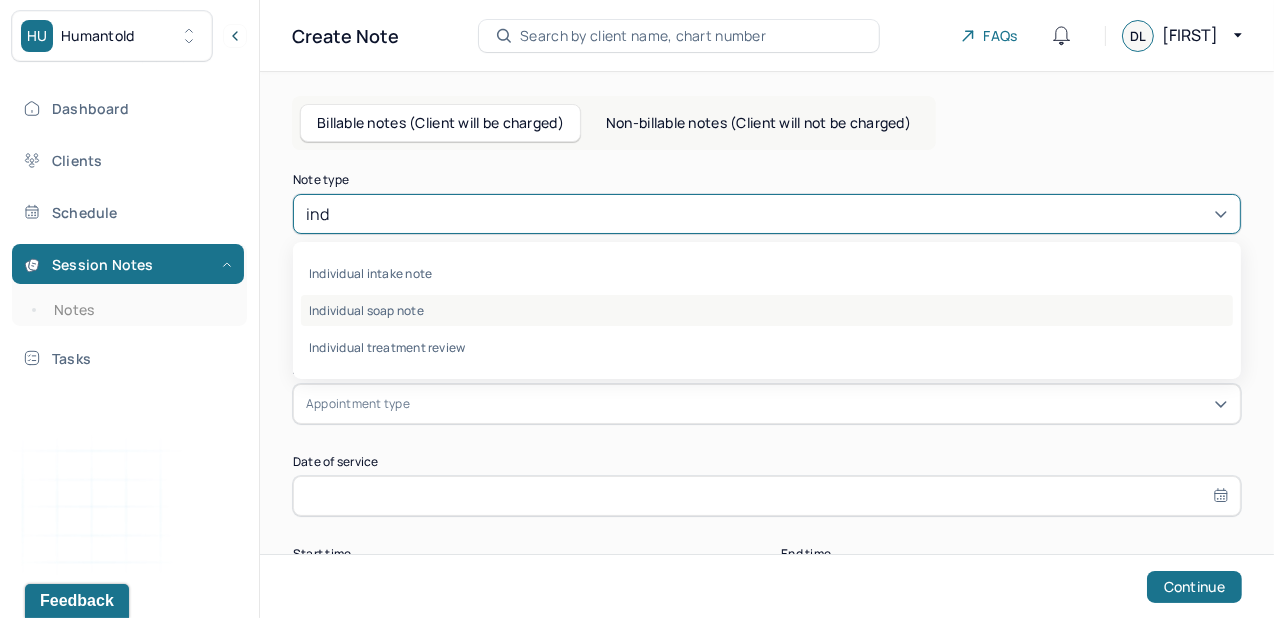 click on "Individual soap note" at bounding box center (767, 310) 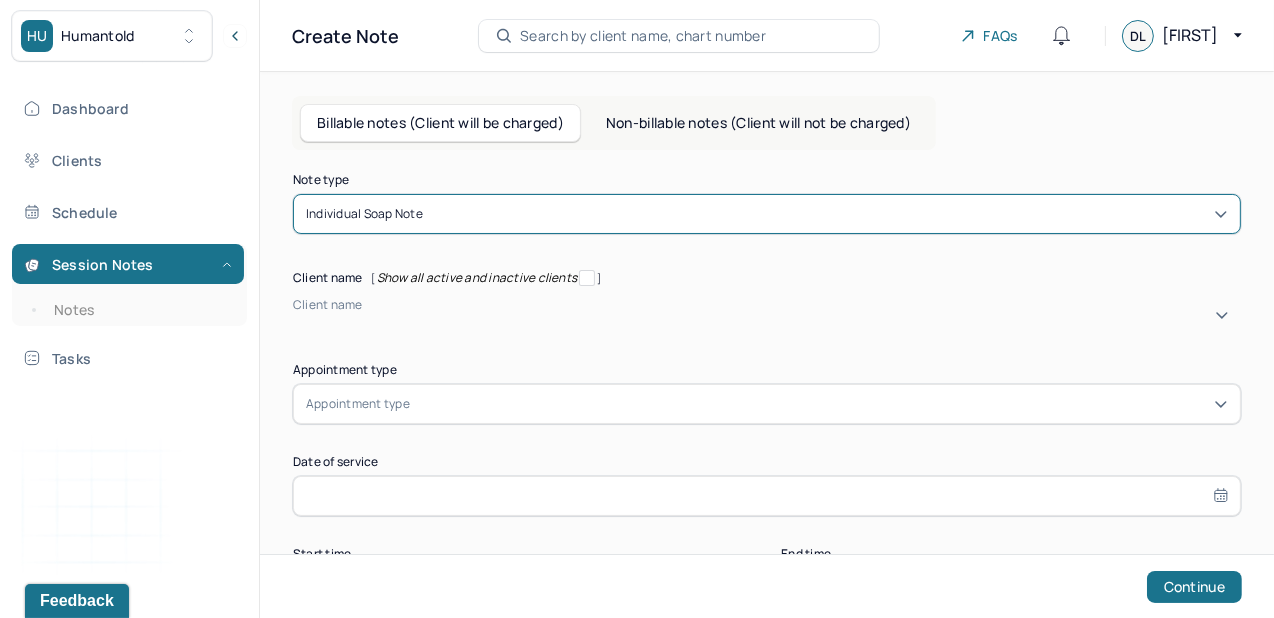 type 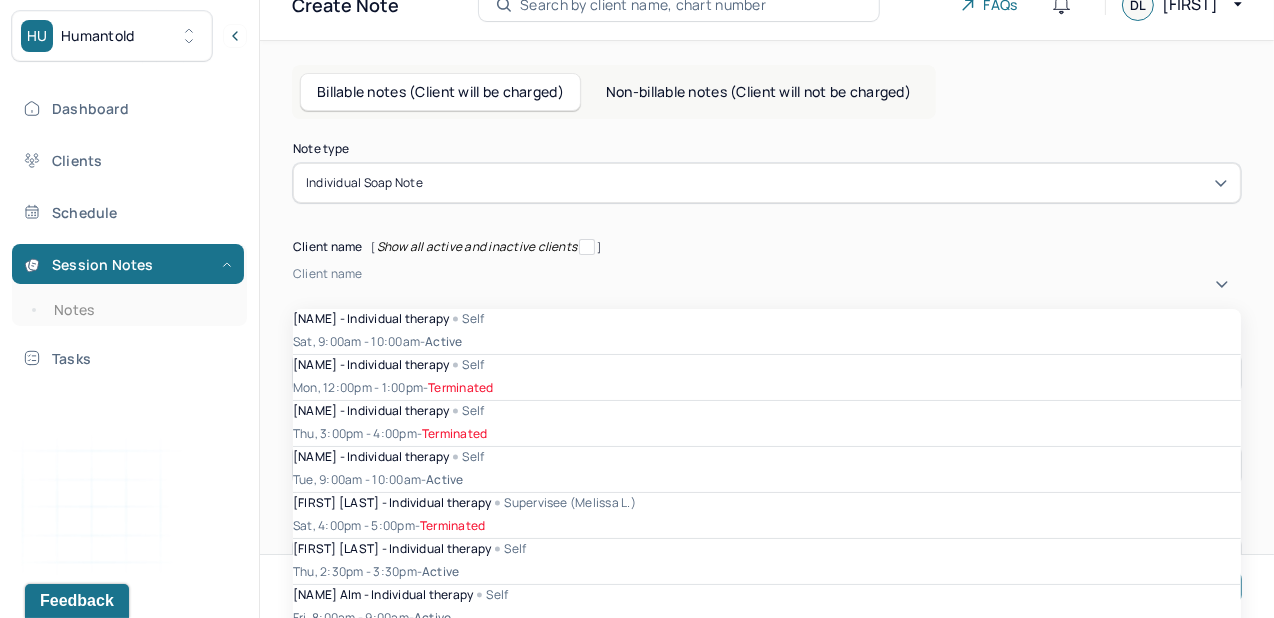 scroll, scrollTop: 34, scrollLeft: 0, axis: vertical 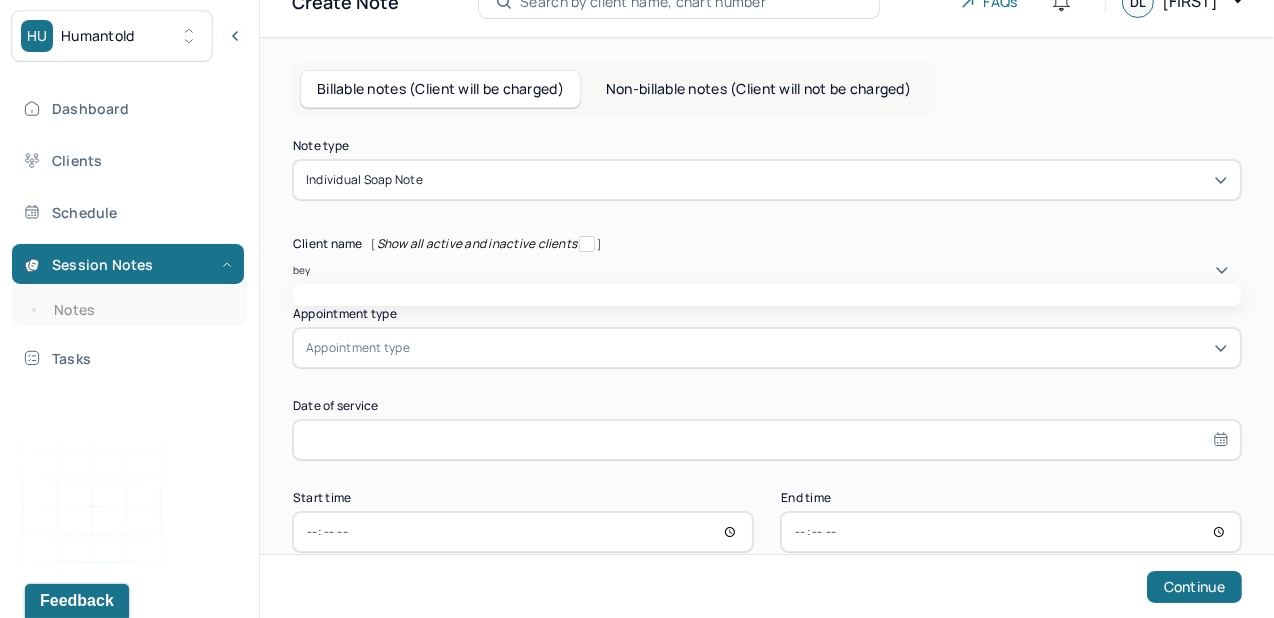 type on "beyd" 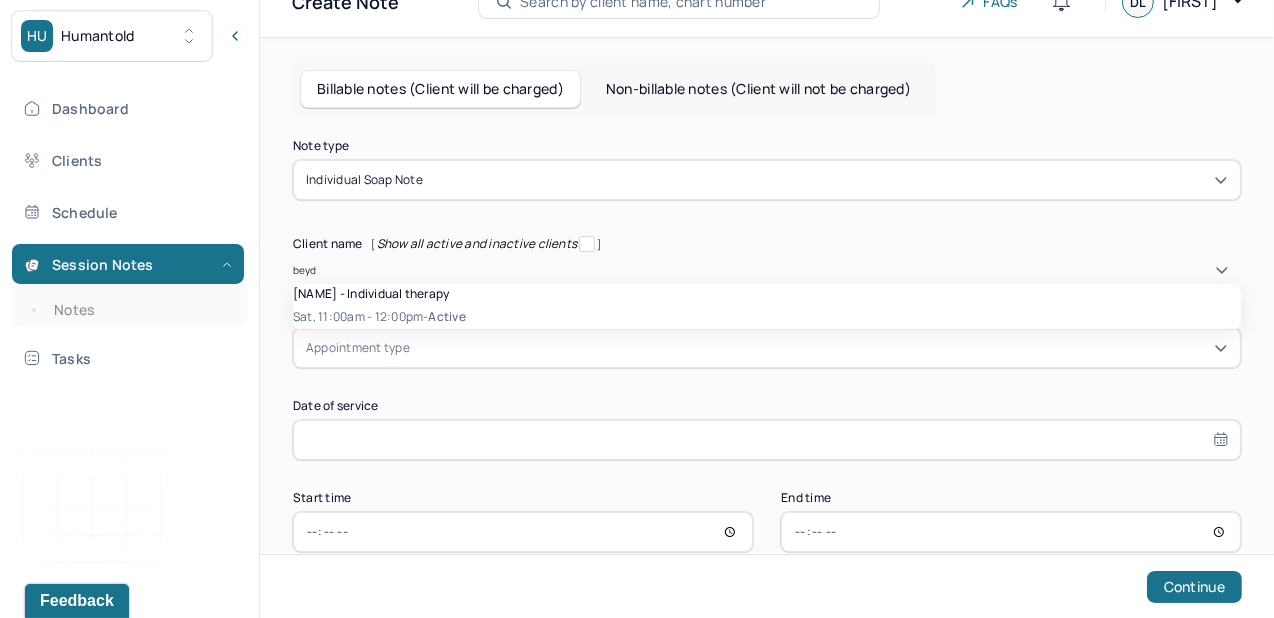 click on "[NAME] - Individual therapy" at bounding box center (371, 293) 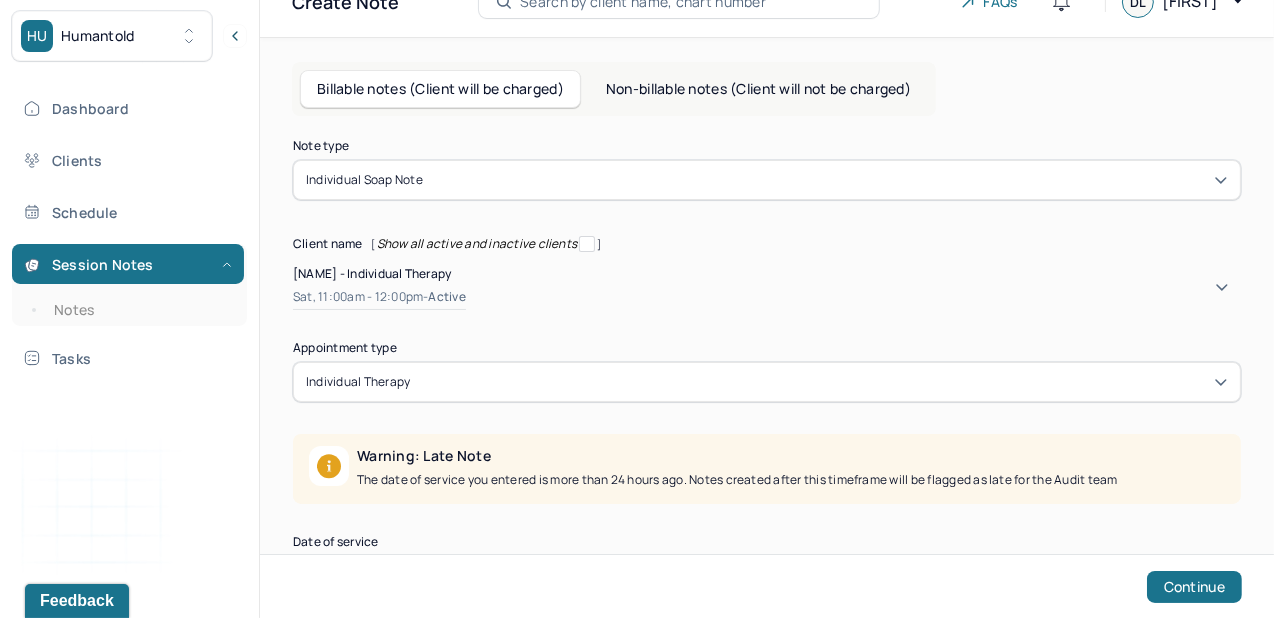 click on "individual therapy" at bounding box center [767, 382] 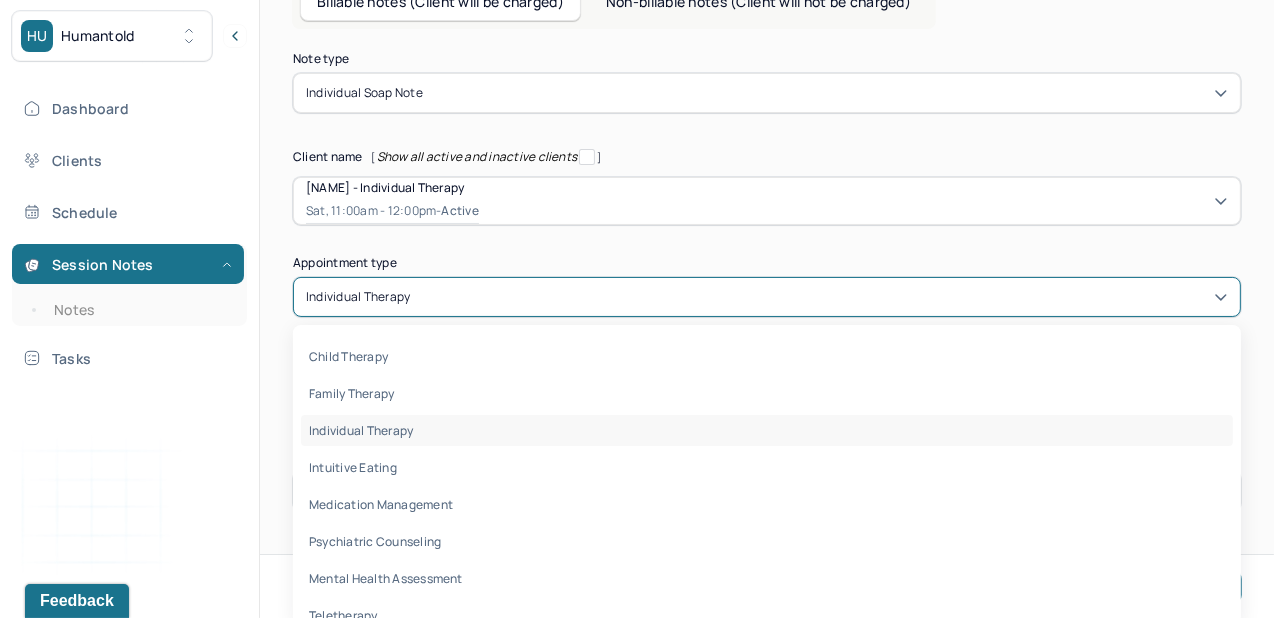 scroll, scrollTop: 134, scrollLeft: 0, axis: vertical 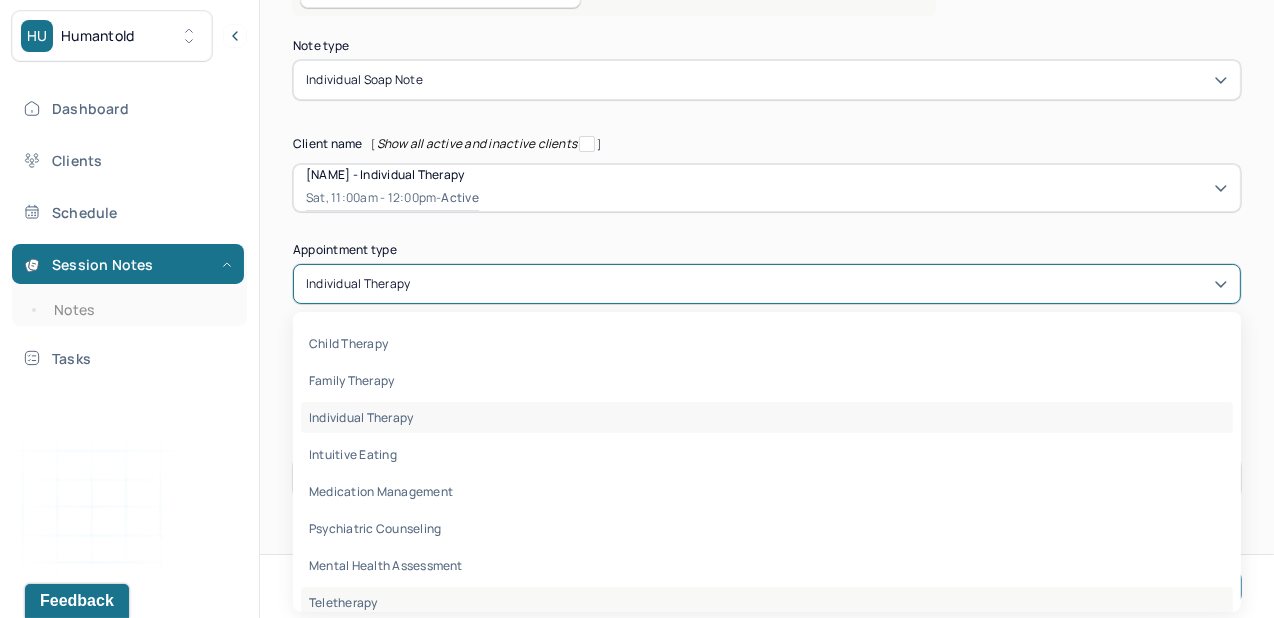 click on "teletherapy" at bounding box center [767, 602] 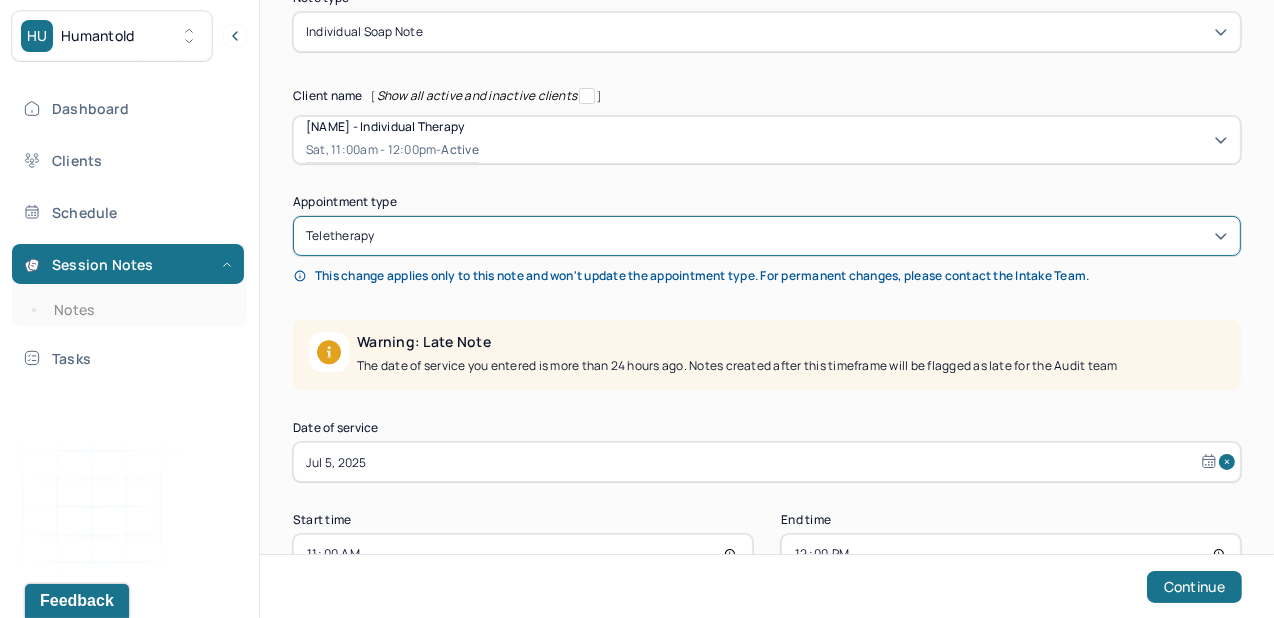 scroll, scrollTop: 243, scrollLeft: 0, axis: vertical 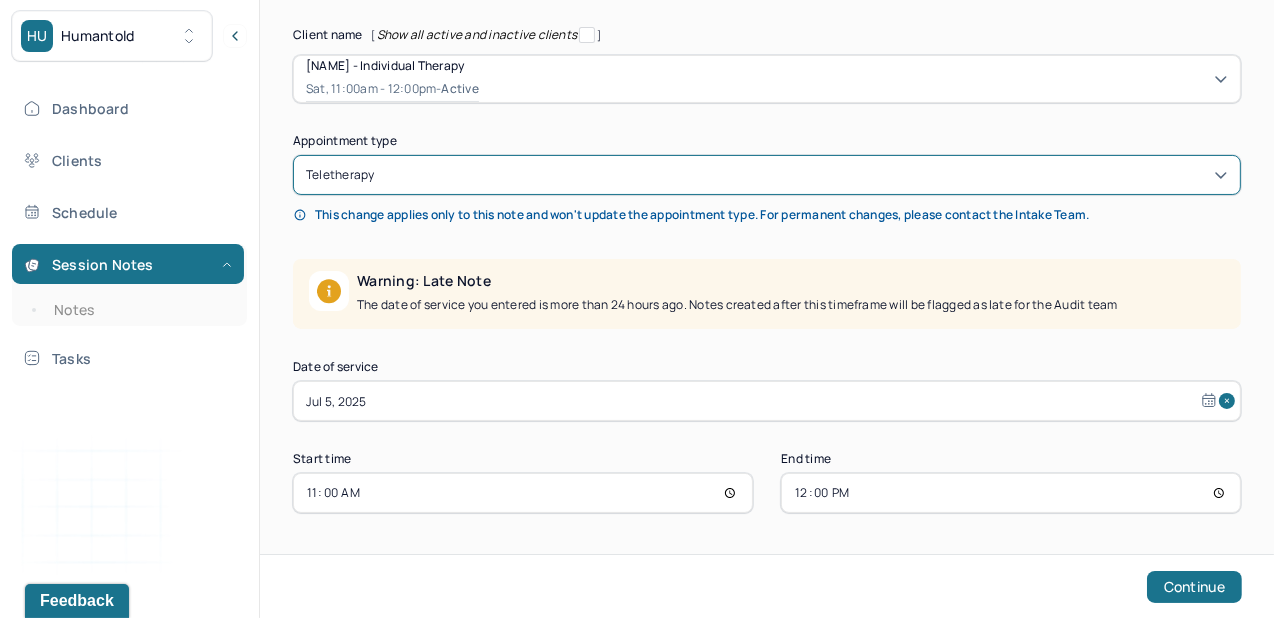 click on "Jul 5, 2025" at bounding box center (767, 401) 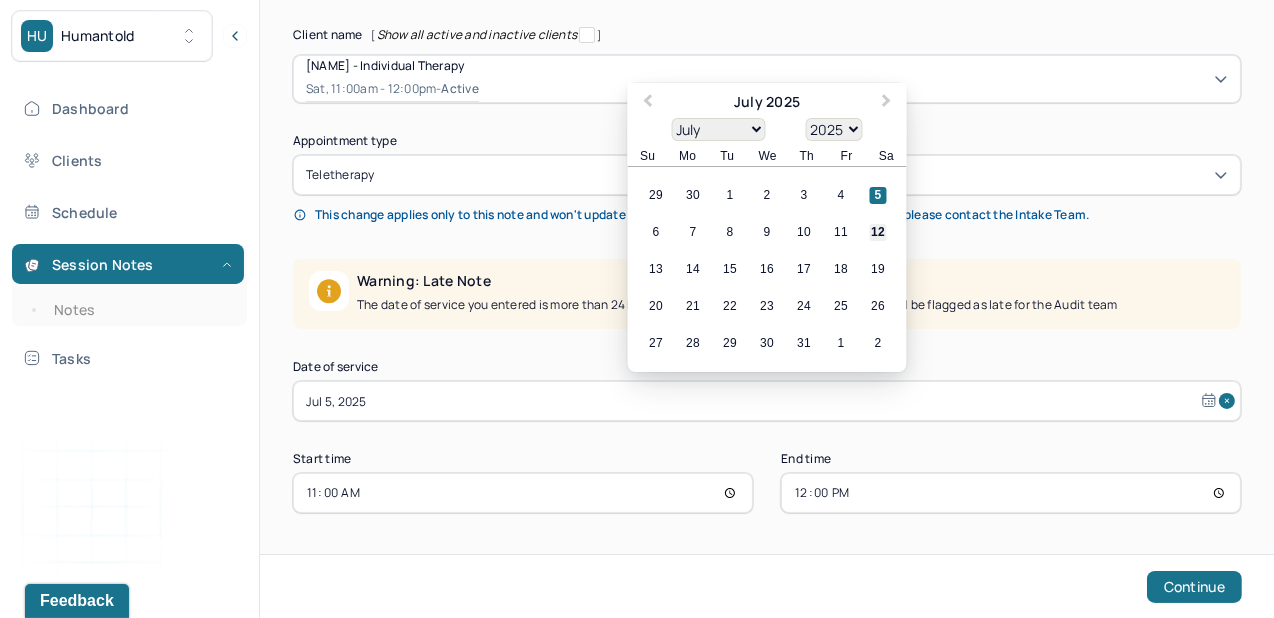 click on "12" at bounding box center (878, 232) 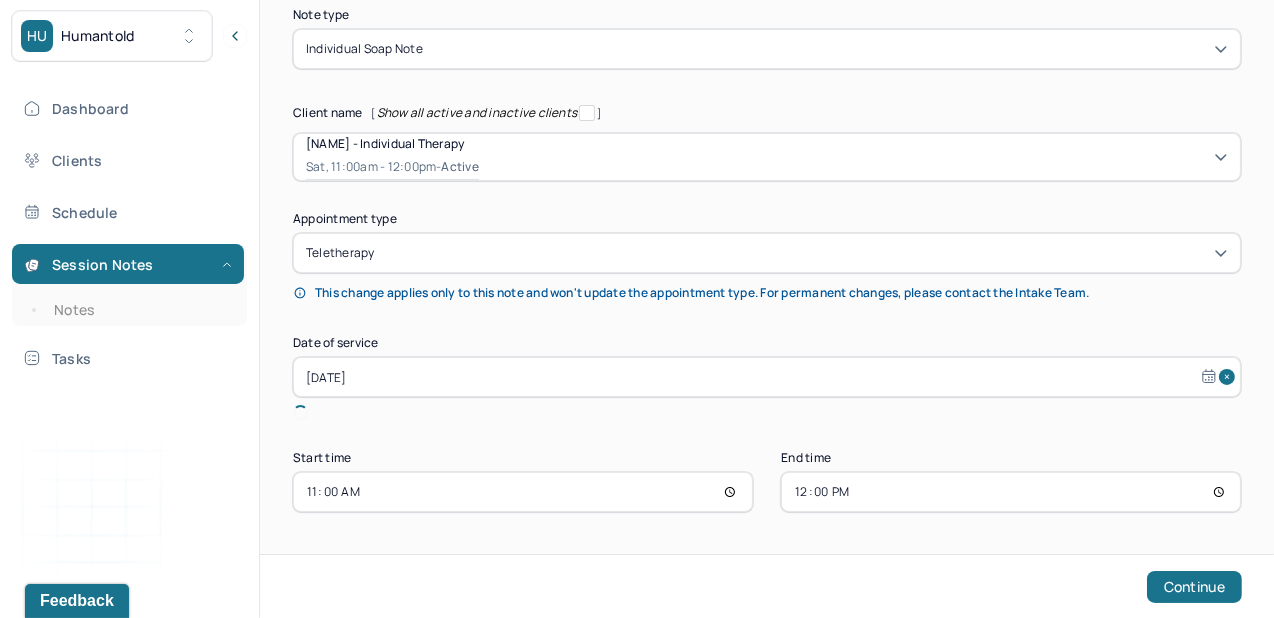 scroll, scrollTop: 142, scrollLeft: 0, axis: vertical 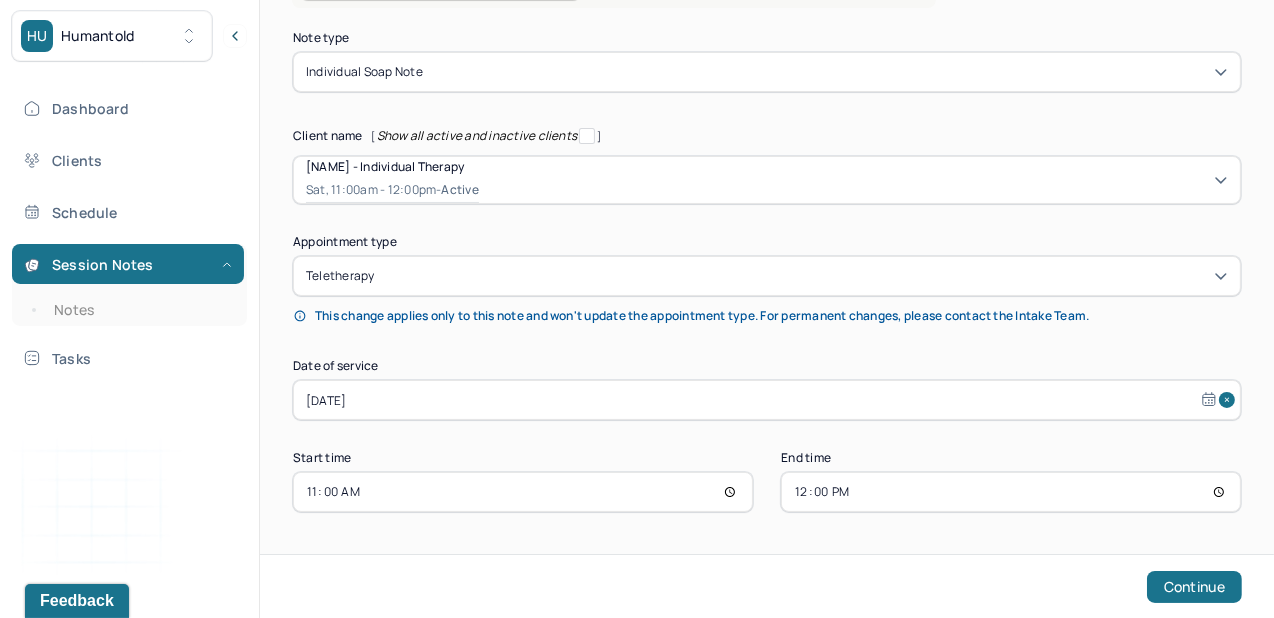 click on "11:00" at bounding box center (523, 492) 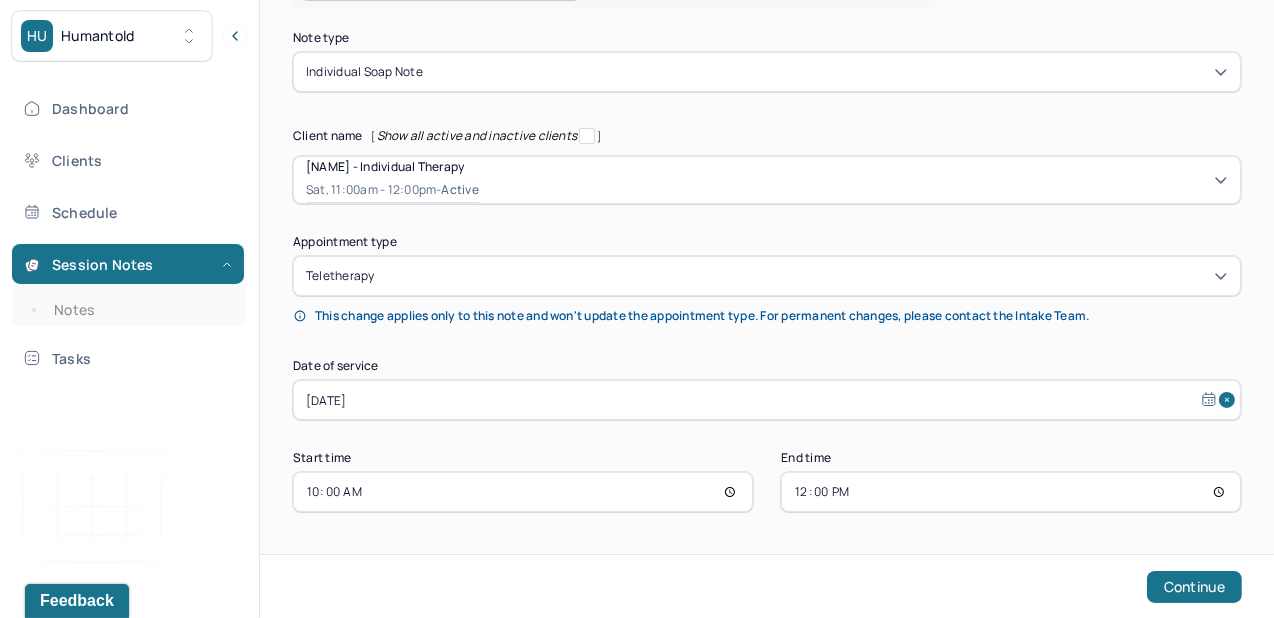 click on "Note type Individual soap note Client name [Show all active and inactive clients] [FIRST] [LAST] - Individual therapy Sat, 11:00am - 12:00pm - active Supervisee name [FIRST] [LAST] Appointment type teletherapy This change applies only to this note and won't update the appointment type. For permanent changes, please contact the Intake Team. Date of service [DATE] Start time 10:00 End time 12:00 Continue" at bounding box center (767, 272) 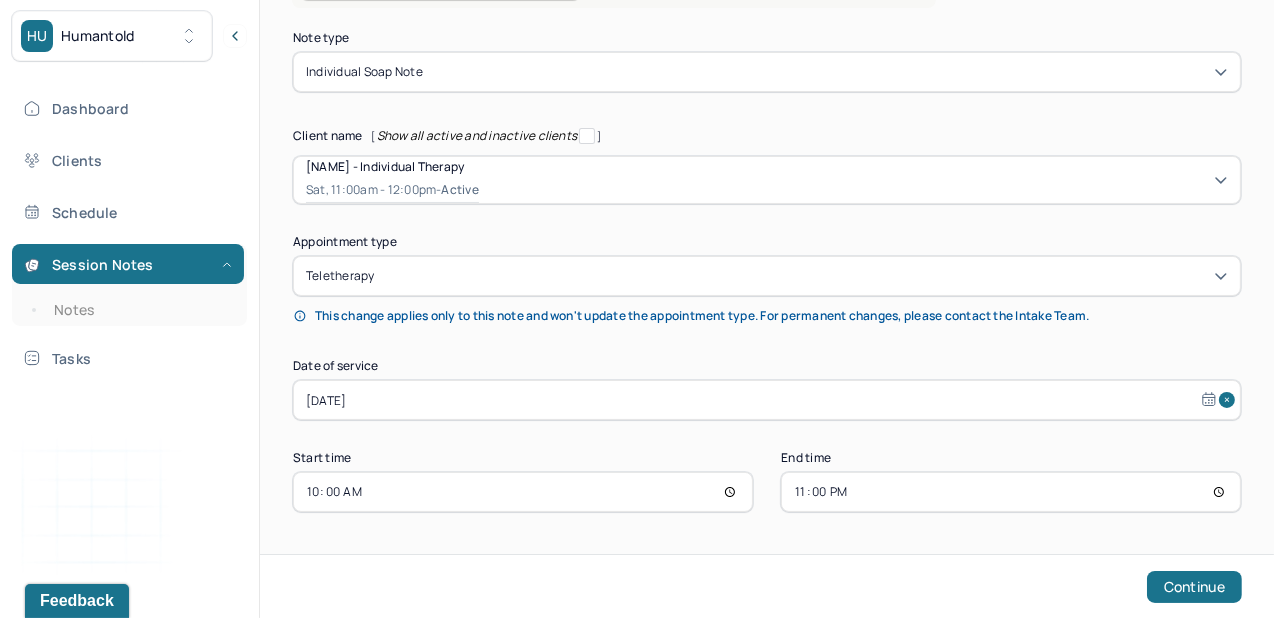click on "23:00" at bounding box center [1011, 492] 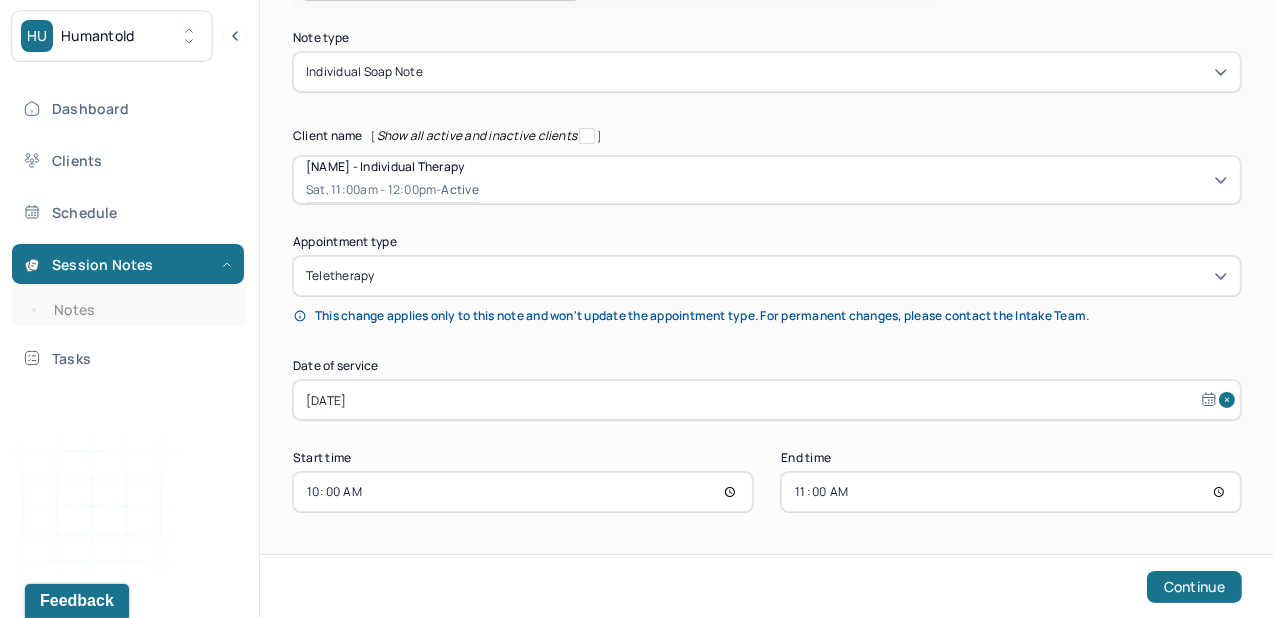 click on "End time" at bounding box center [1011, 458] 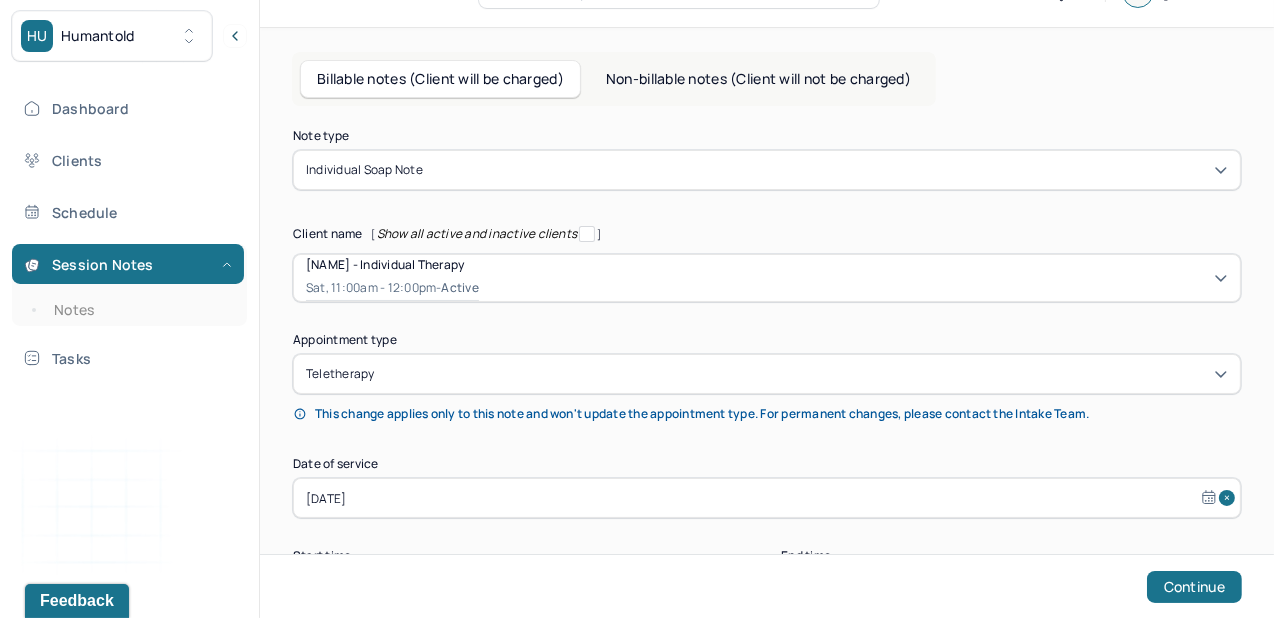 scroll, scrollTop: 142, scrollLeft: 0, axis: vertical 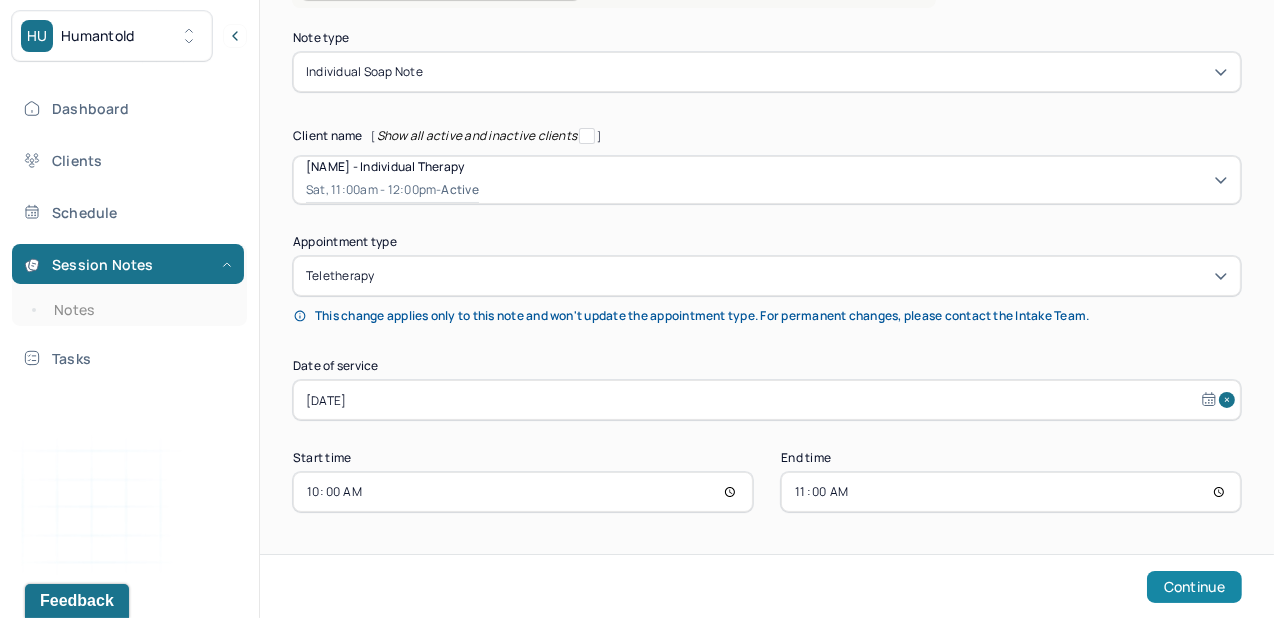 click on "Continue" at bounding box center (1194, 587) 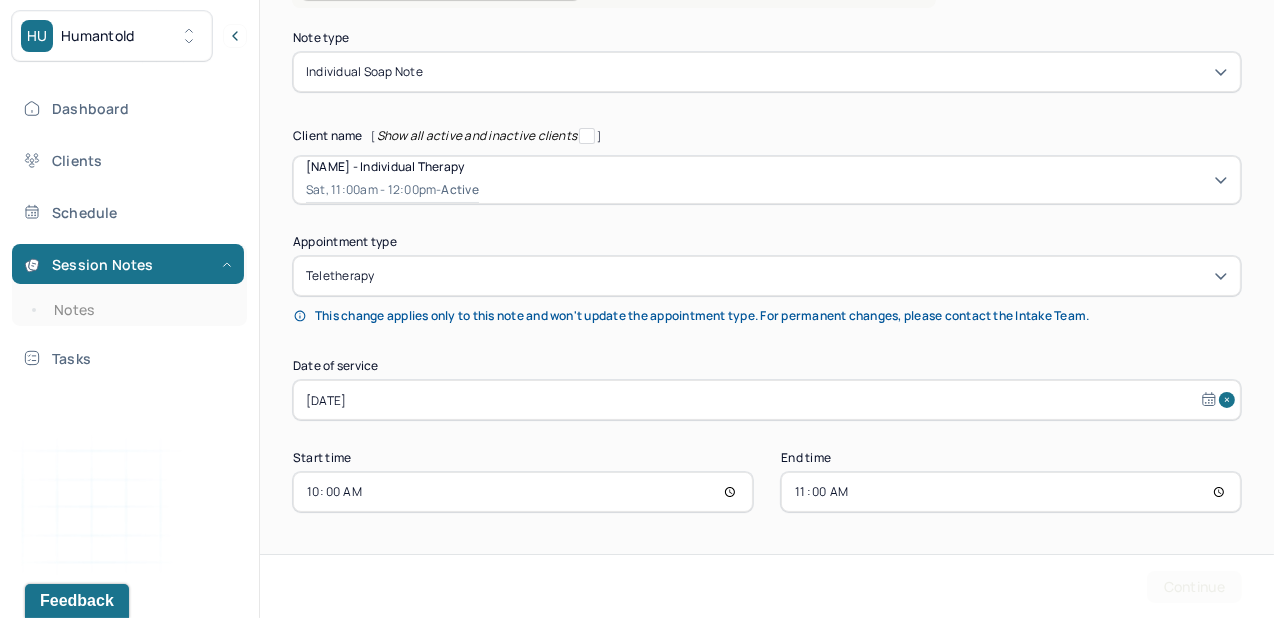 scroll, scrollTop: 0, scrollLeft: 0, axis: both 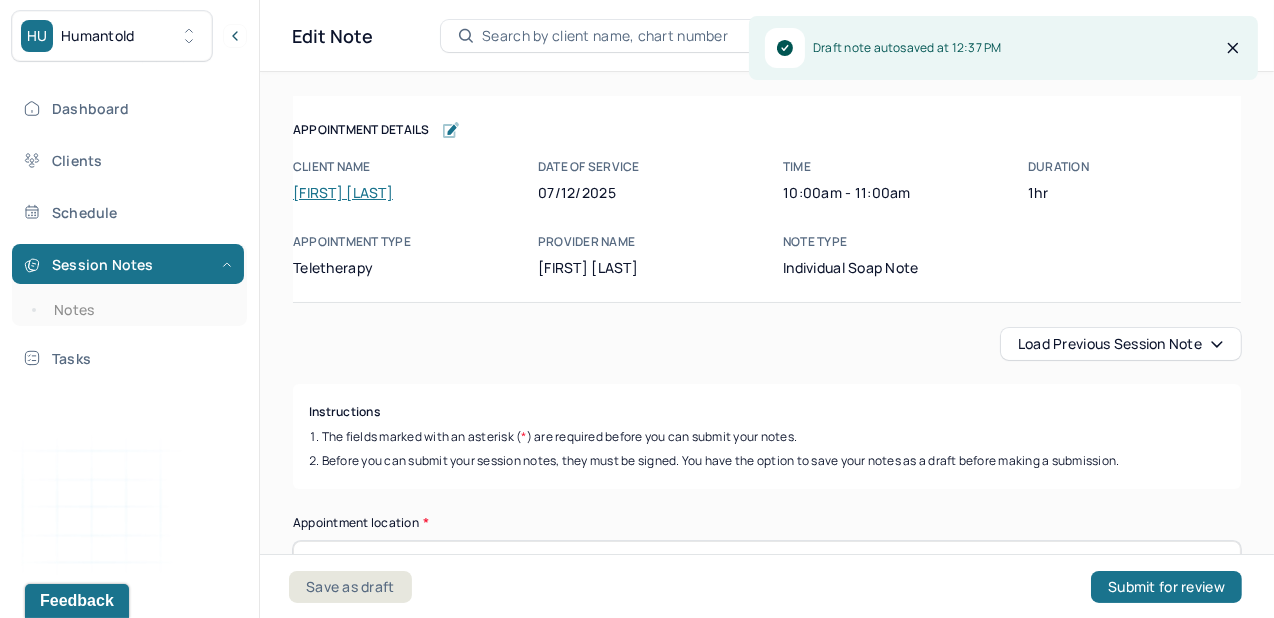 click on "Load previous session note" at bounding box center [1121, 344] 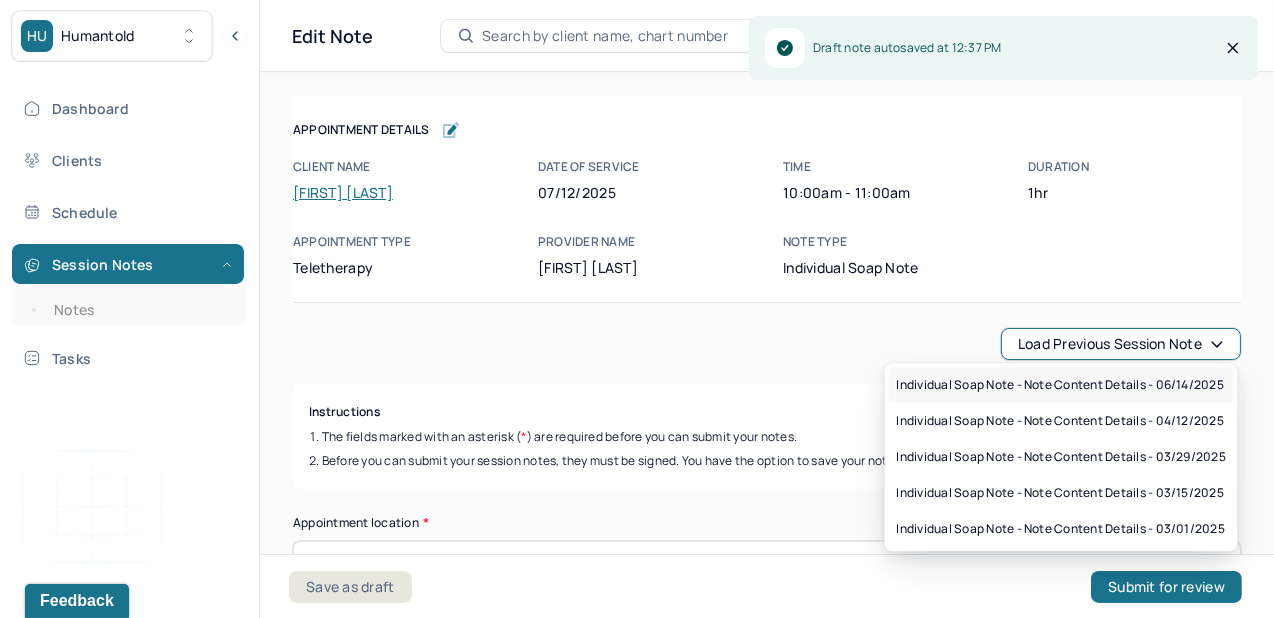 click on "Individual soap note   - Note content Details -   [DATE]" at bounding box center [1060, 385] 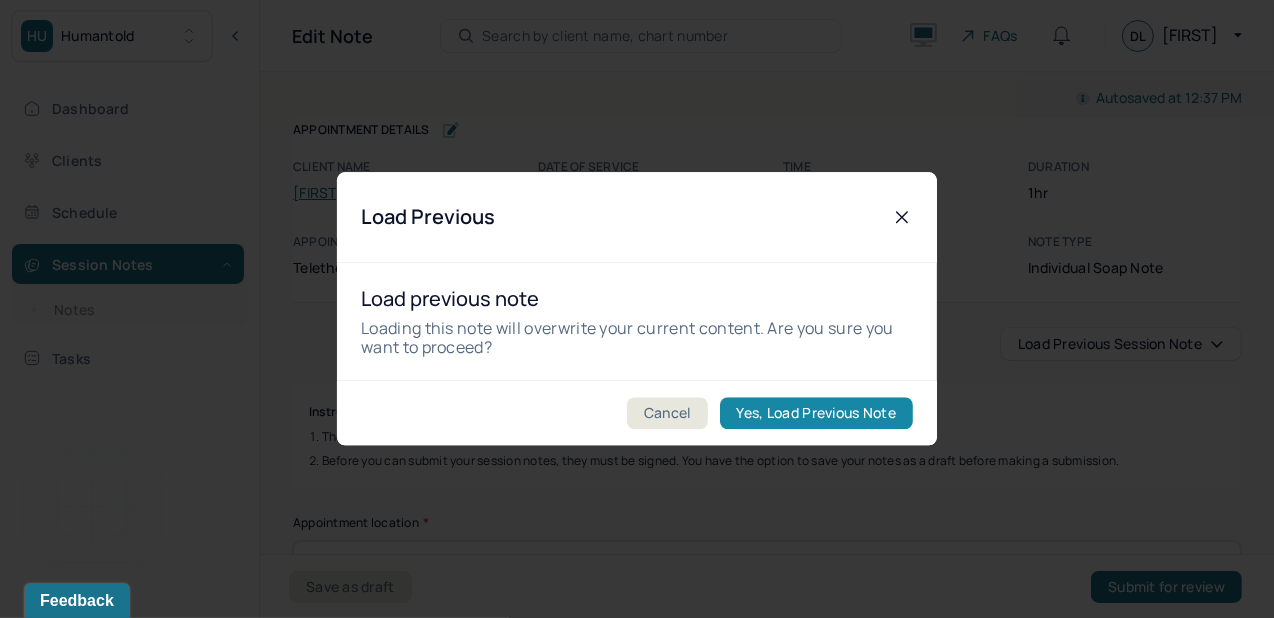 click on "Yes, Load Previous Note" at bounding box center [816, 414] 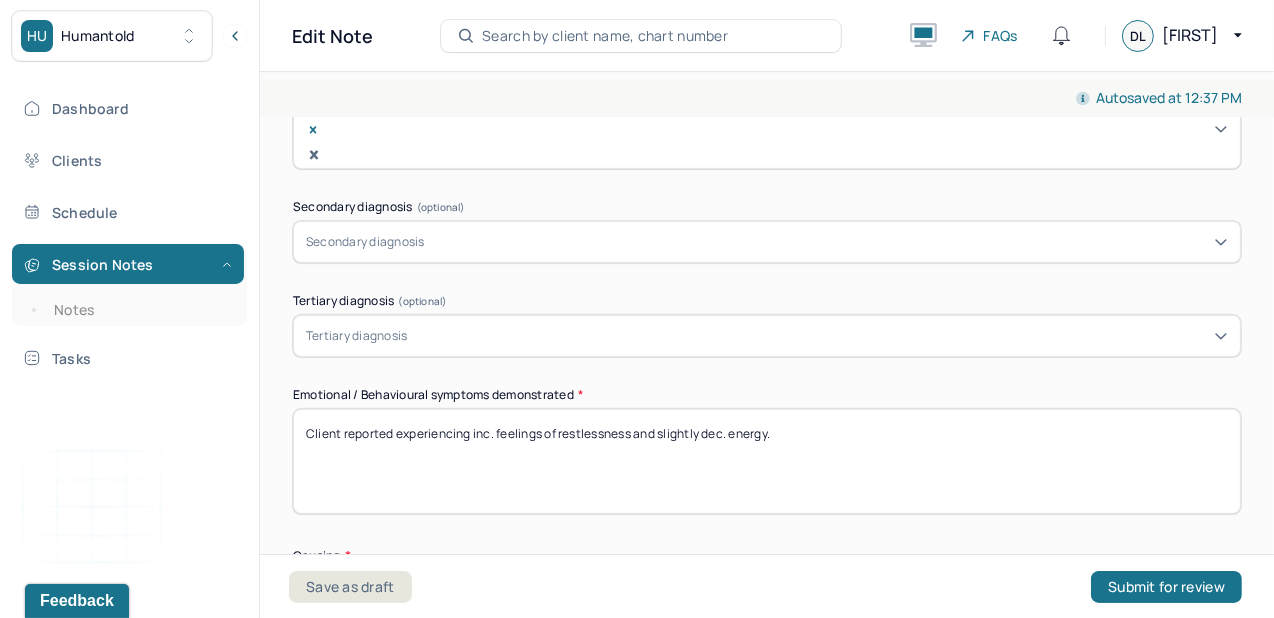 scroll, scrollTop: 906, scrollLeft: 0, axis: vertical 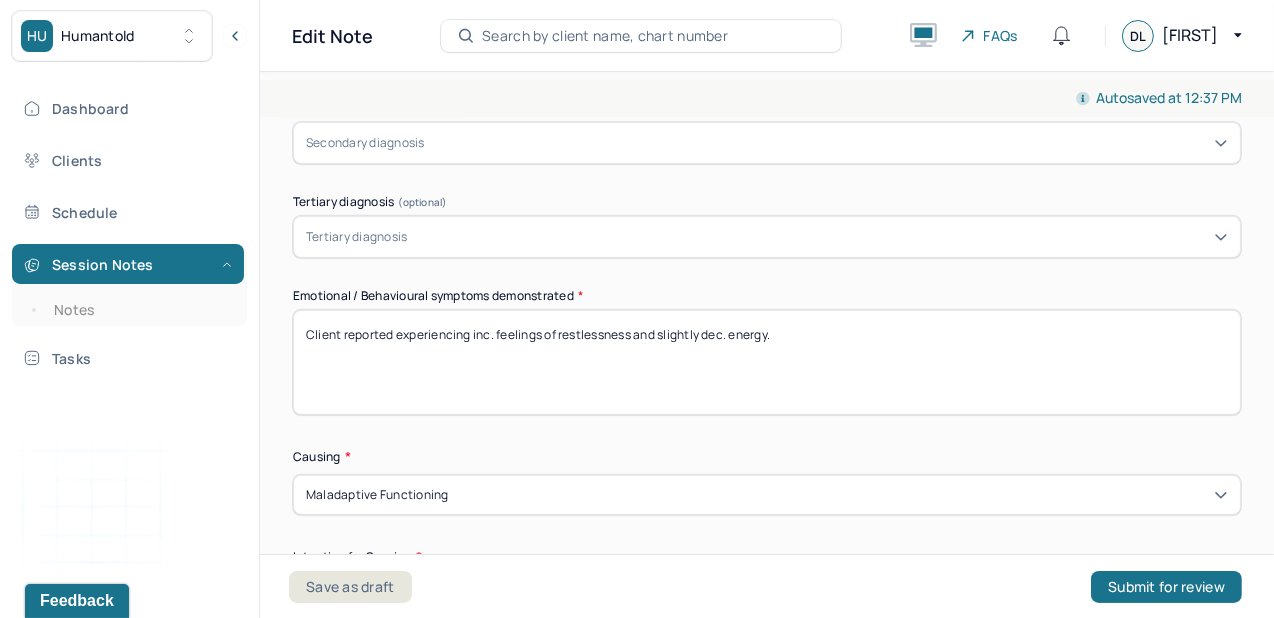 click on "Client reported experiencing inc. feelings of restlessness and slightly dec. energy." at bounding box center (767, 362) 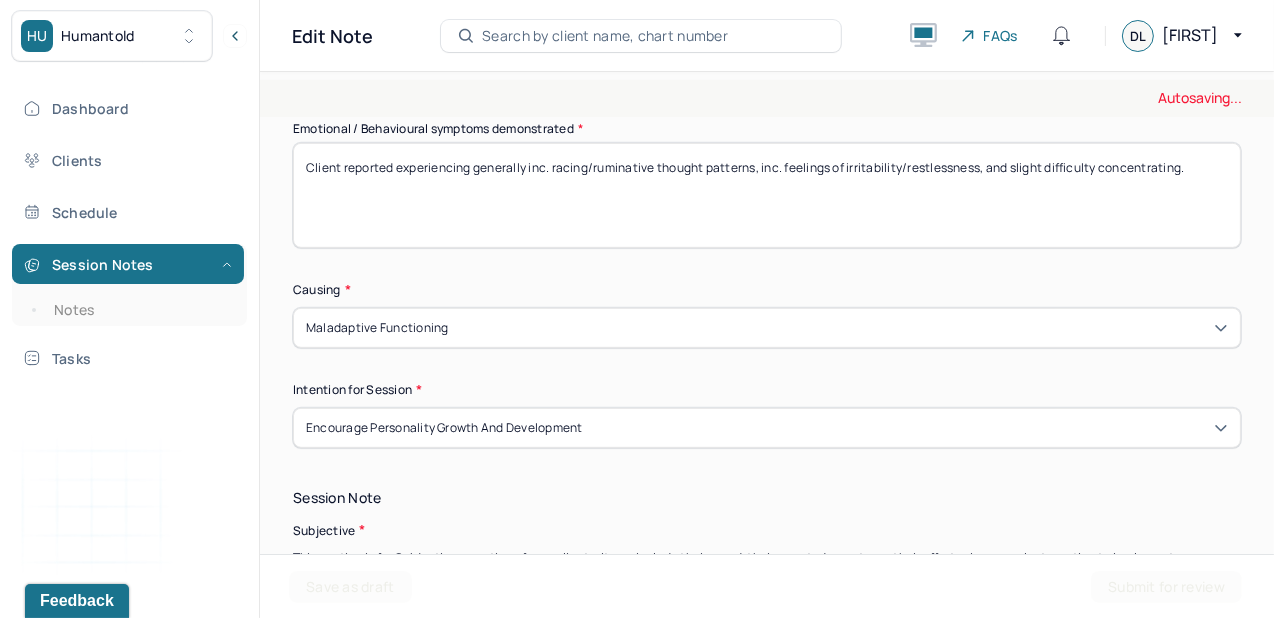 scroll, scrollTop: 1104, scrollLeft: 0, axis: vertical 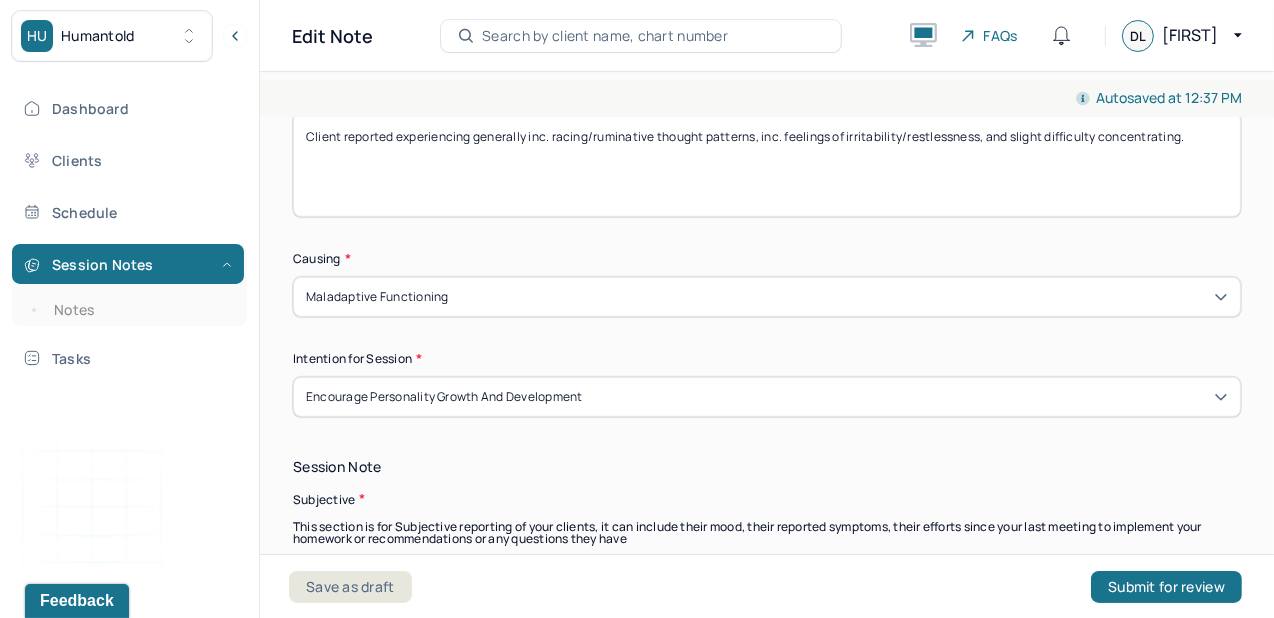 type on "Client reported experiencing generally inc. racing/ruminative thought patterns, inc. feelings of irritability/restlessness, and slight difficulty concentrating." 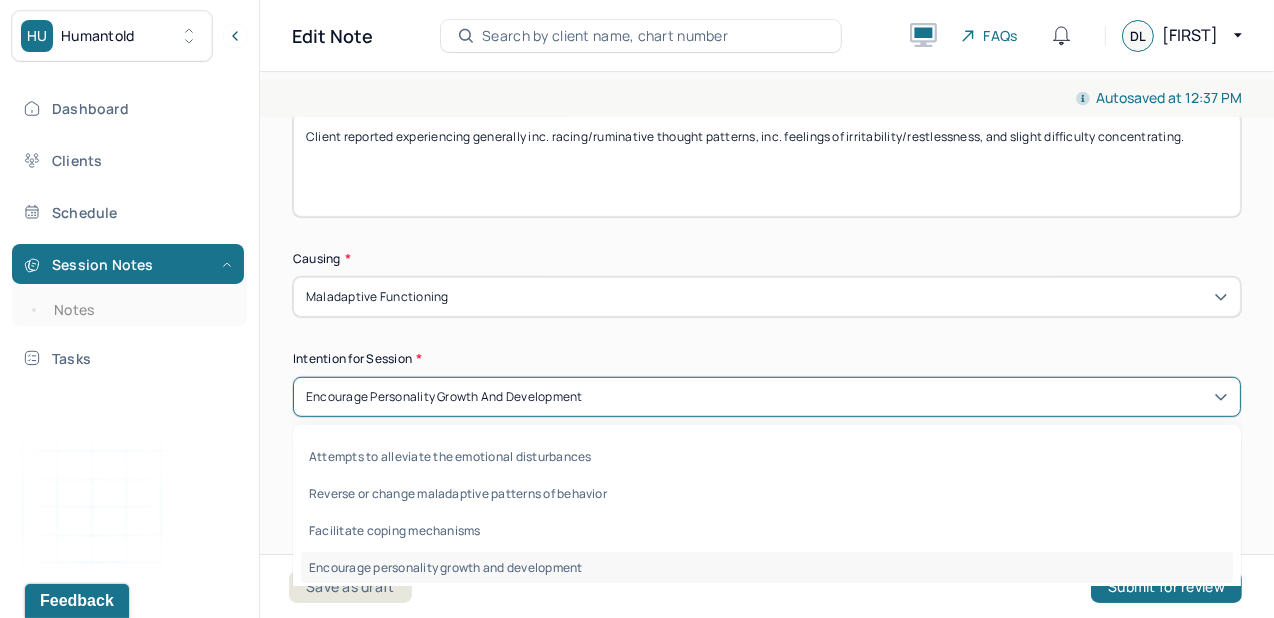 click on "Encourage personality growth and minimize maladaptive functioning" at bounding box center [767, 604] 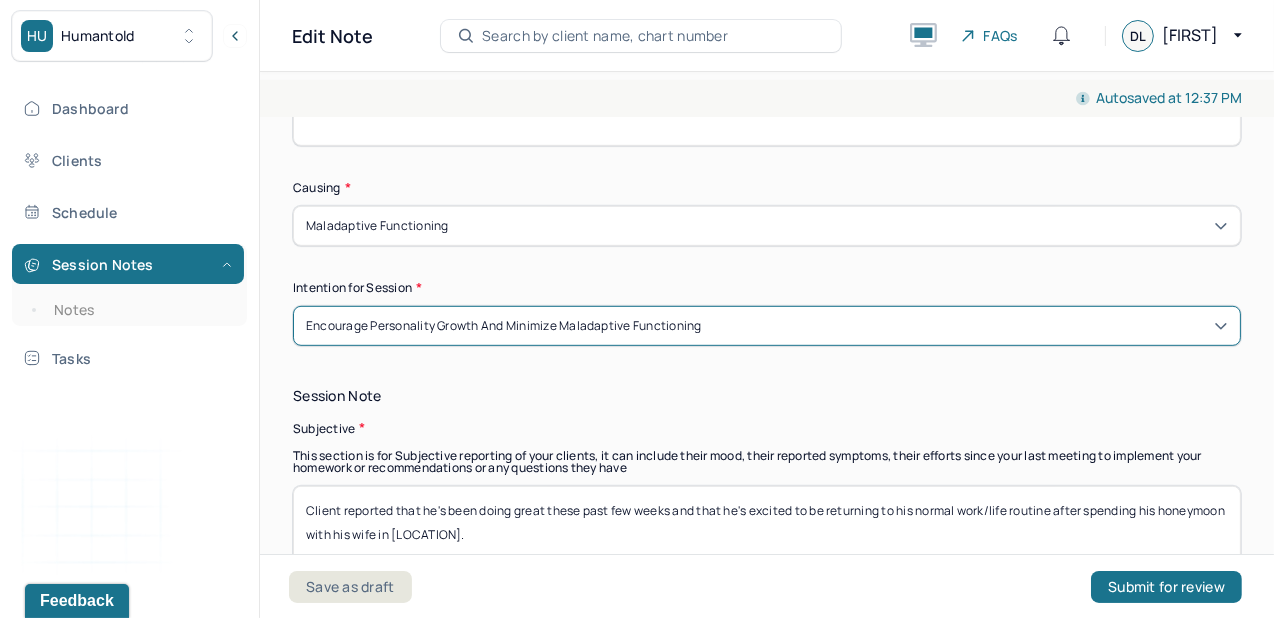 scroll, scrollTop: 1176, scrollLeft: 0, axis: vertical 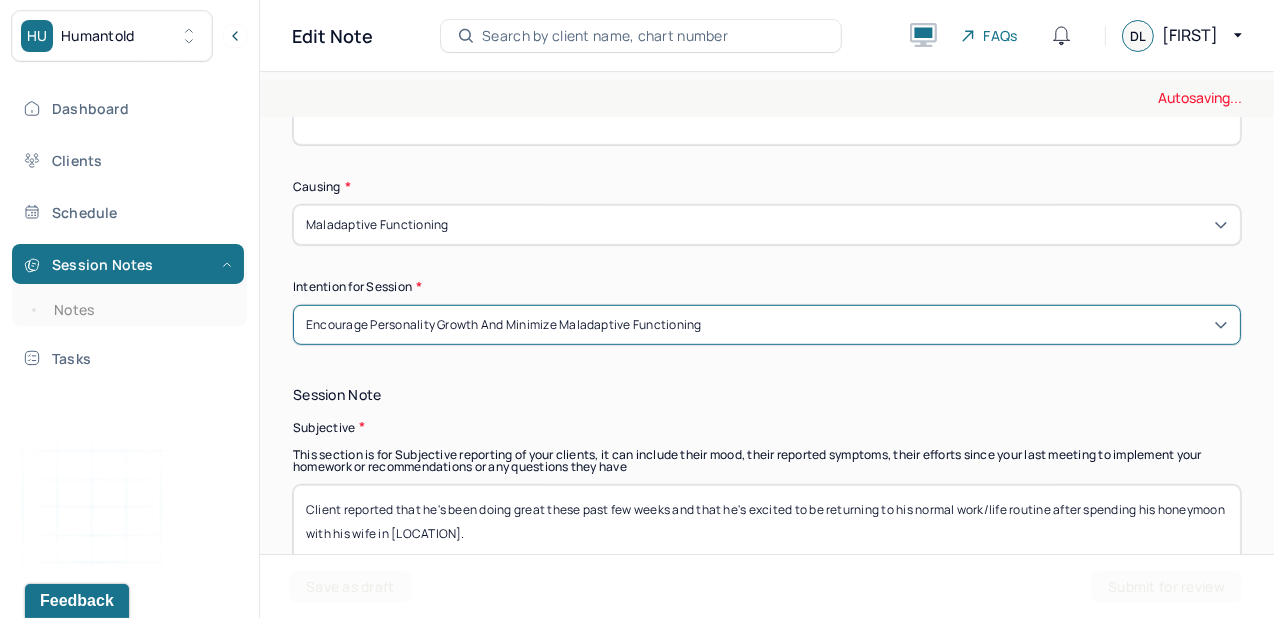 click on "Client reported that he's been doing great these past few weeks and that he's excited to be returning to his normal work/life routine after spending his honeymoon with his wife in [LOCATION]." at bounding box center (767, 537) 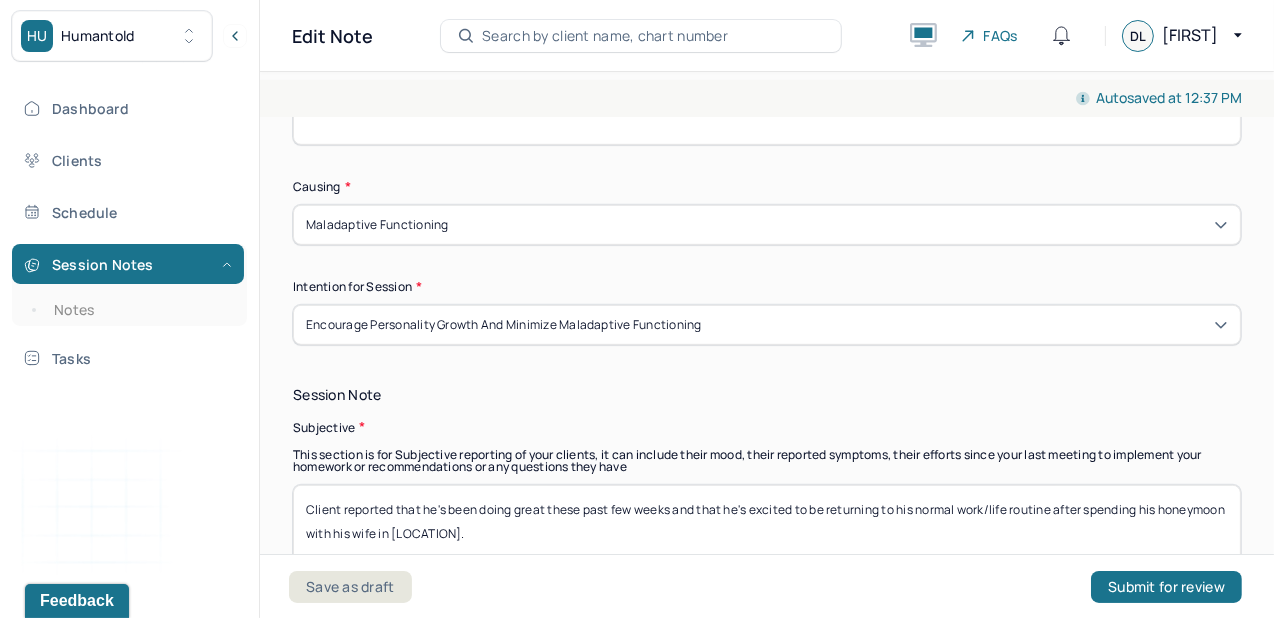 click on "Client reported that he's been doing great these past few weeks and that he's excited to be returning to his normal work/life routine after spending his honeymoon with his wife in [LOCATION]." at bounding box center [767, 537] 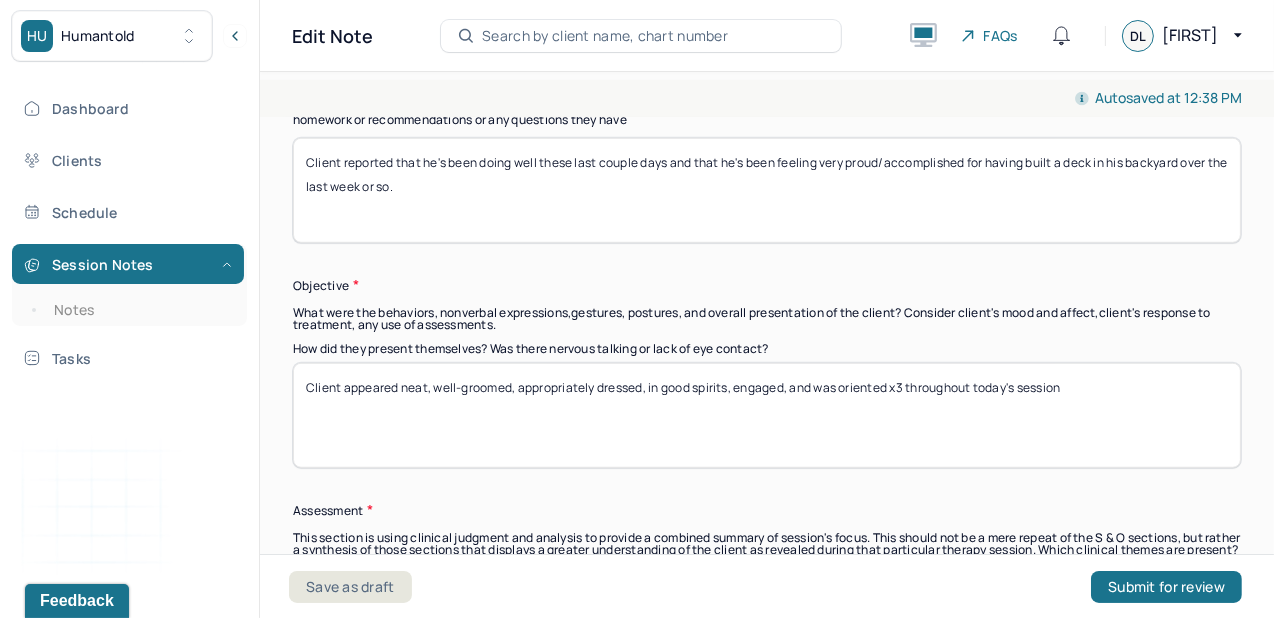 scroll, scrollTop: 1545, scrollLeft: 0, axis: vertical 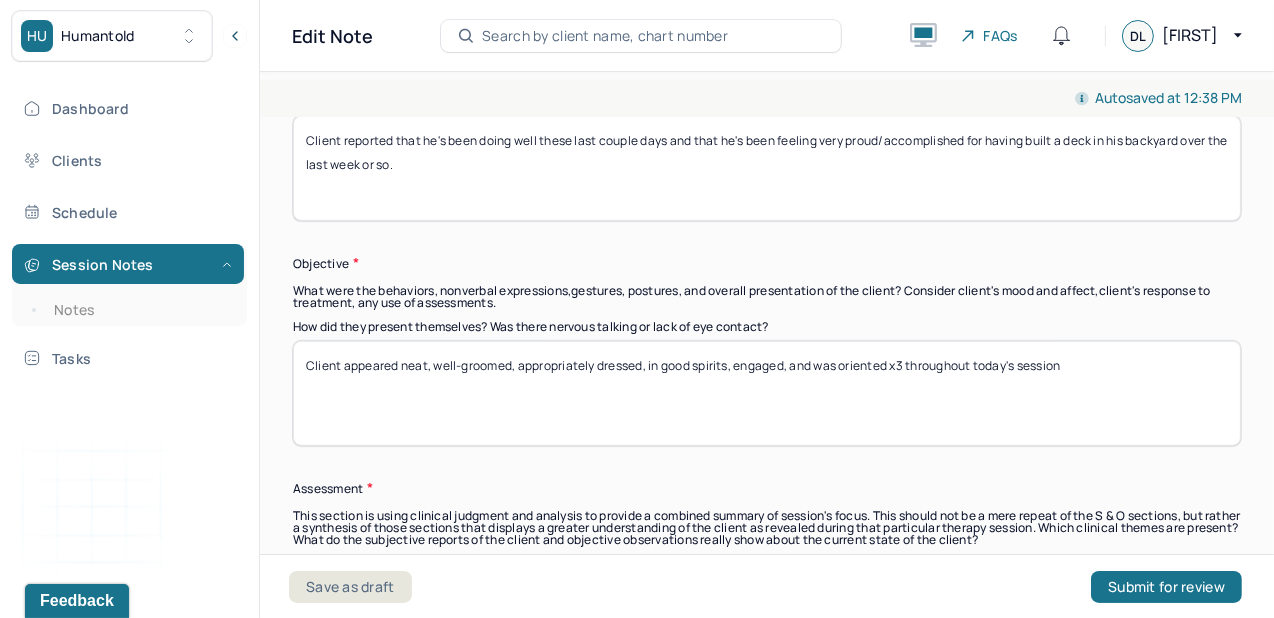type on "Client reported that he's been doing well these last couple days and that he's been feeling very proud/accomplished for having built a deck in his backyard over the last week or so." 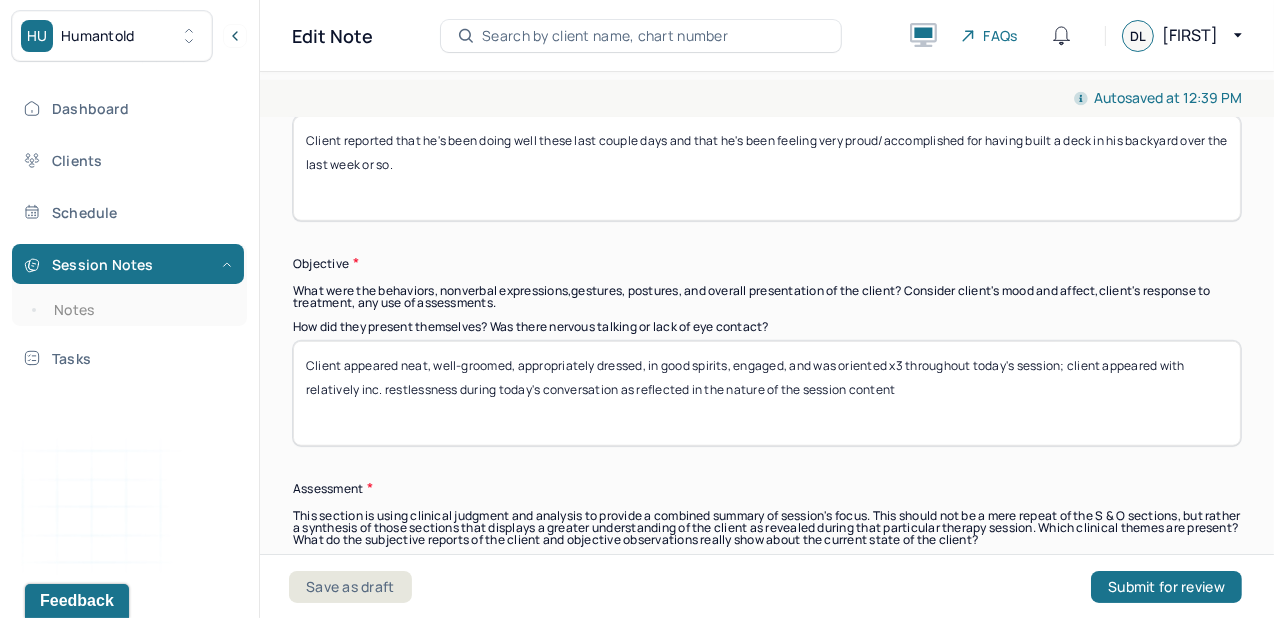 click on "Client appeared neat, well-groomed, appropriately dressed, in good spirits, engaged, and was oriented x3 throughout today's session; client appeared with relatively inc. restlessness during today's conversation as reflected in the nature of the session content" at bounding box center (767, 393) 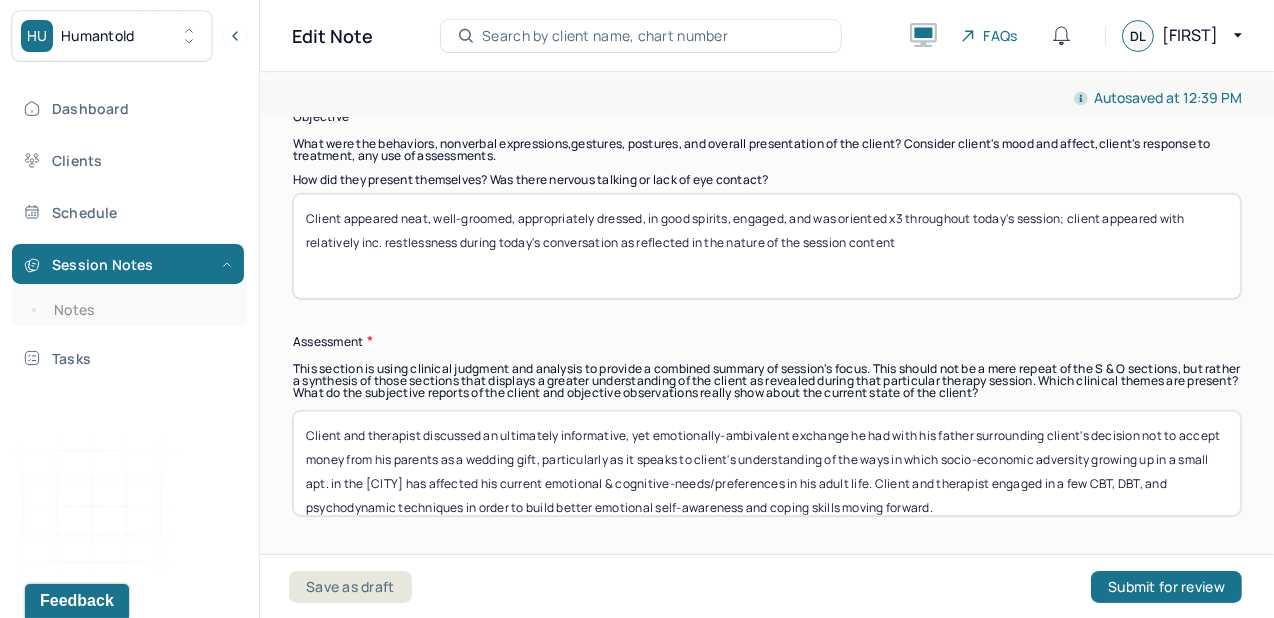 scroll, scrollTop: 1821, scrollLeft: 0, axis: vertical 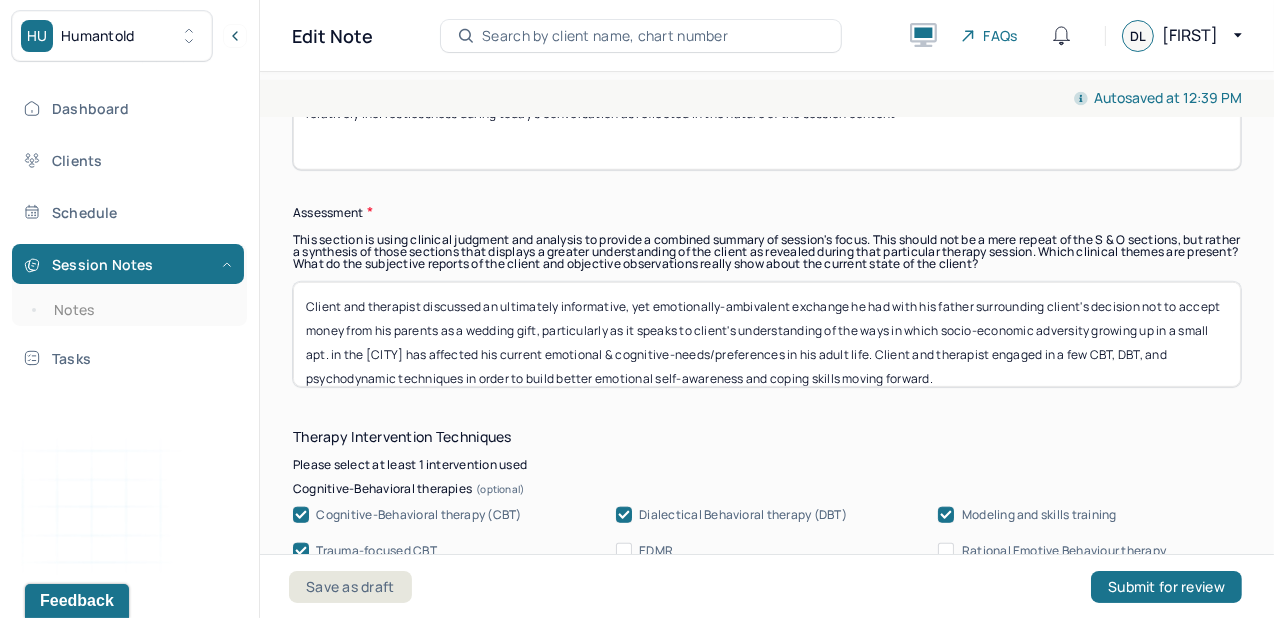 type on "Client appeared neat, well-groomed, appropriately dressed, in good spirits, engaged, and was oriented x3 throughout today's session; client appeared with relatively inc. restlessness during today's conversation as reflected in the nature of the session content" 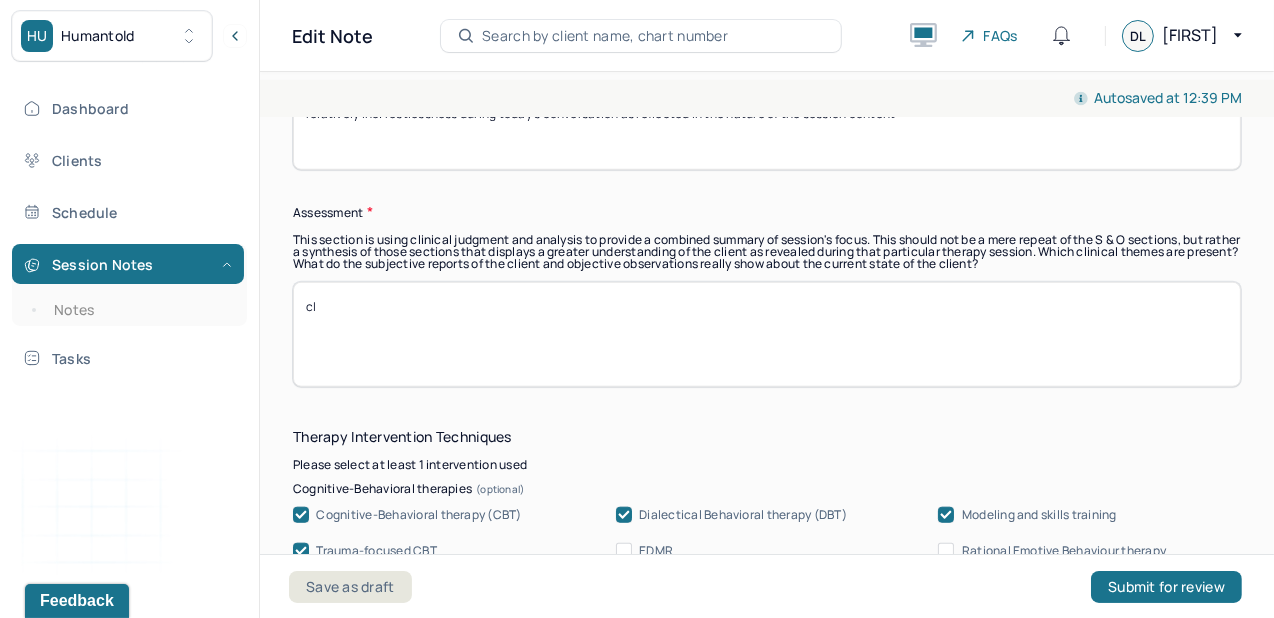 type on "c" 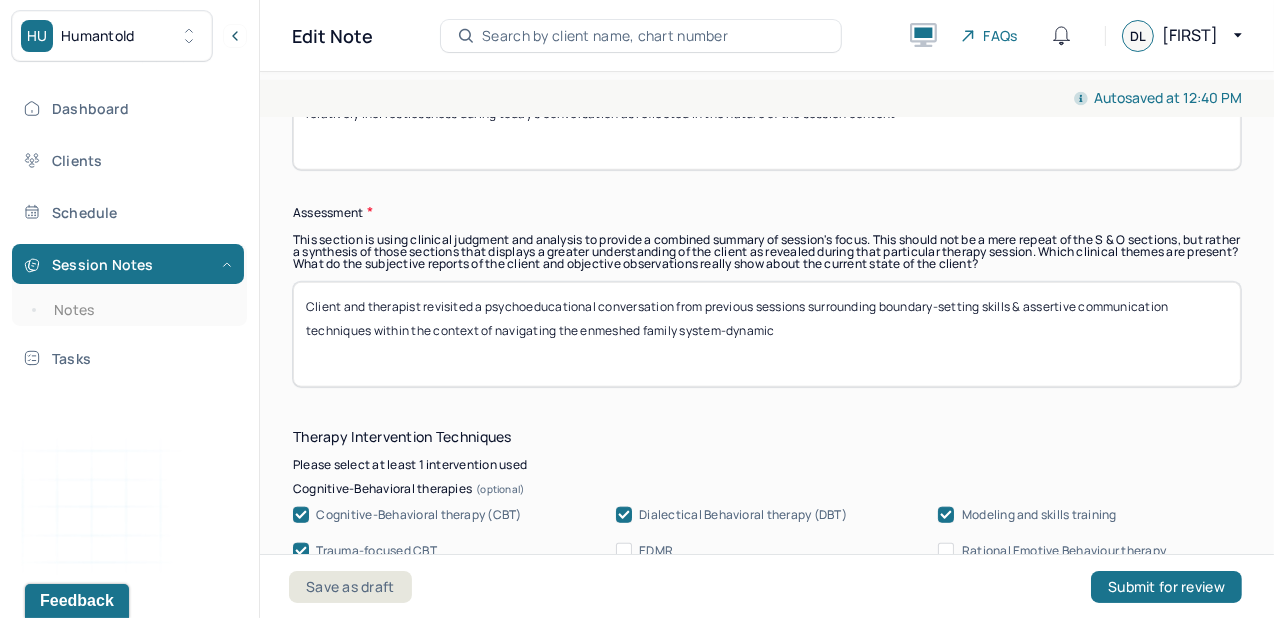 click on "Client and therapist revisited a psychoeducational conversation from previous sessions surrounding boundary-setting skills & assertive communication techniques within the context of navigating the enmeshed family system-dynamic" at bounding box center (767, 334) 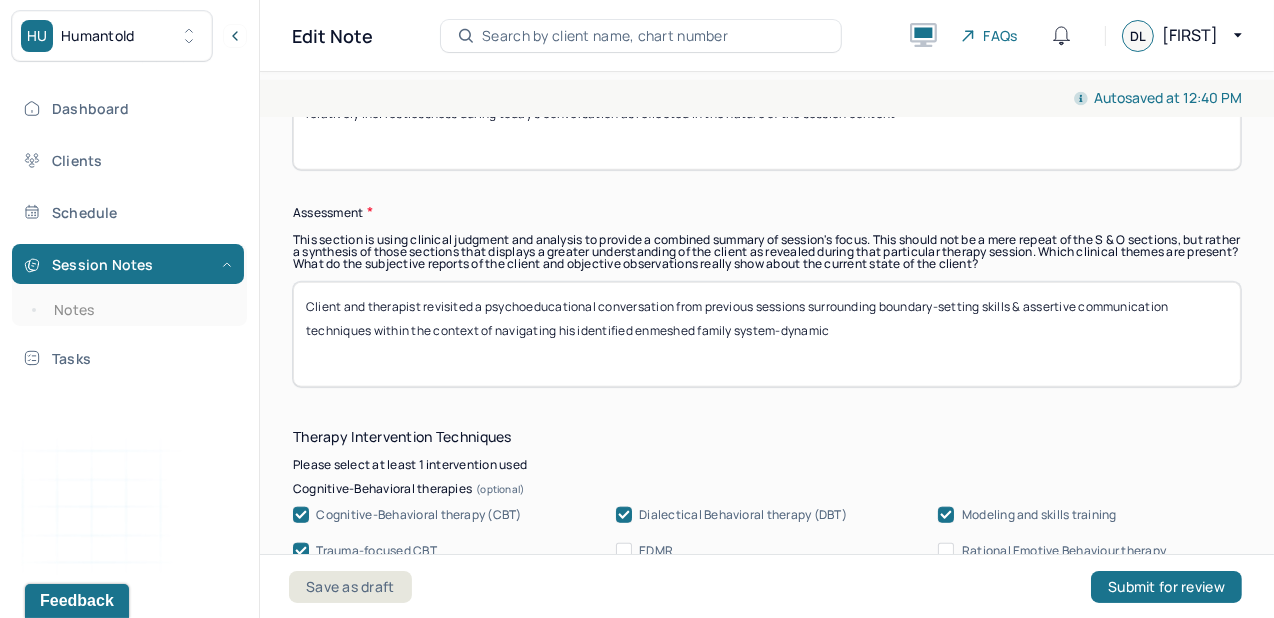 click on "Client and therapist revisited a psychoeducational conversation from previous sessions surrounding boundary-setting skills & assertive communication techniques within the context of navigating his identified enmeshed family system-dynamic" at bounding box center [767, 334] 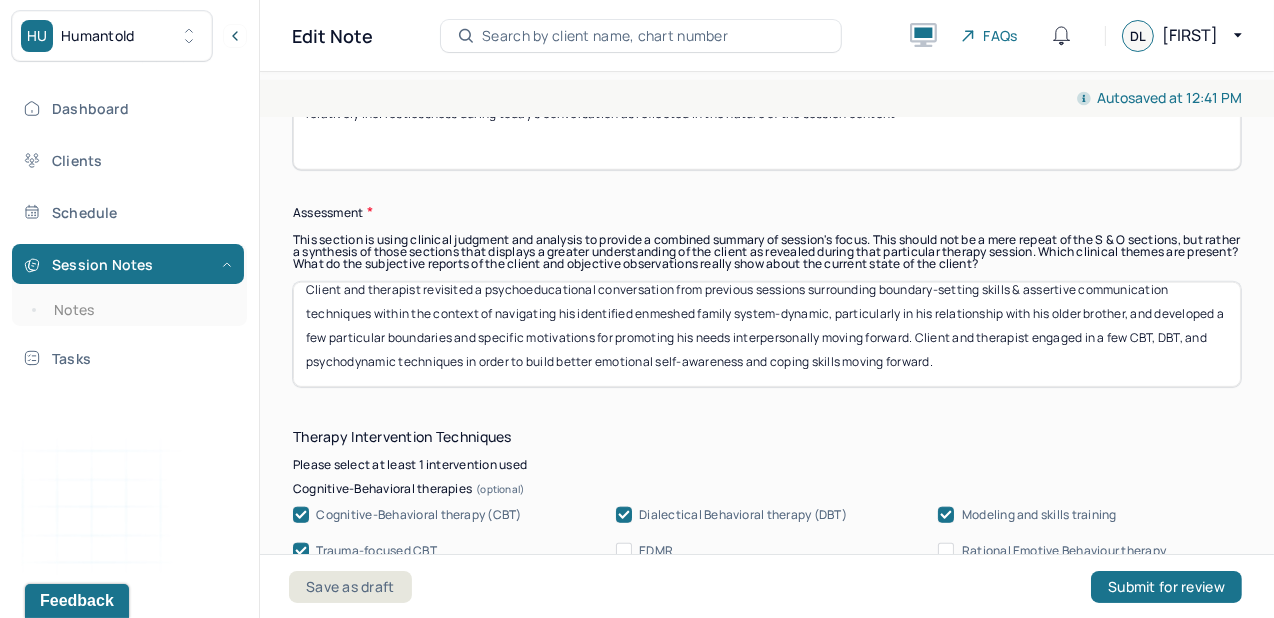 scroll, scrollTop: 17, scrollLeft: 0, axis: vertical 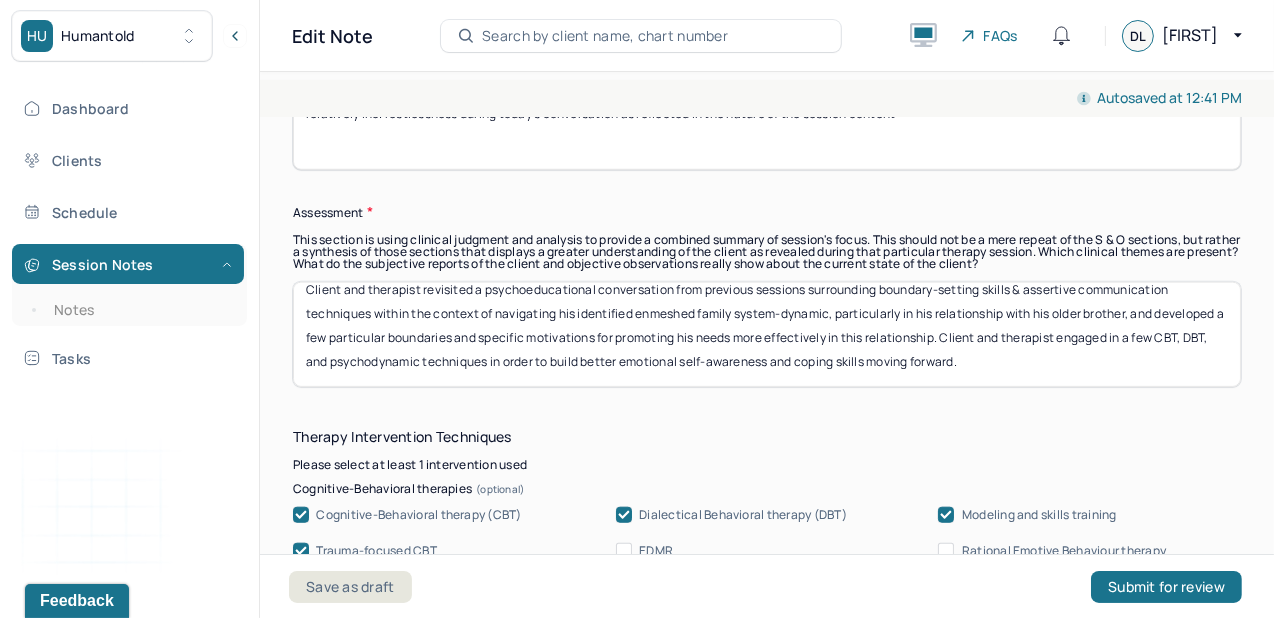 type on "Client and therapist revisited a psychoeducational conversation from previous sessions surrounding boundary-setting skills & assertive communication techniques within the context of navigating his identified enmeshed family system-dynamic, particularly in his relationship with his older brother, and developed a few particular boundaries and specific motivations for promoting his needs more effectively in this relationship. Client and therapist engaged in a few CBT, DBT, and psychodynamic techniques in order to build better emotional self-awareness and coping skills moving forward." 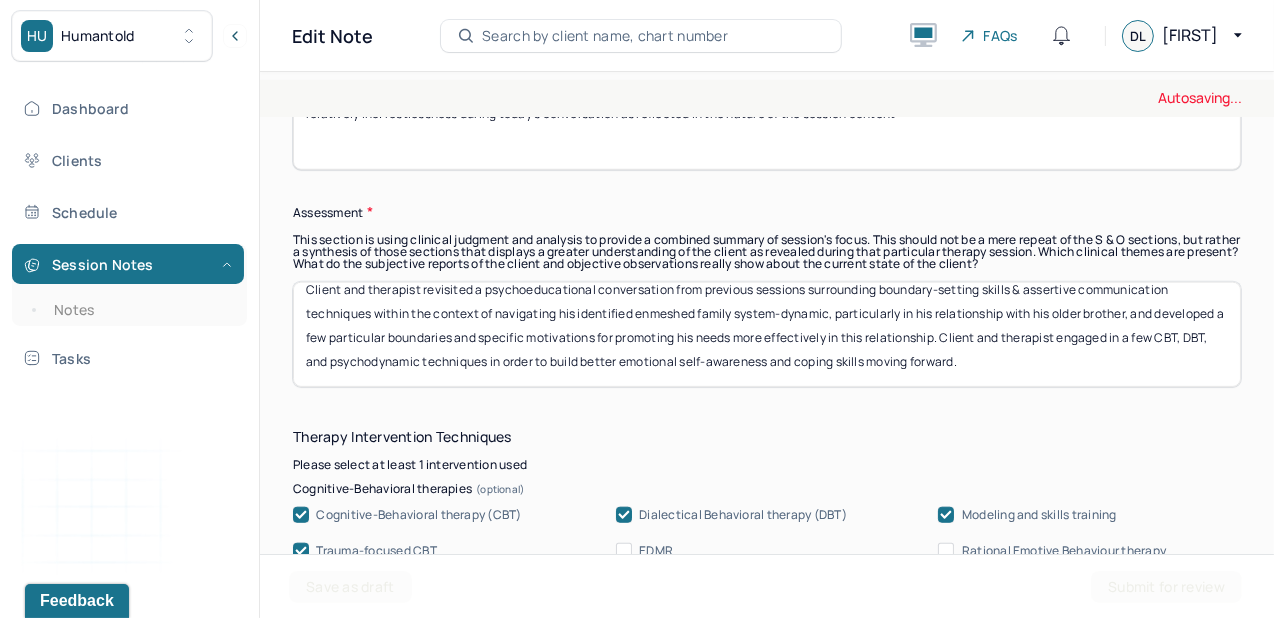 click on "Instructions The fields marked with an asterisk ( * ) are required before you can submit your notes. Before you can submit your session notes, they must be signed. You have the option to save your notes as a draft before making a submission. Appointment location * Teletherapy Client Teletherapy Location Home Office Other Provider Teletherapy Location Home Office Other Consent was received for the teletherapy session The teletherapy session was conducted via video Primary diagnosis * F41.1 GENERALIZED ANXIETY DISORDER Secondary diagnosis (optional) Secondary diagnosis Tertiary diagnosis (optional) Tertiary diagnosis Emotional / Behavioural symptoms demonstrated * Client reported experiencing generally inc. racing/ruminative thought patterns, inc. feelings of irritability/restlessness, and slight difficulty concentrating.  Causing * Maladaptive Functioning Intention for Session * Encourage personality growth and minimize maladaptive functioning Session Note Subjective Objective Assessment Trauma-focused CBT * *" at bounding box center [767, 706] 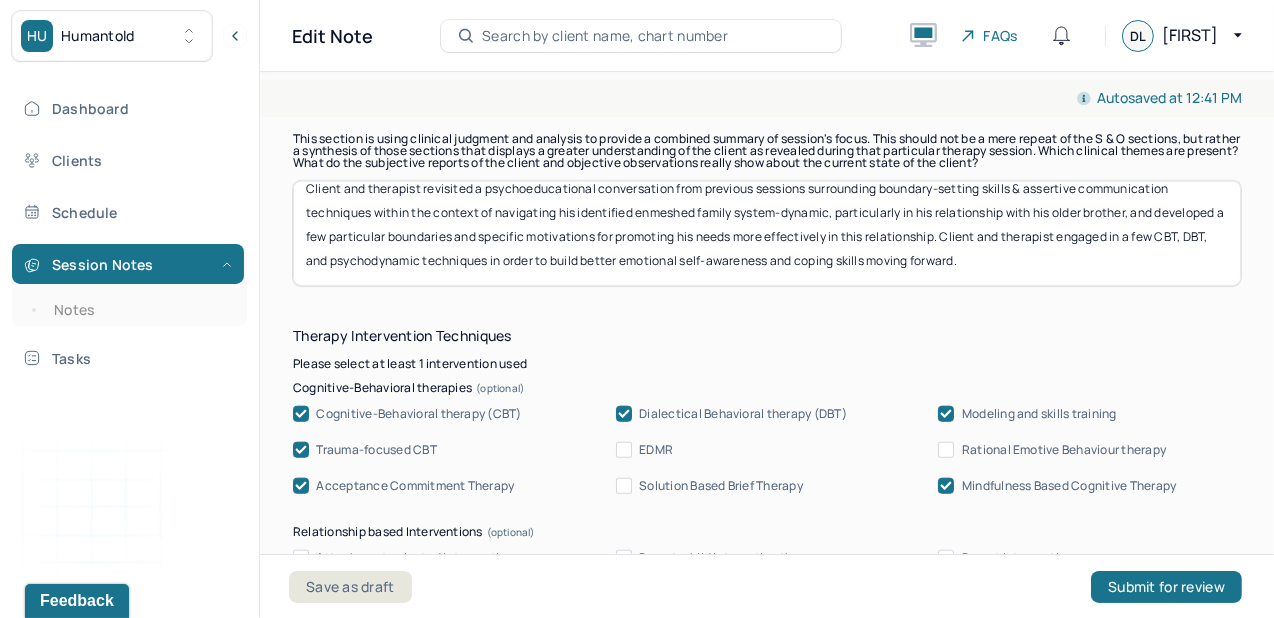 scroll, scrollTop: 1921, scrollLeft: 0, axis: vertical 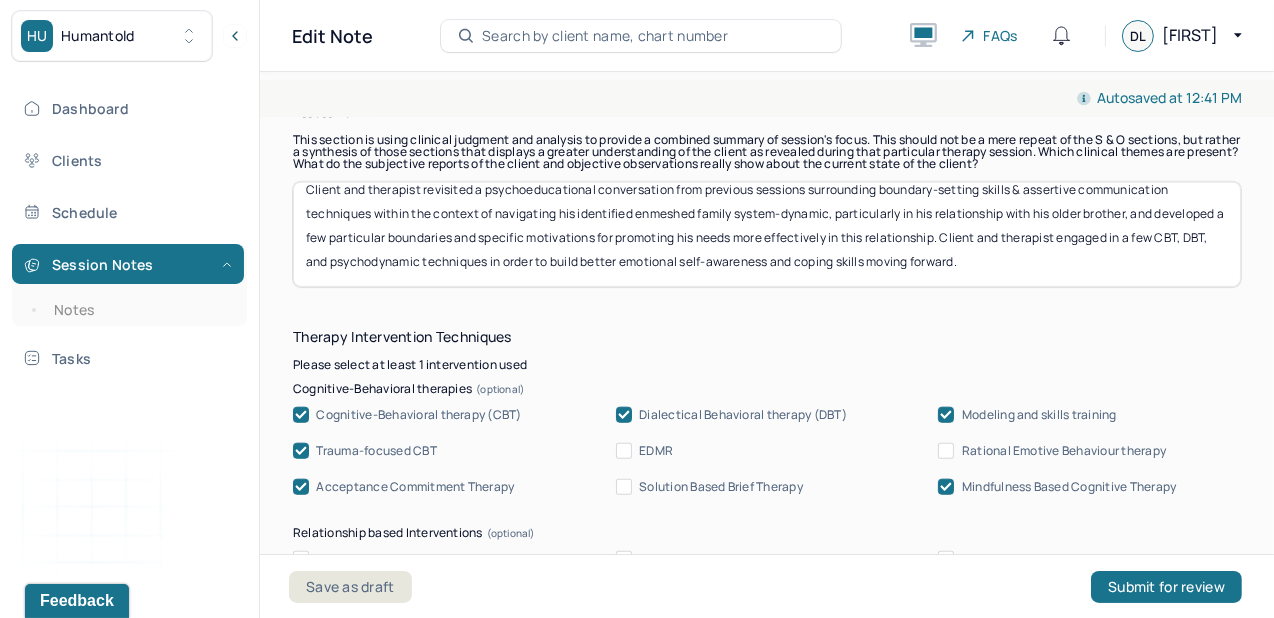 click 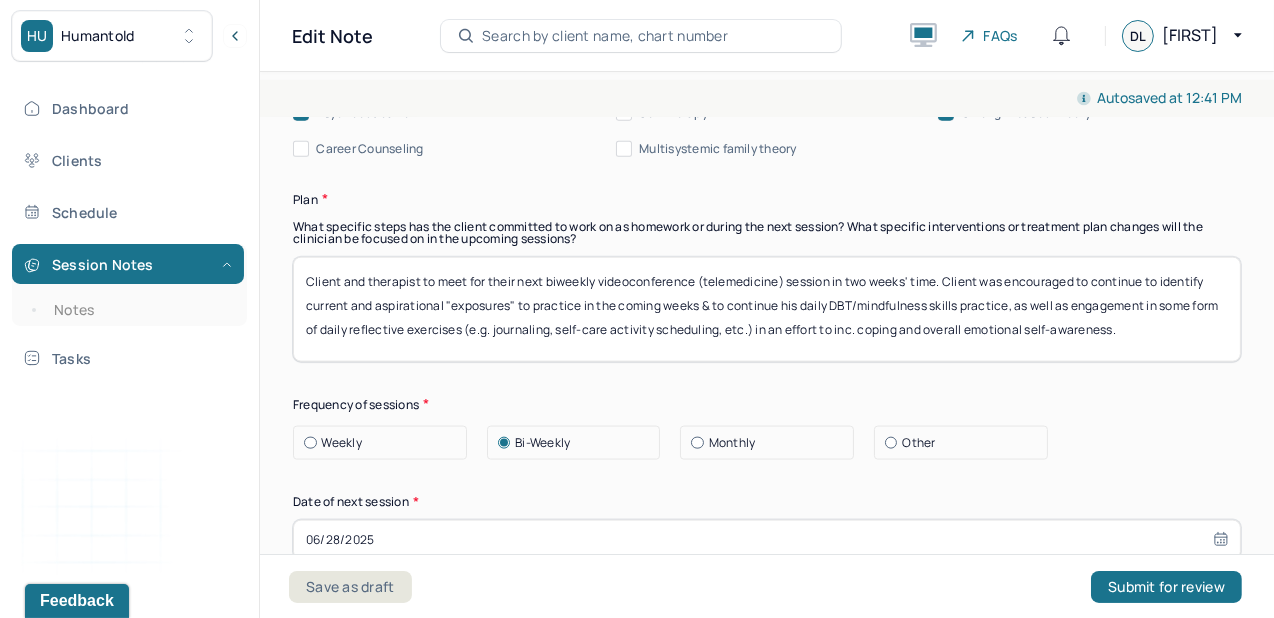 scroll, scrollTop: 2570, scrollLeft: 0, axis: vertical 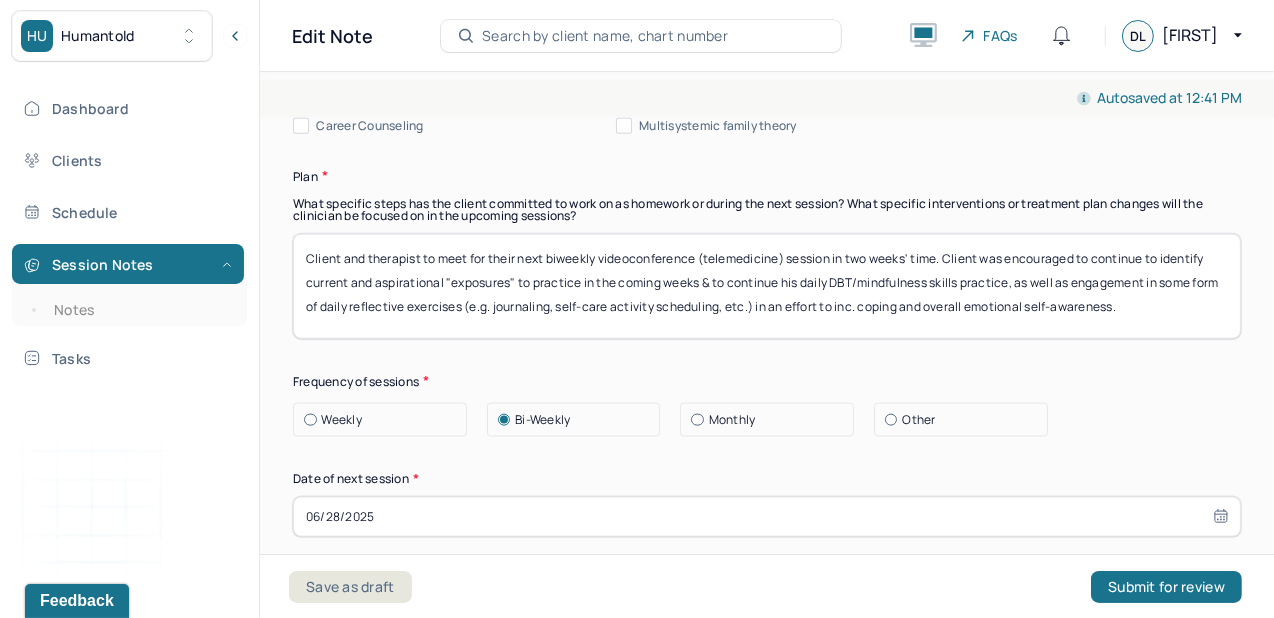 select on "6" 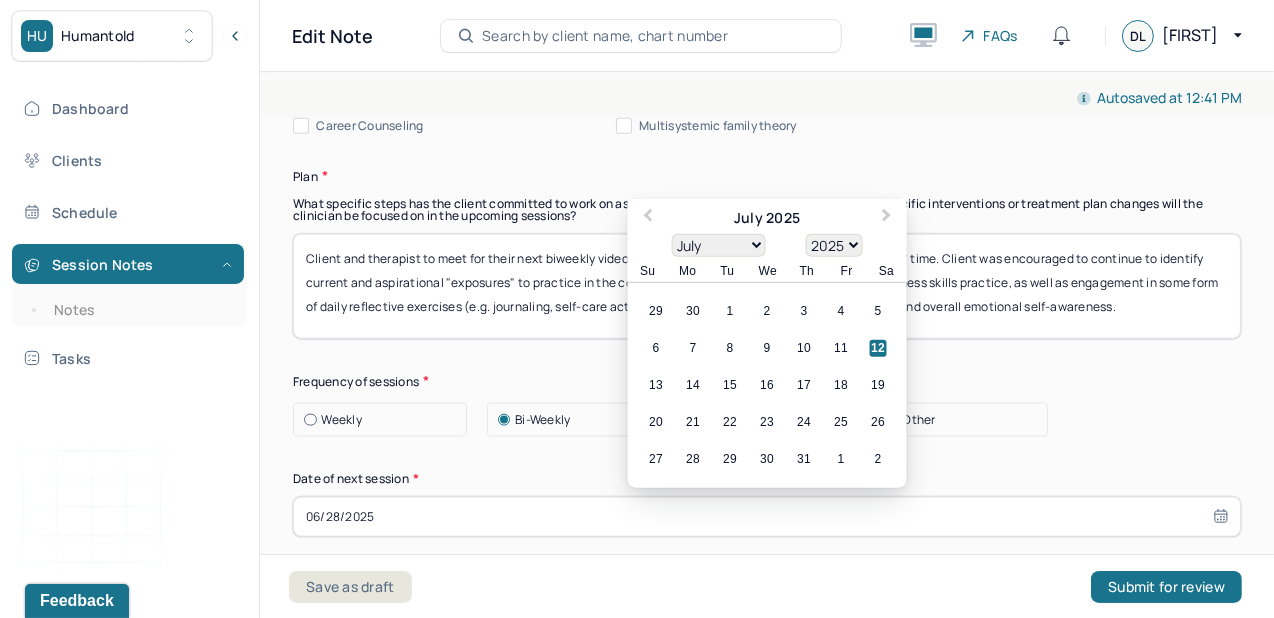 click on "06/28/2025" at bounding box center [767, 517] 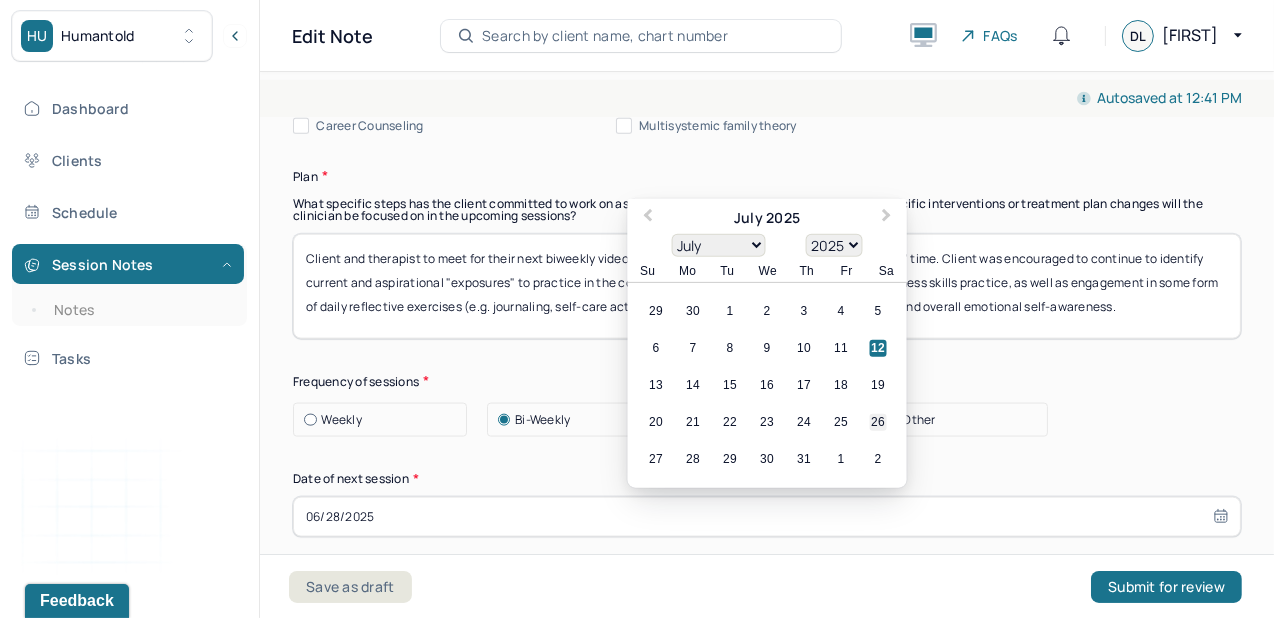 click on "26" at bounding box center (878, 422) 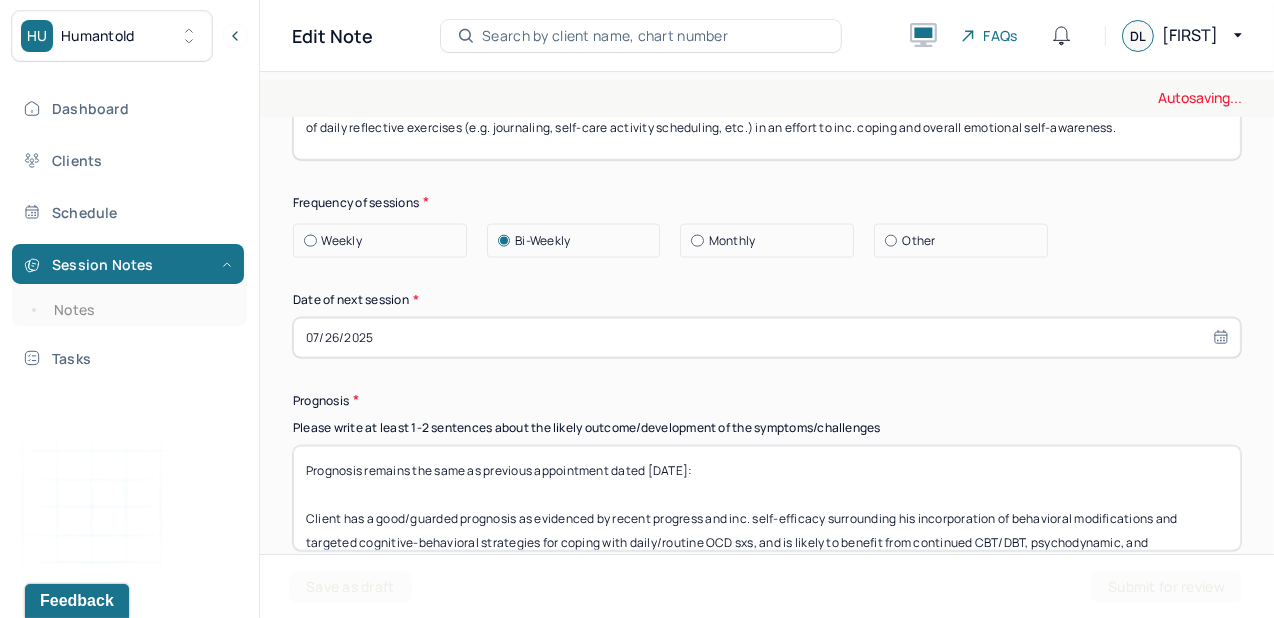 scroll, scrollTop: 2798, scrollLeft: 0, axis: vertical 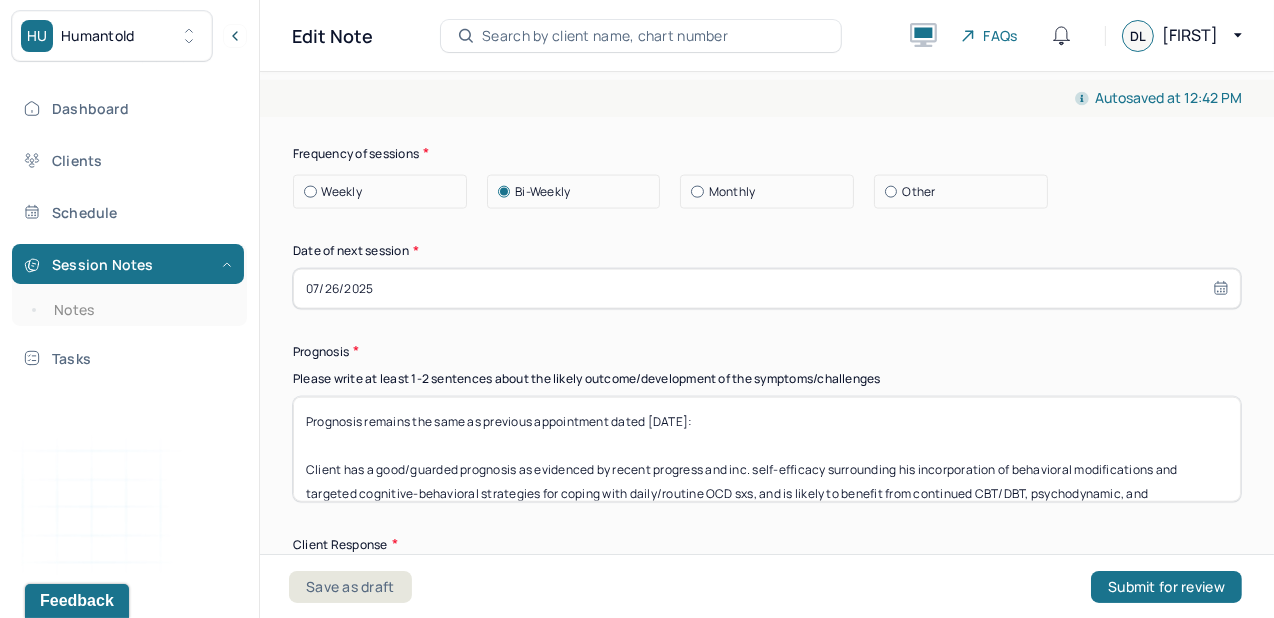 select on "6" 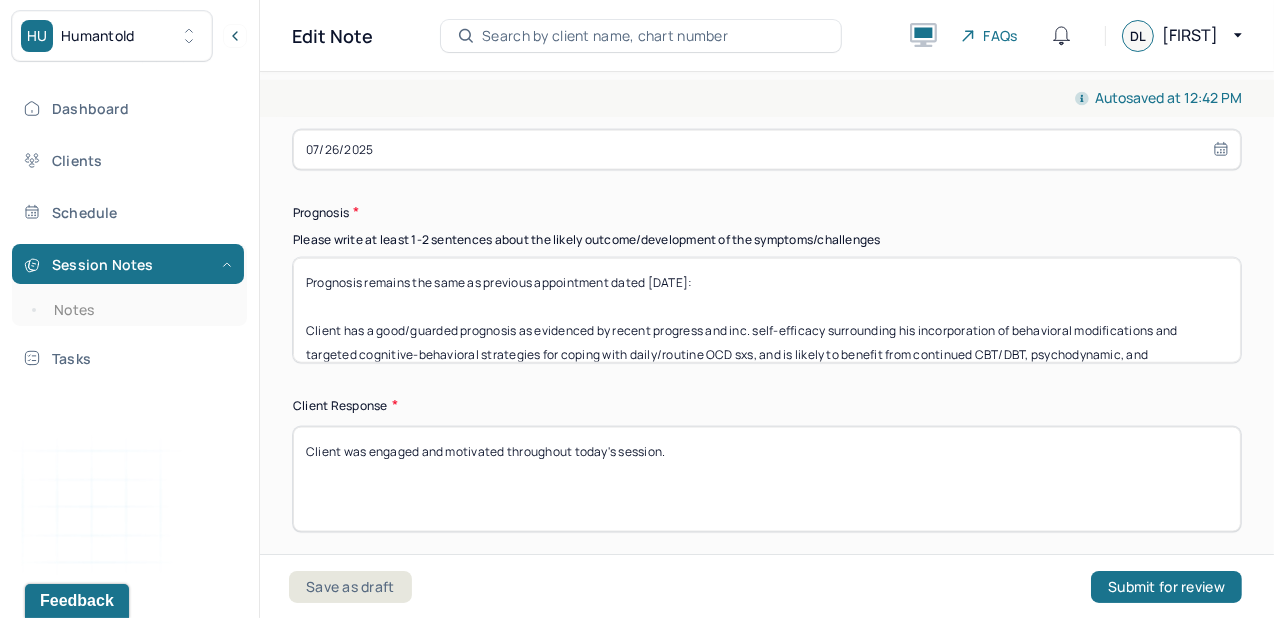 click on "Prognosis remains the same as previous appointment dated [DATE]:
Client has a good/guarded prognosis as evidenced by recent progress and inc. self-efficacy surrounding his incorporation of behavioral modifications and targeted cognitive-behavioral strategies for coping with daily/routine OCD sxs, and is likely to benefit from continued CBT/DBT, psychodynamic, and psychoeducational skills development work moving forward." at bounding box center [767, 310] 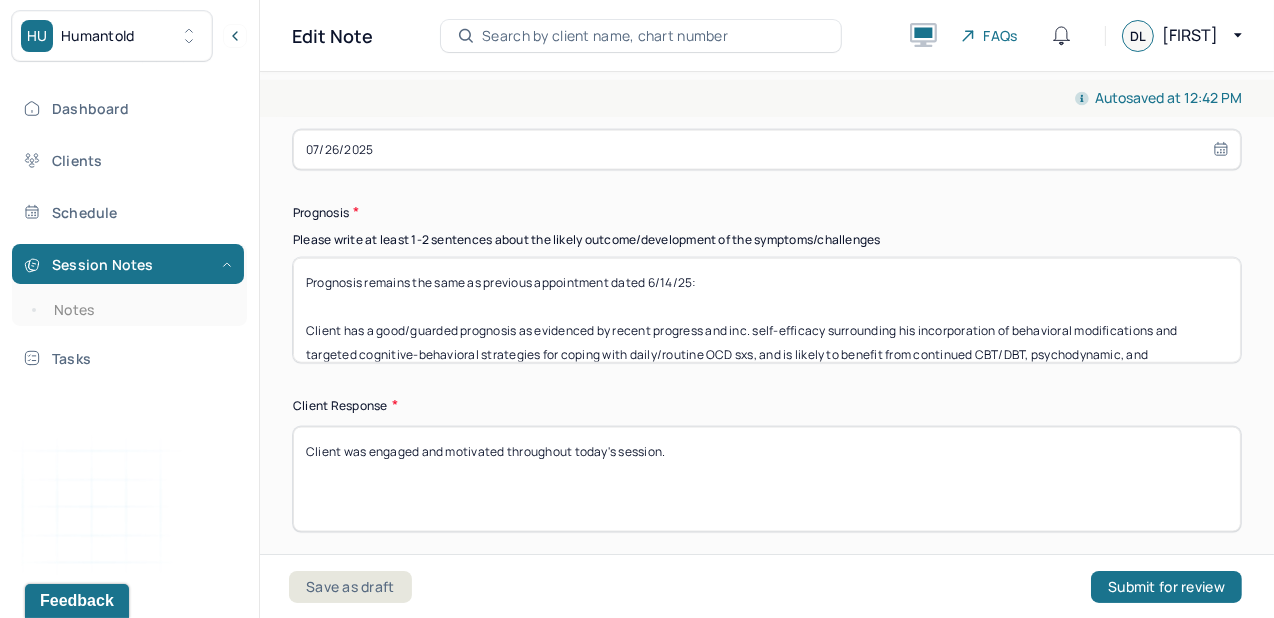 type on "Prognosis remains the same as previous appointment dated 6/14/25:
Client has a good/guarded prognosis as evidenced by recent progress and inc. self-efficacy surrounding his incorporation of behavioral modifications and targeted cognitive-behavioral strategies for coping with daily/routine OCD sxs, and is likely to benefit from continued CBT/DBT, psychodynamic, and psychoeducational skills development work moving forward." 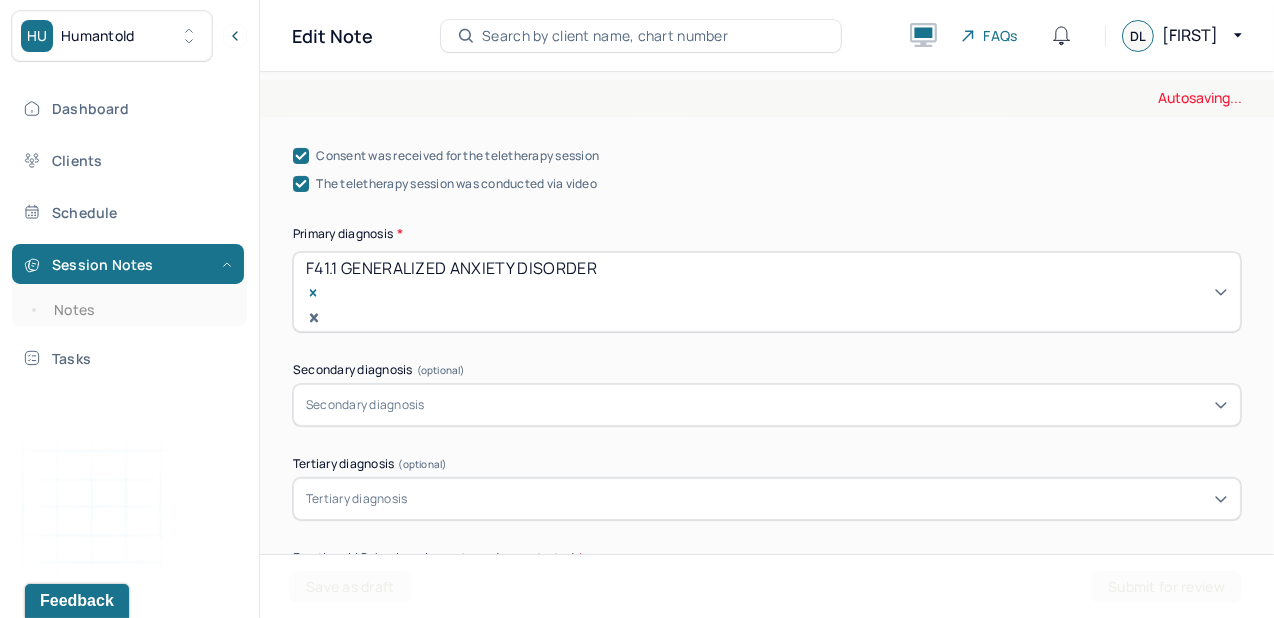 scroll, scrollTop: 0, scrollLeft: 0, axis: both 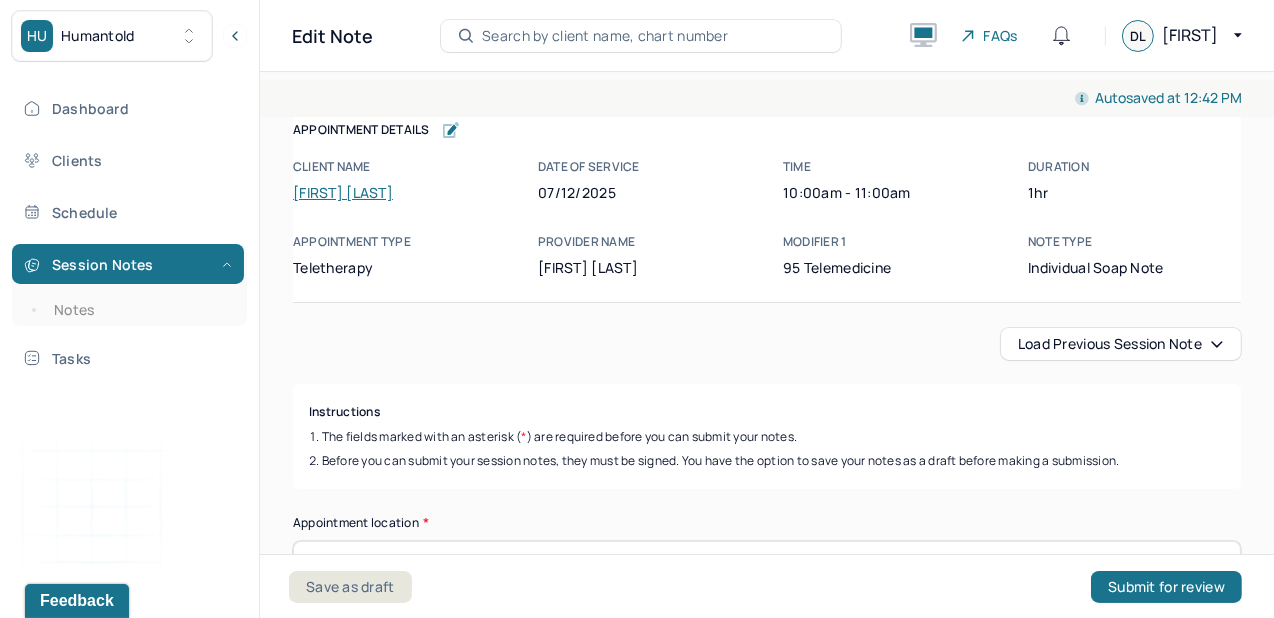 click 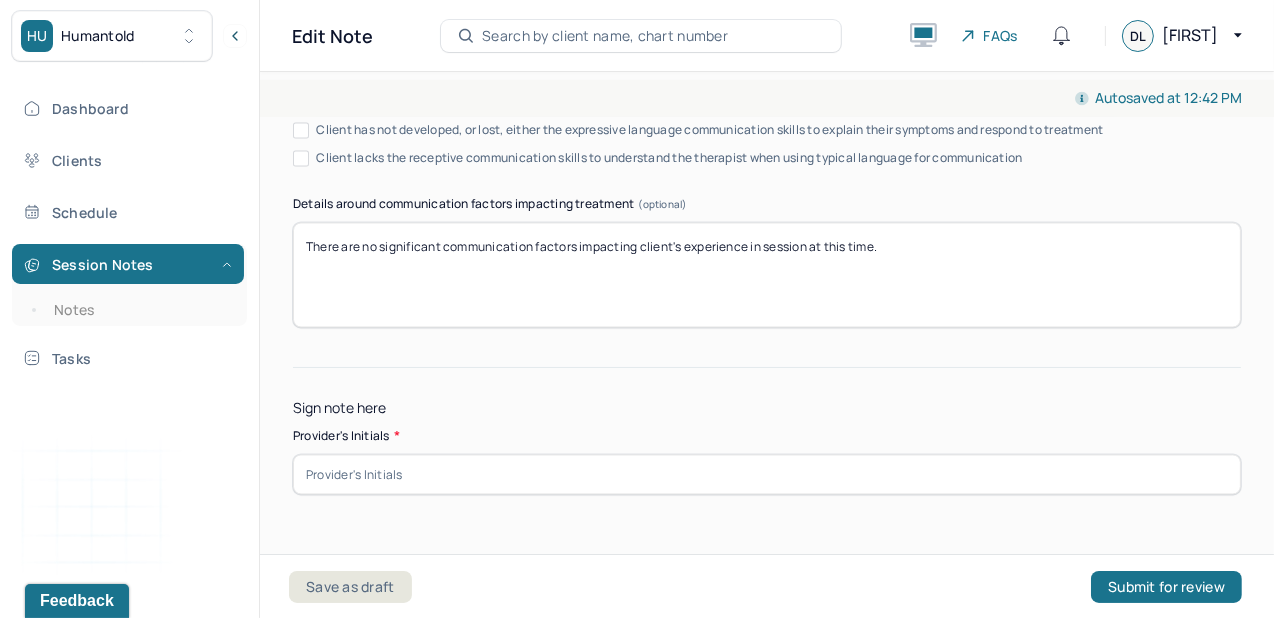 scroll, scrollTop: 4045, scrollLeft: 0, axis: vertical 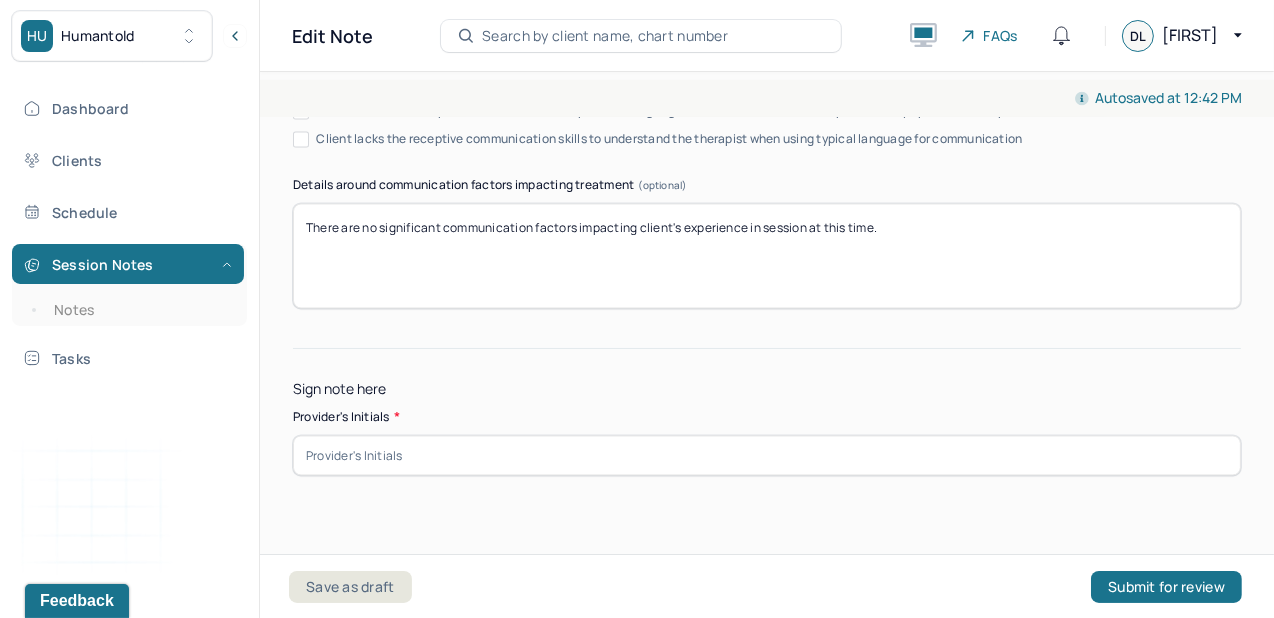 click at bounding box center [767, 455] 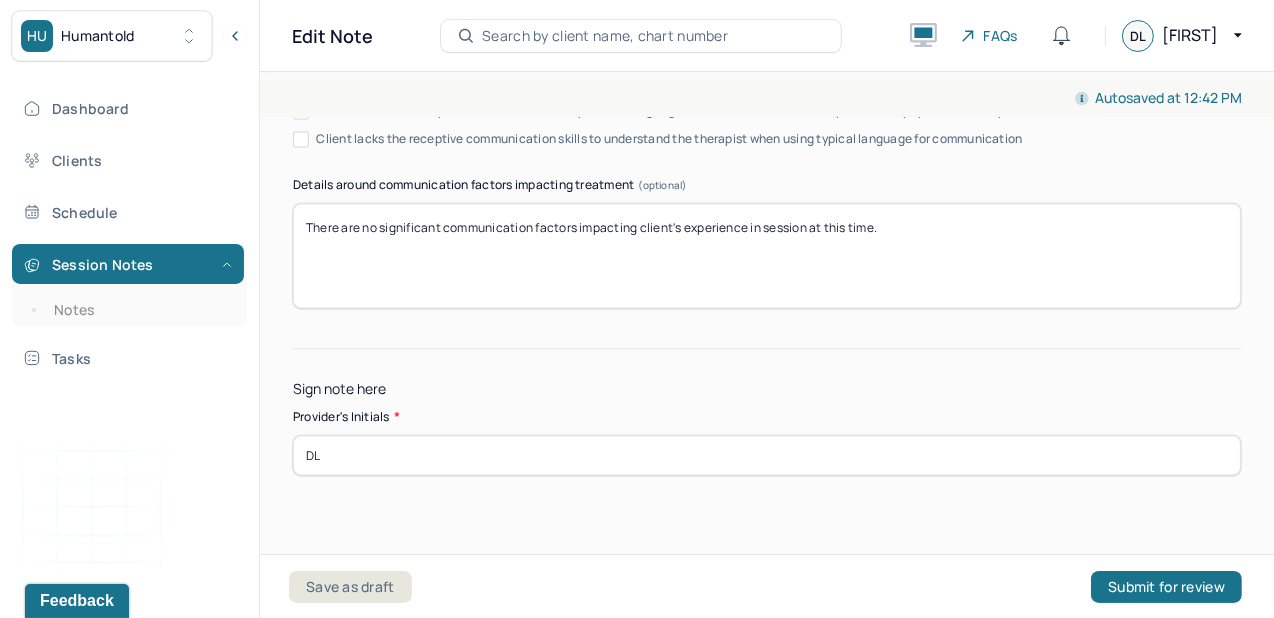 type on "DL" 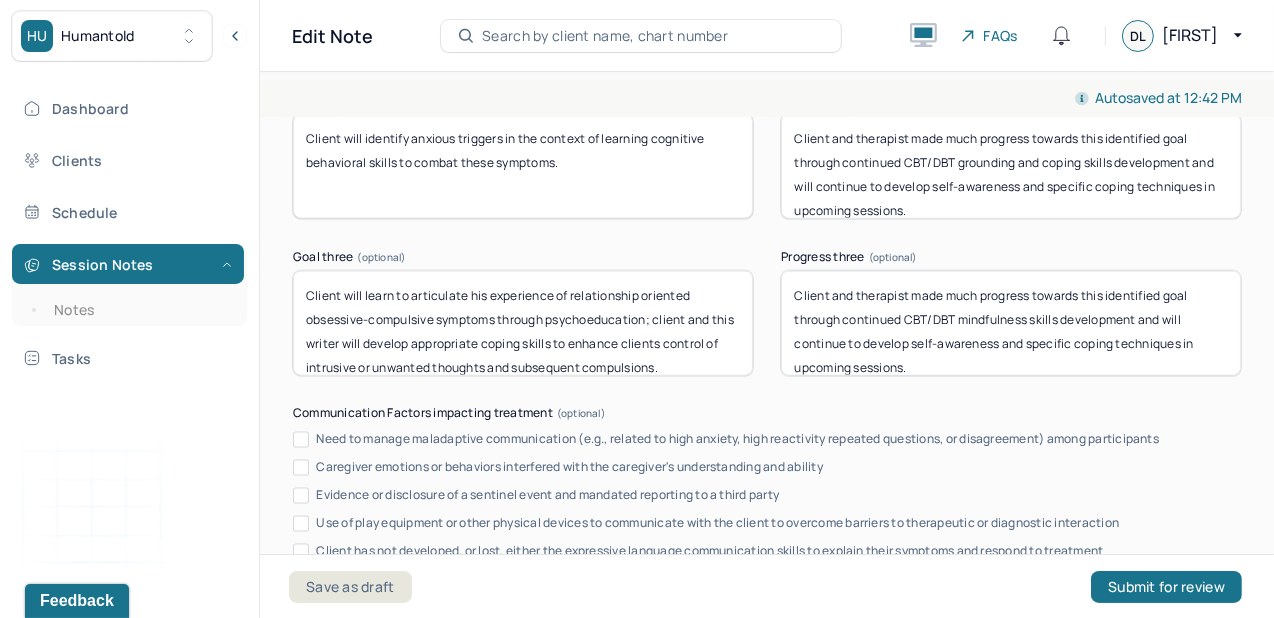 scroll, scrollTop: 3599, scrollLeft: 0, axis: vertical 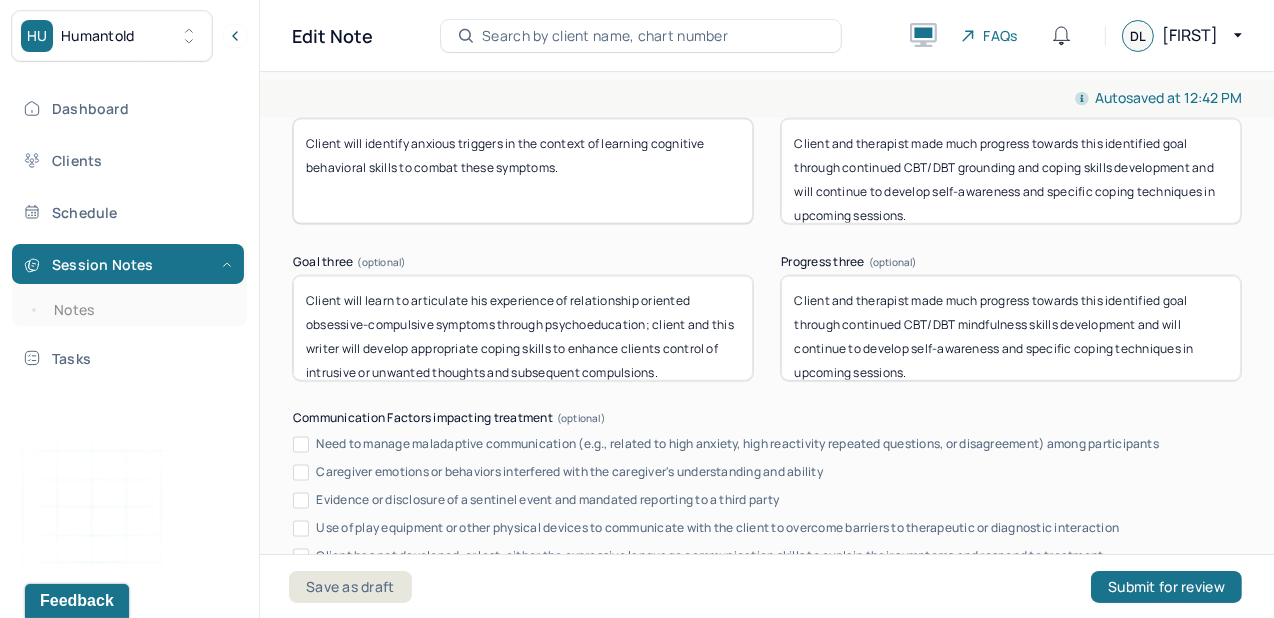 click on "Client and therapist made much progress towards this identified goal through continued CBT/DBT mindfulness skills development and will continue to develop self-awareness and specific coping techniques in upcoming sessions." at bounding box center (1011, 328) 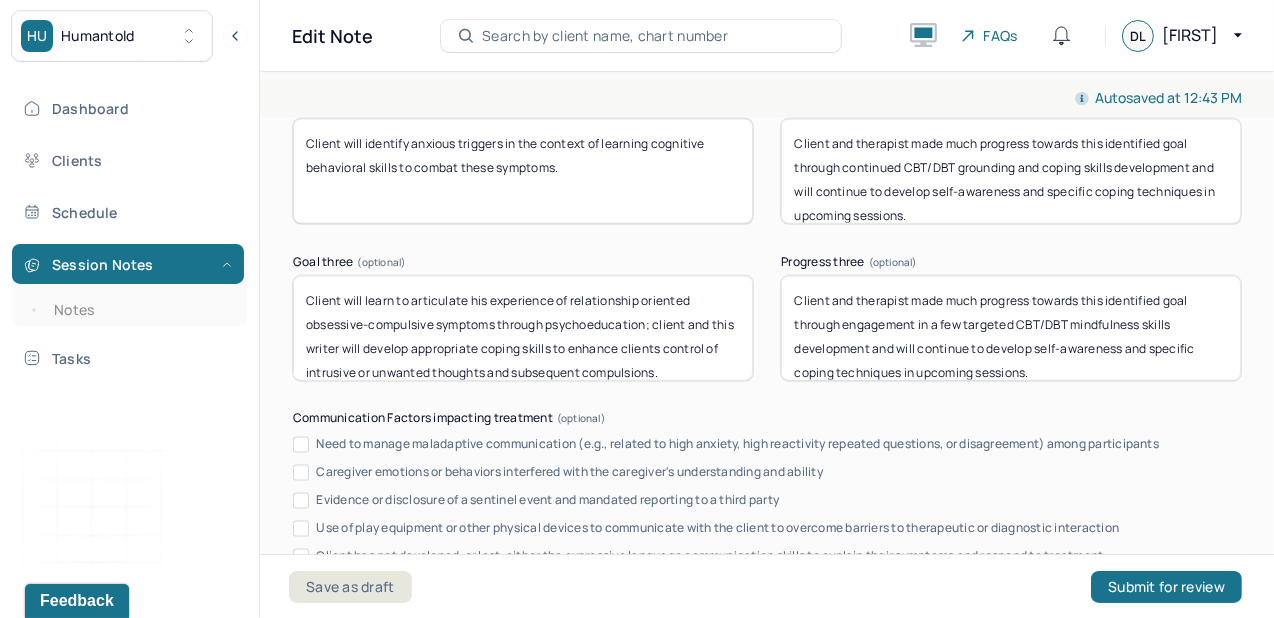 click on "Client and therapist made much progress towards this identified goal through engagement in a few targeted CBT/DBT mindfulness skills development and will continue to develop self-awareness and specific coping techniques in upcoming sessions." at bounding box center [1011, 328] 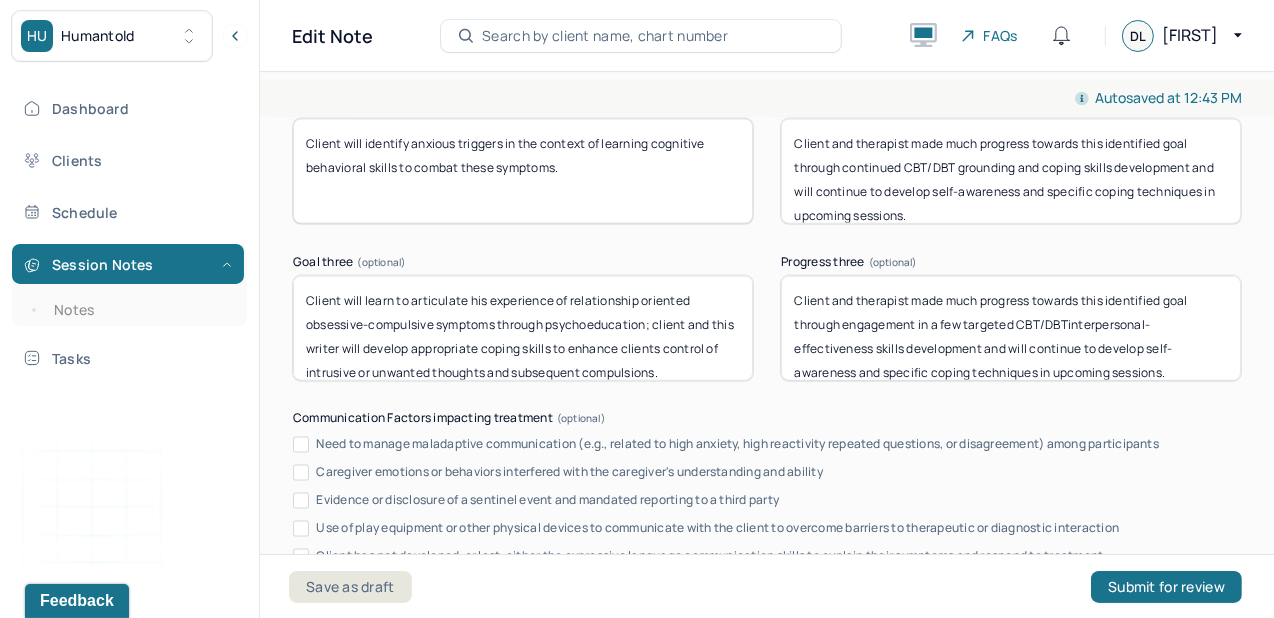 click on "Client and therapist made much progress towards this identified goal through engagement in a few targeted CBT/DBTinterpersonal-effectiveness skills development and will continue to develop self-awareness and specific coping techniques in upcoming sessions." at bounding box center [1011, 328] 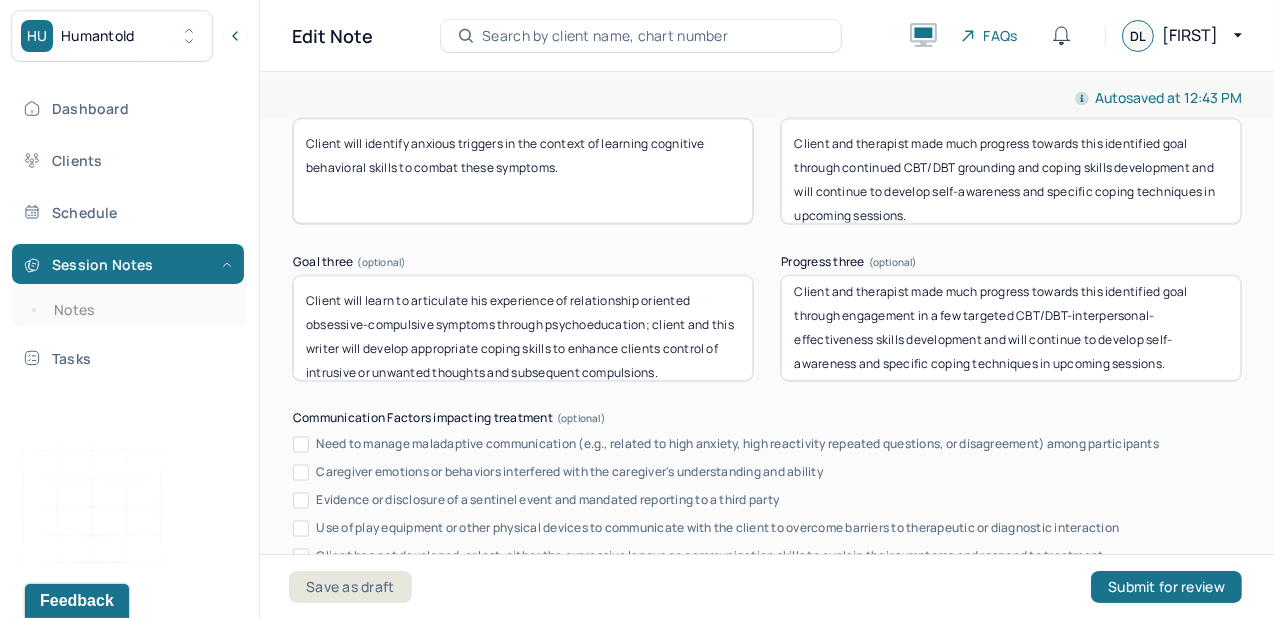 scroll, scrollTop: 17, scrollLeft: 0, axis: vertical 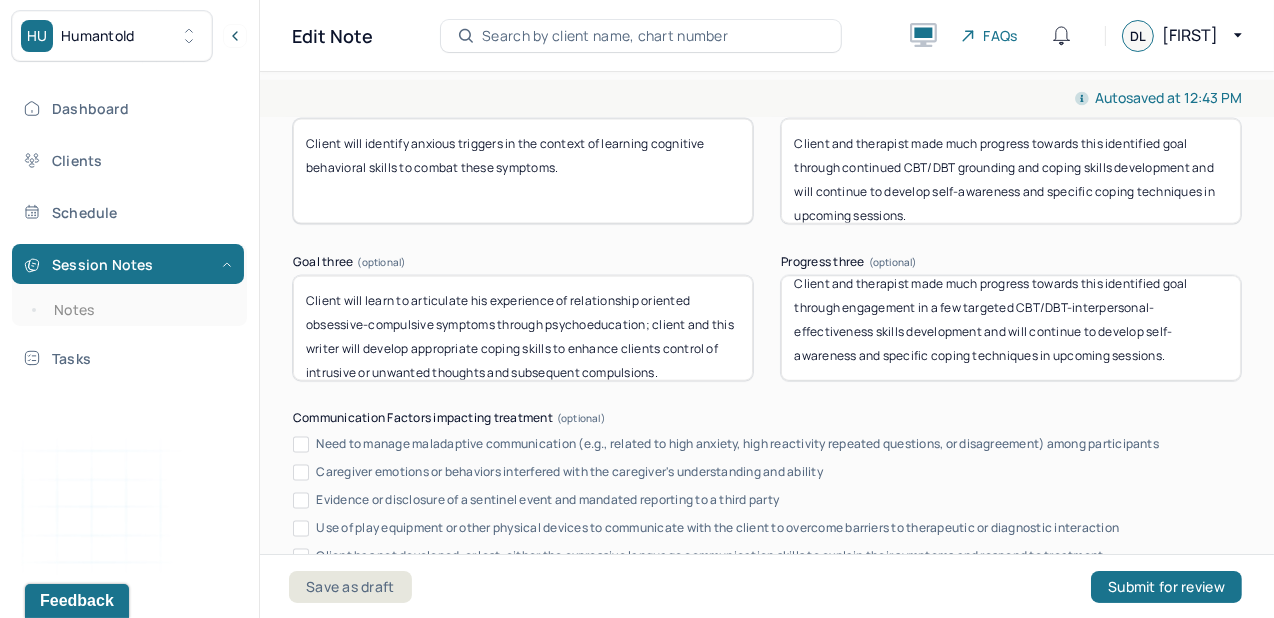 click on "Client and therapist made much progress towards this identified goal through engagement in a few targeted CBT/DBT-interpersonal-effectiveness skills development and will continue to develop self-awareness and specific coping techniques in upcoming sessions." at bounding box center [1011, 328] 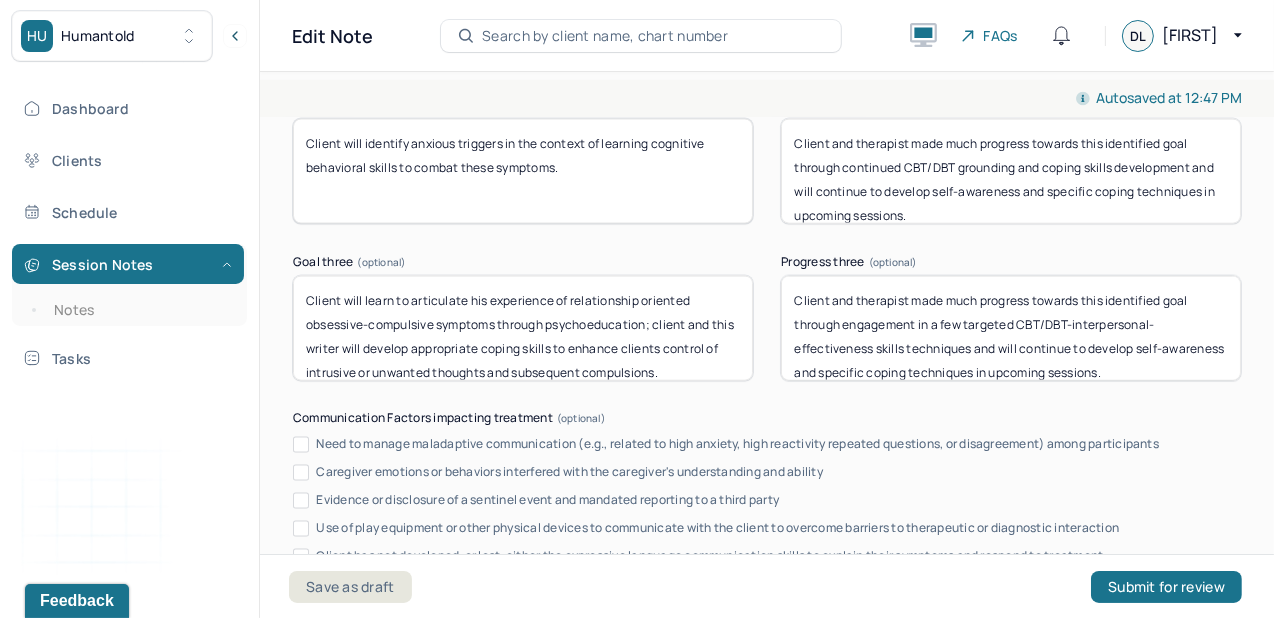 scroll, scrollTop: 17, scrollLeft: 0, axis: vertical 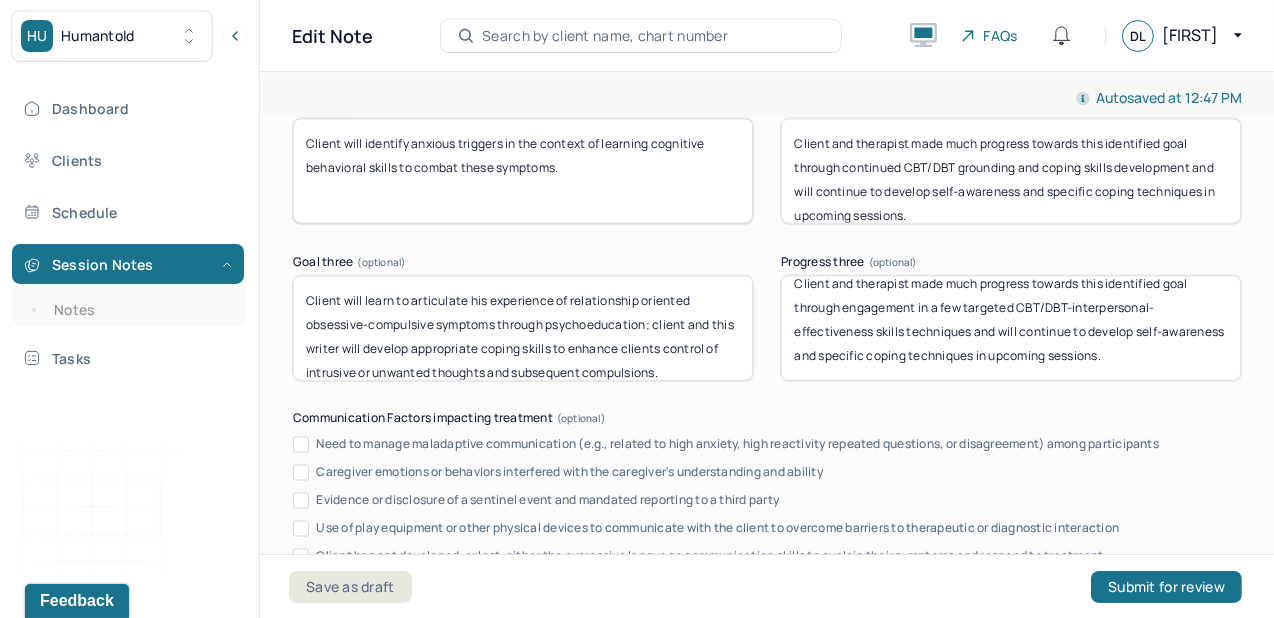 type on "Client and therapist made much progress towards this identified goal through engagement in a few targeted CBT/DBT-interpersonal-effectiveness skills techniques and will continue to develop self-awareness and specific coping techniques in upcoming sessions." 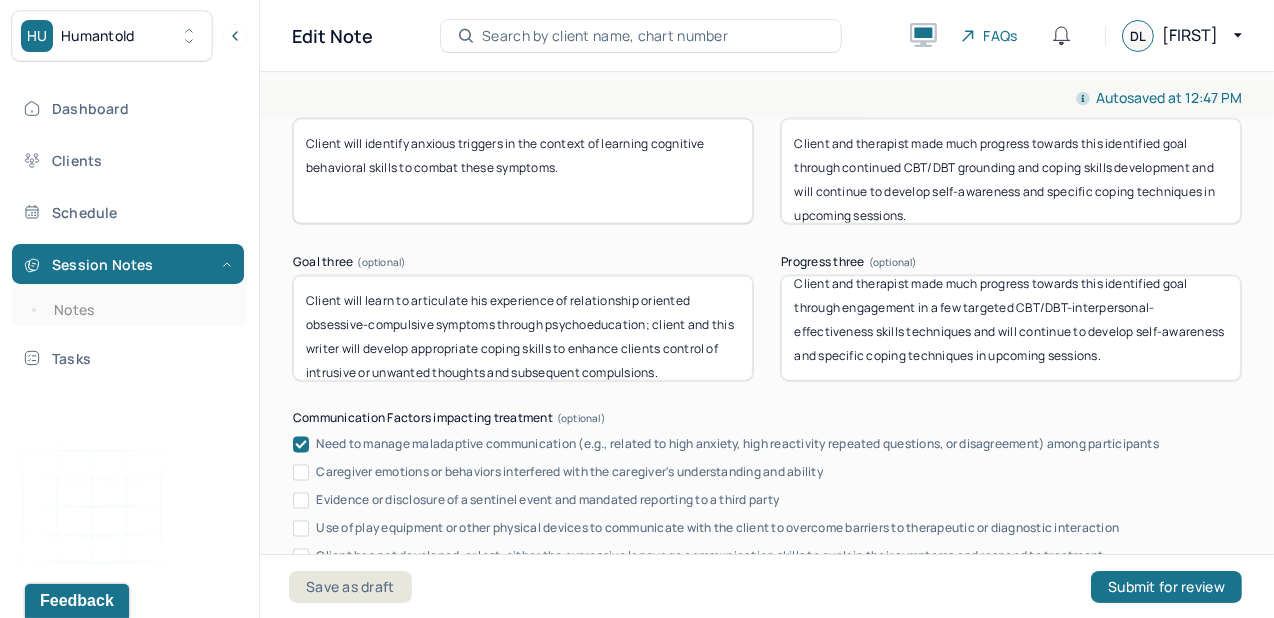 scroll, scrollTop: 3586, scrollLeft: 0, axis: vertical 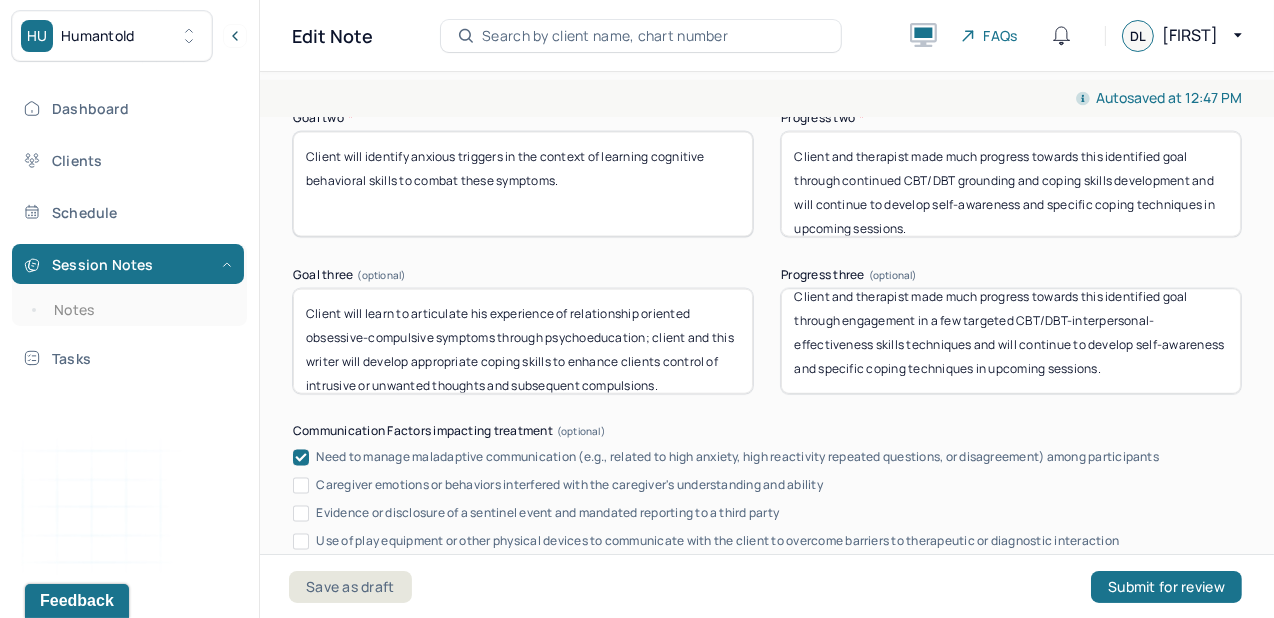 click 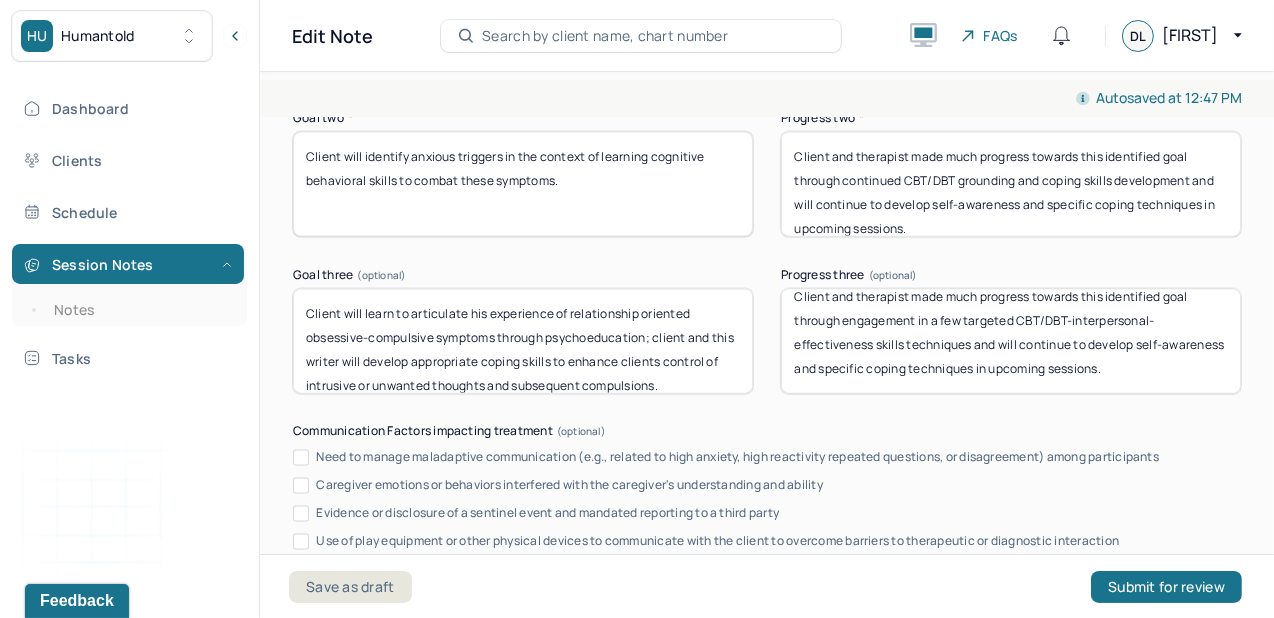 scroll, scrollTop: 0, scrollLeft: 0, axis: both 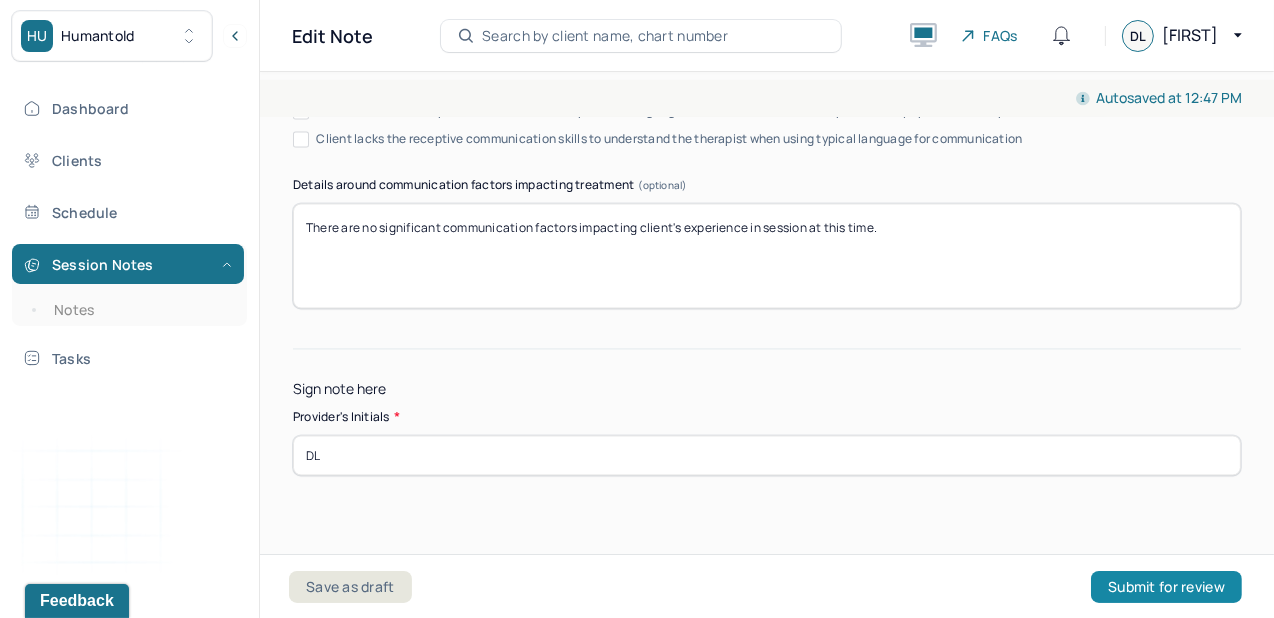 click on "Submit for review" at bounding box center [1166, 587] 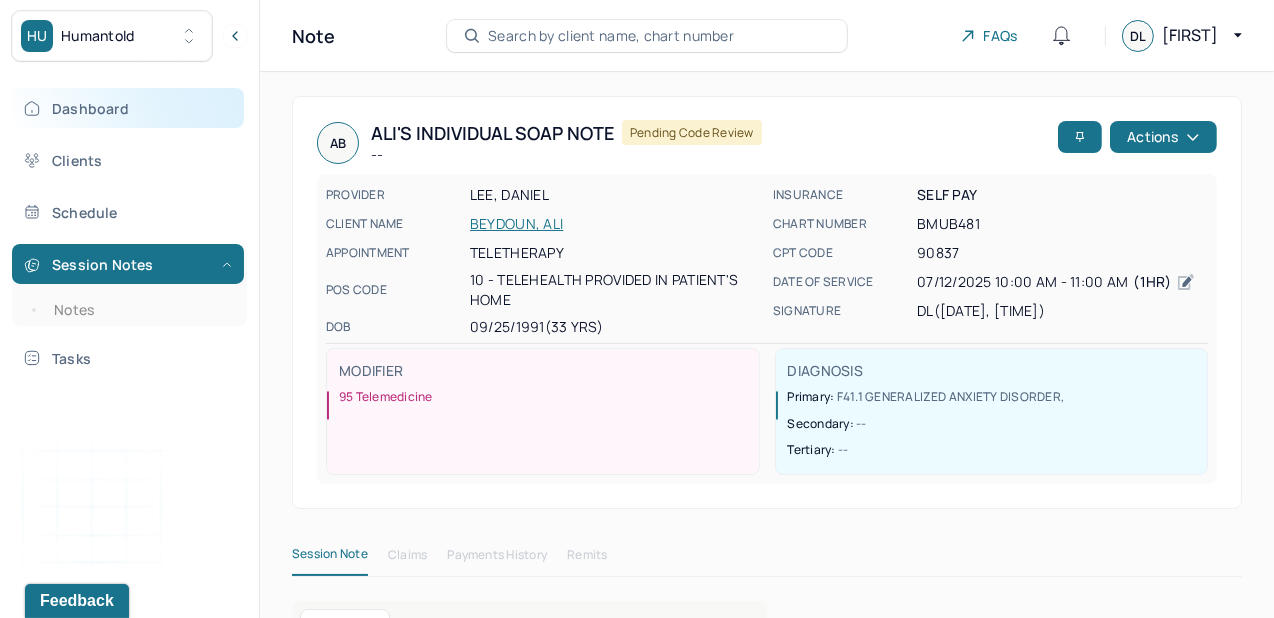 click on "Dashboard" at bounding box center (128, 108) 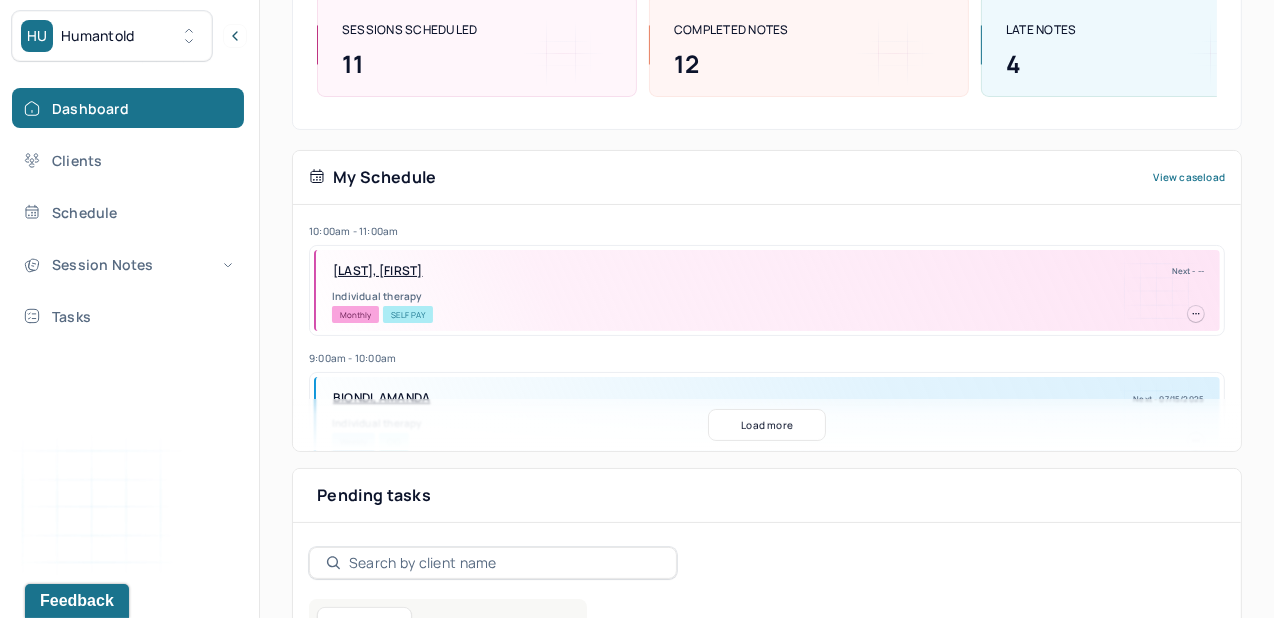 scroll, scrollTop: 462, scrollLeft: 0, axis: vertical 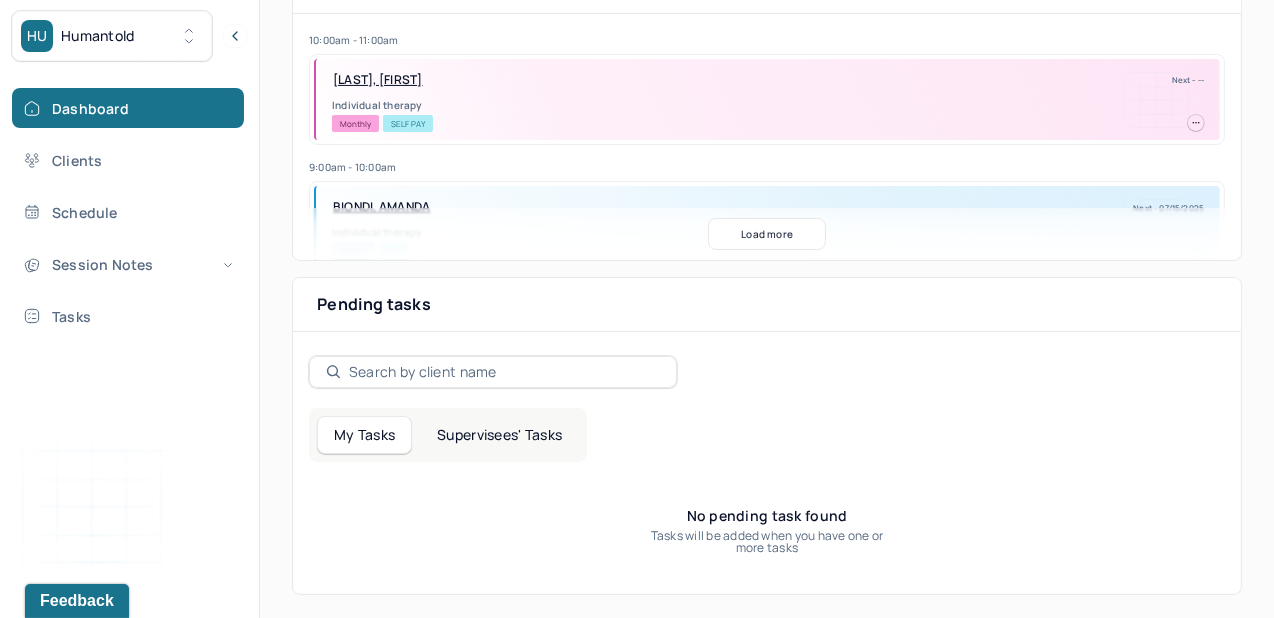 click on "Supervisees' Tasks" at bounding box center [499, 435] 